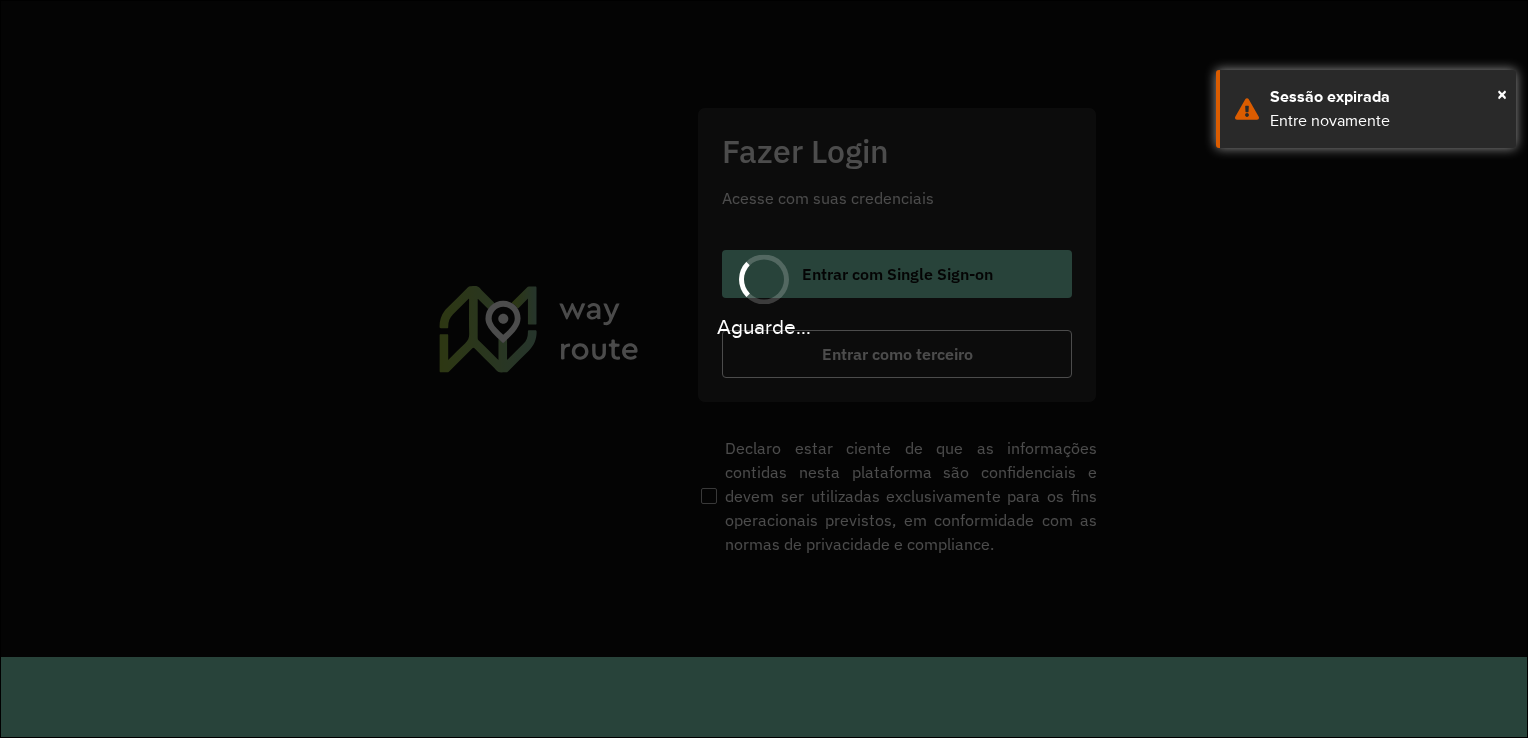 scroll, scrollTop: 0, scrollLeft: 0, axis: both 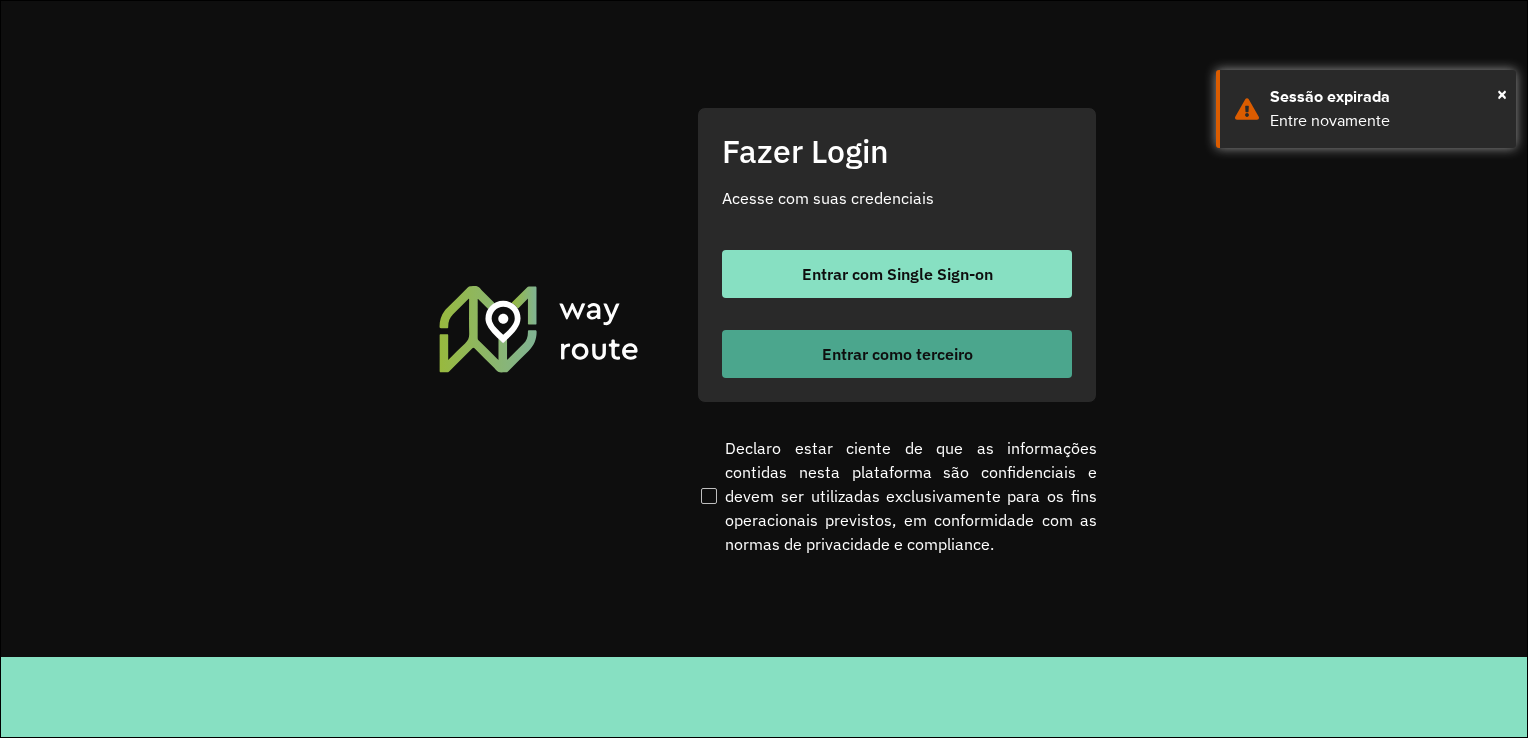 click on "Entrar como terceiro" at bounding box center (897, 354) 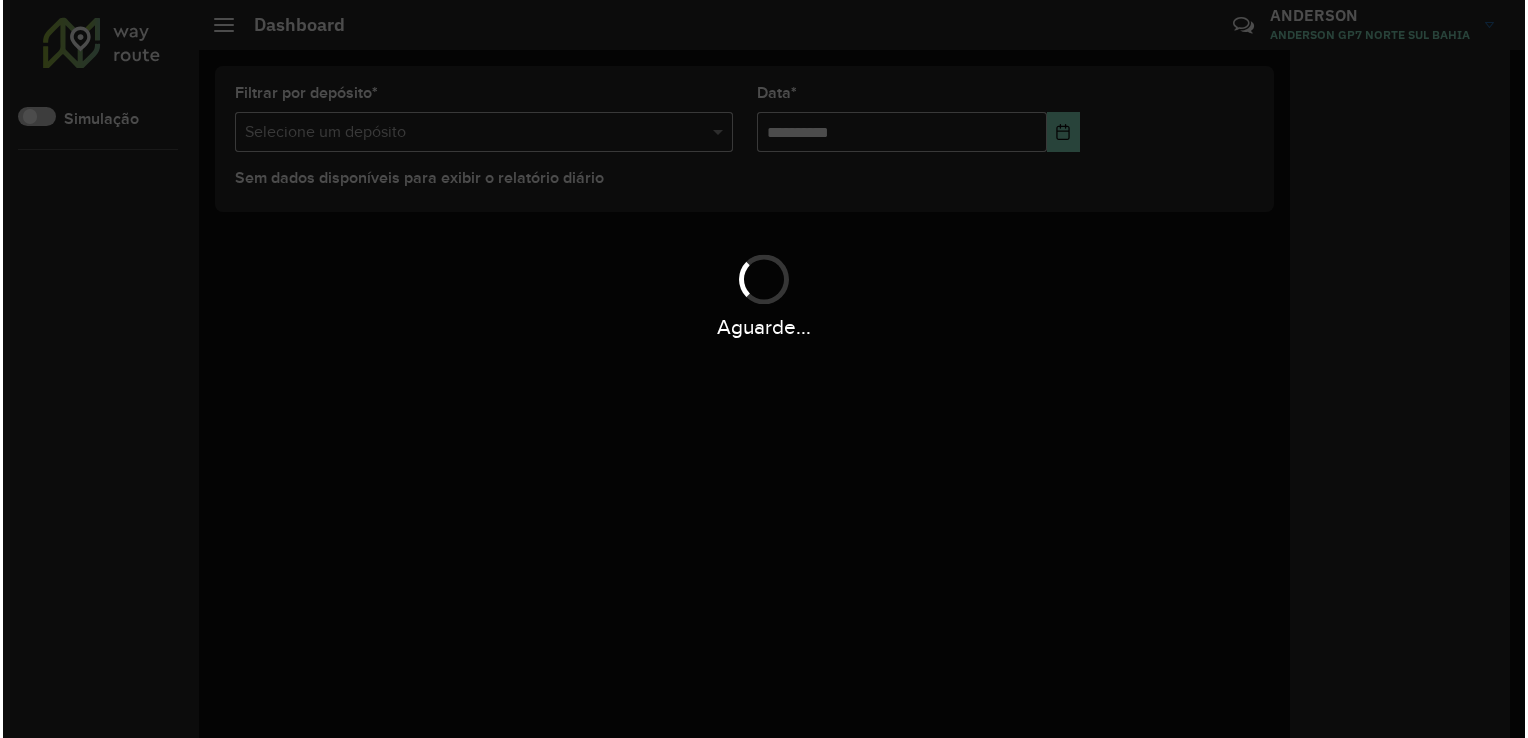 scroll, scrollTop: 0, scrollLeft: 0, axis: both 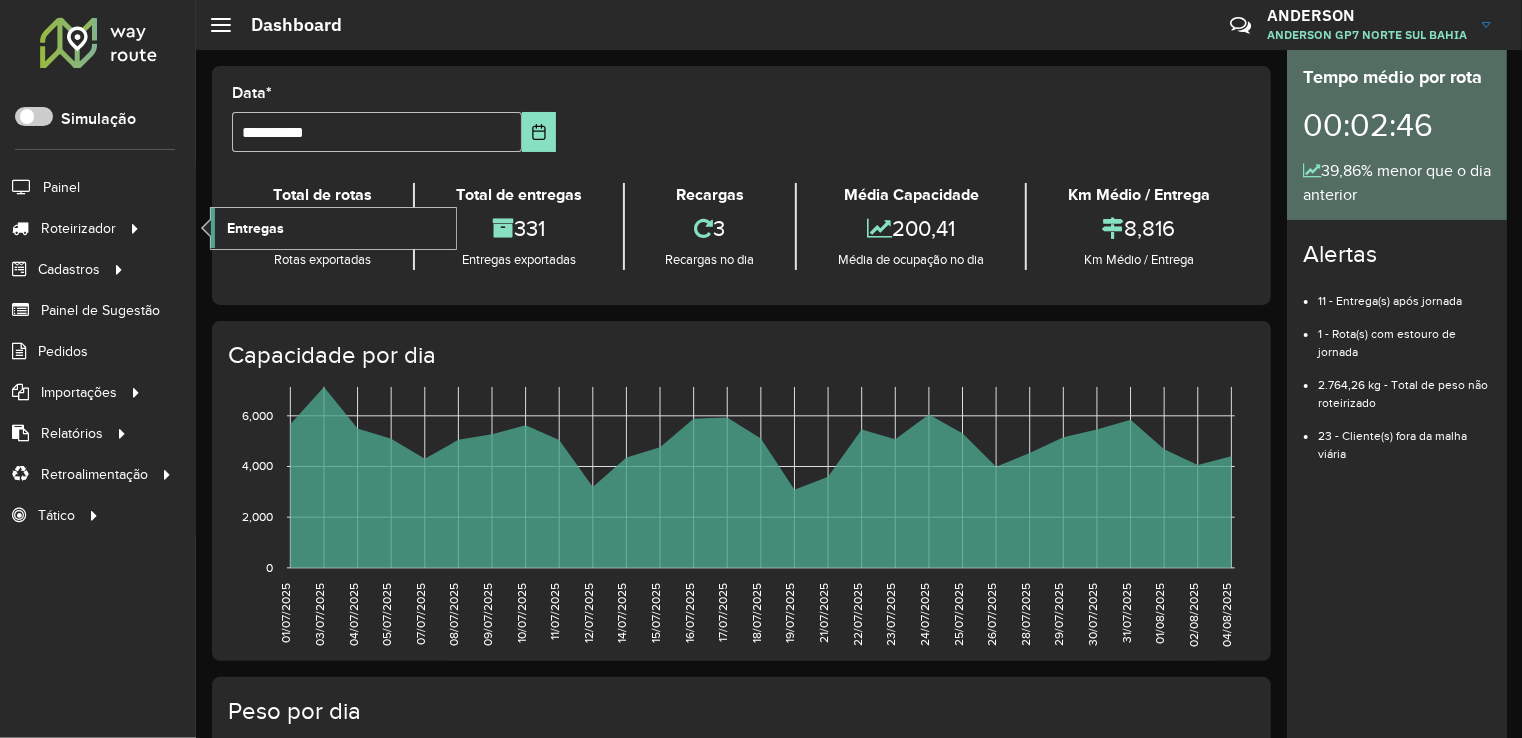 click on "Entregas" 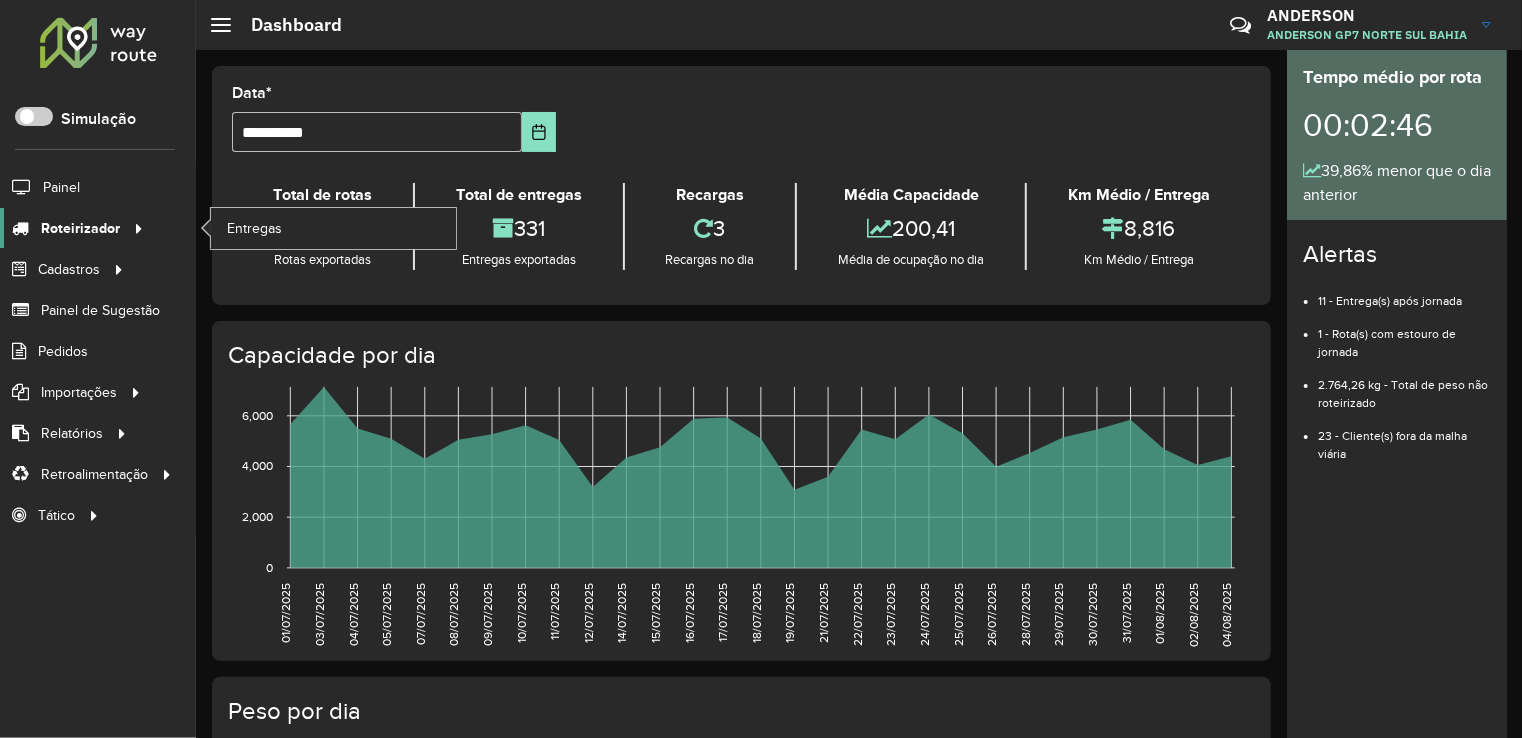 click on "Roteirizador" 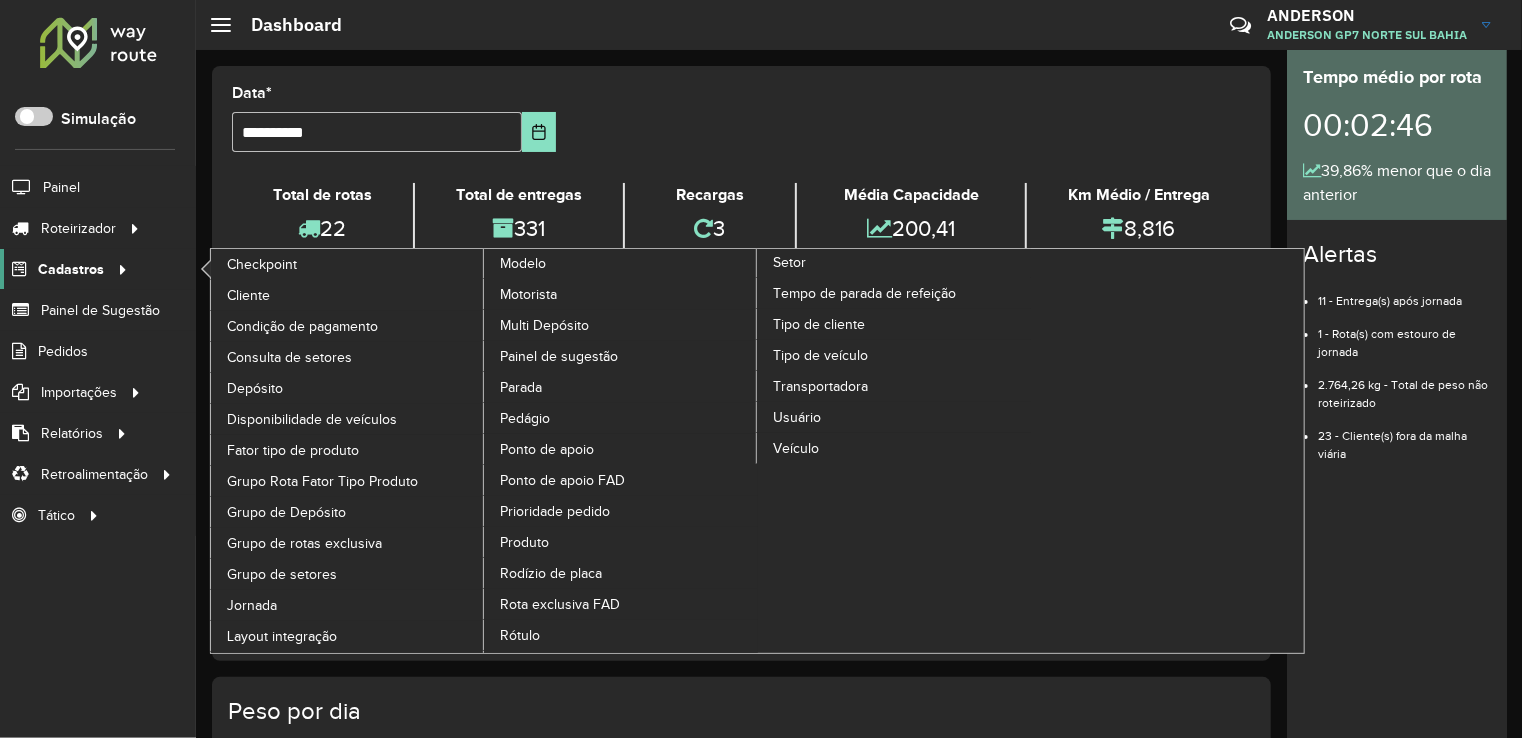 click on "Cadastros" 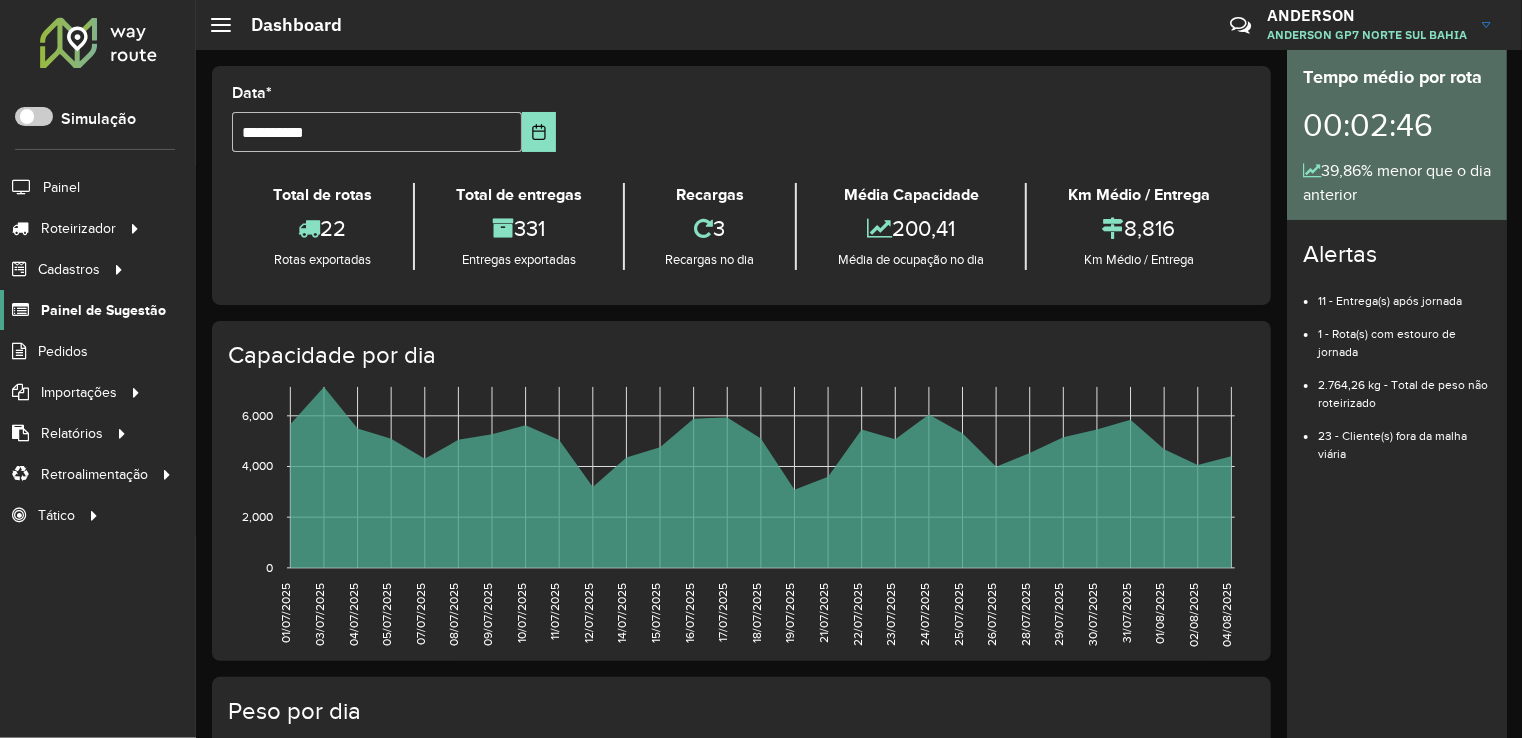 click on "Painel de Sugestão" 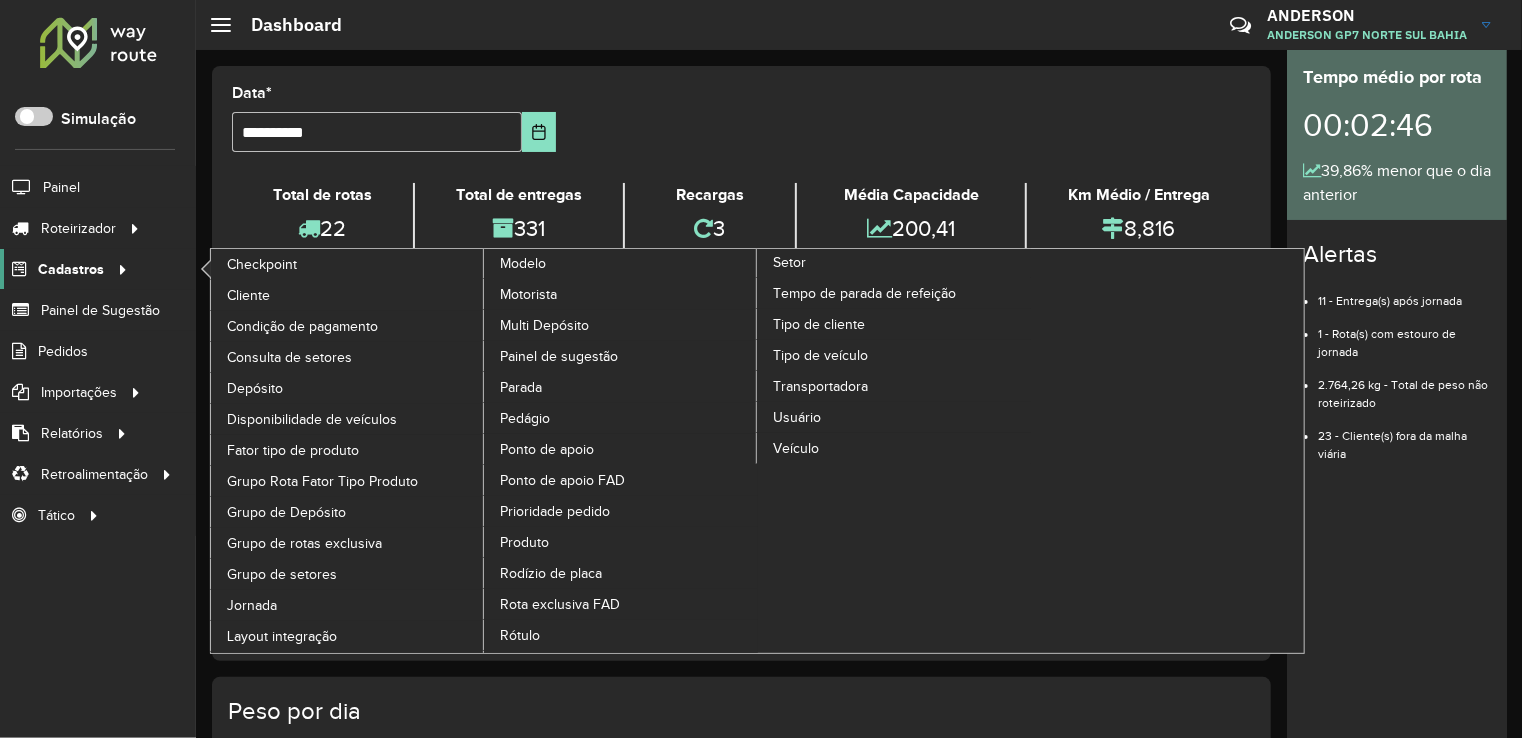 click on "Cadastros" 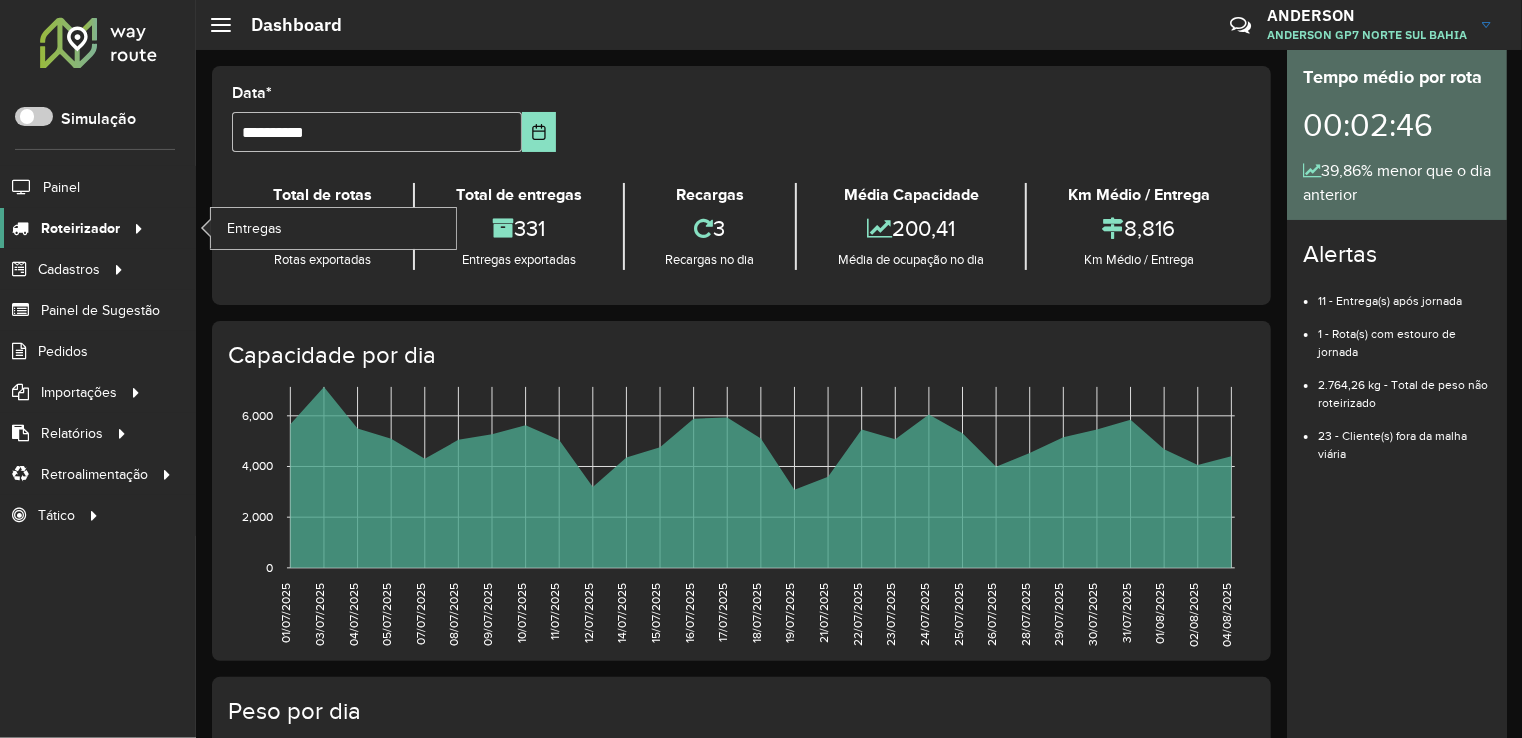 click on "Roteirizador" 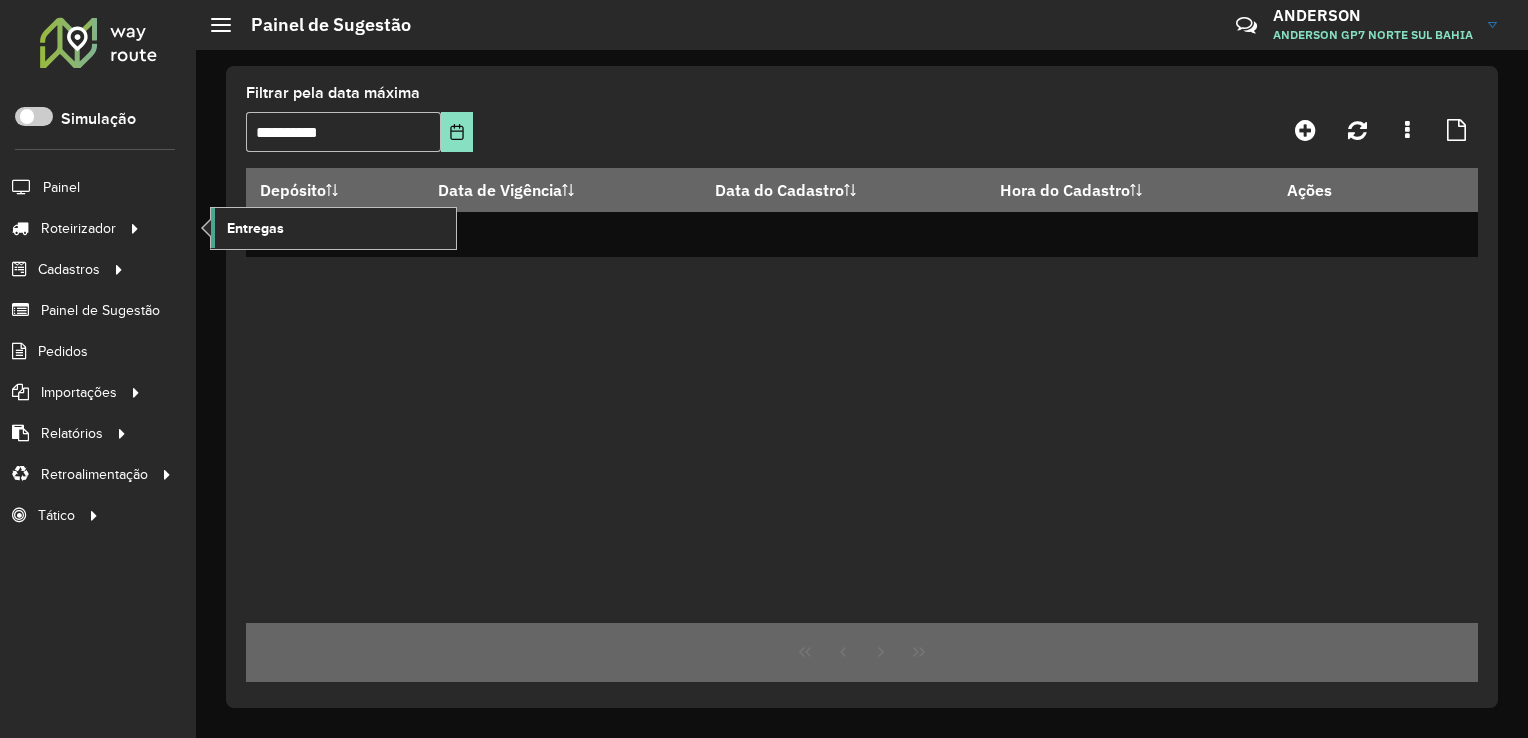 click on "Entregas" 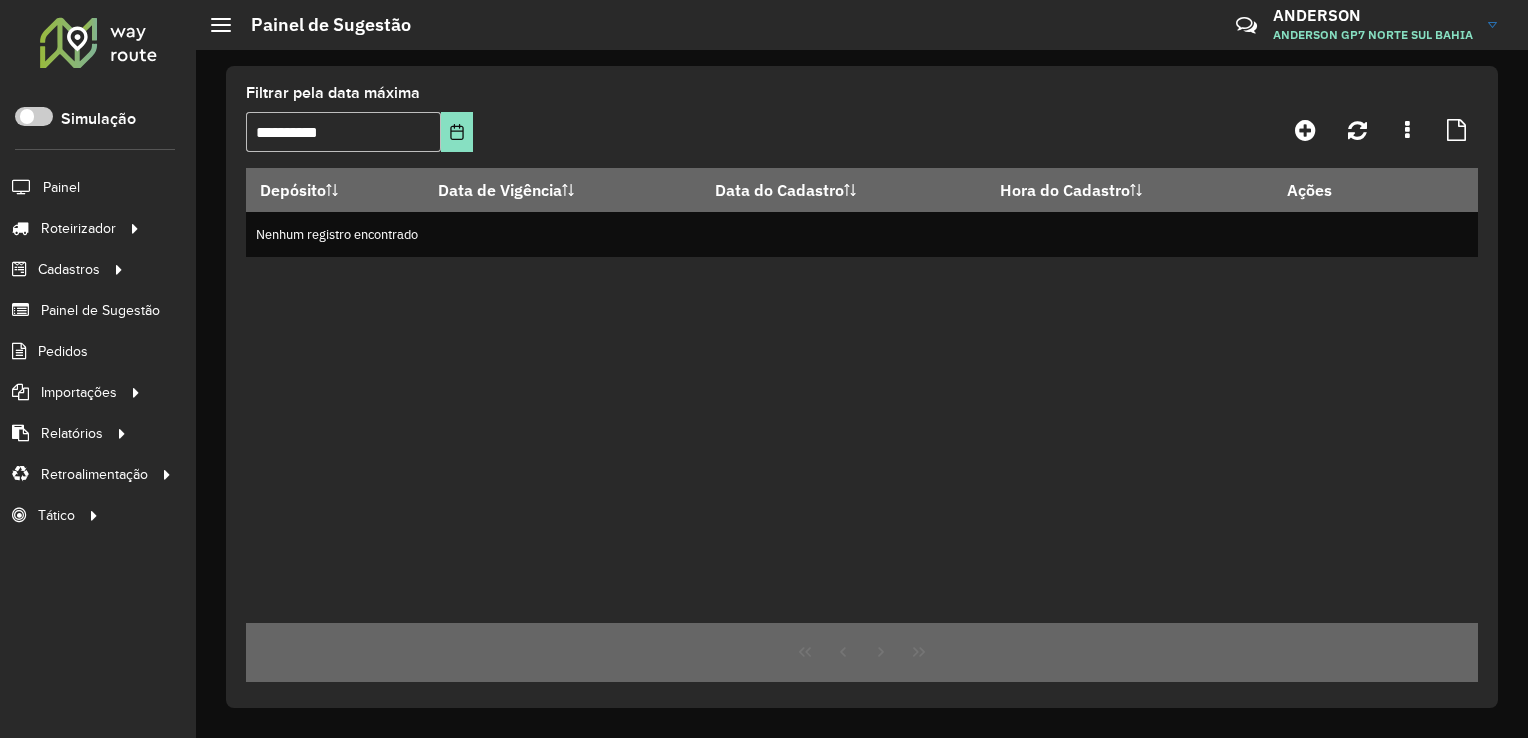 click 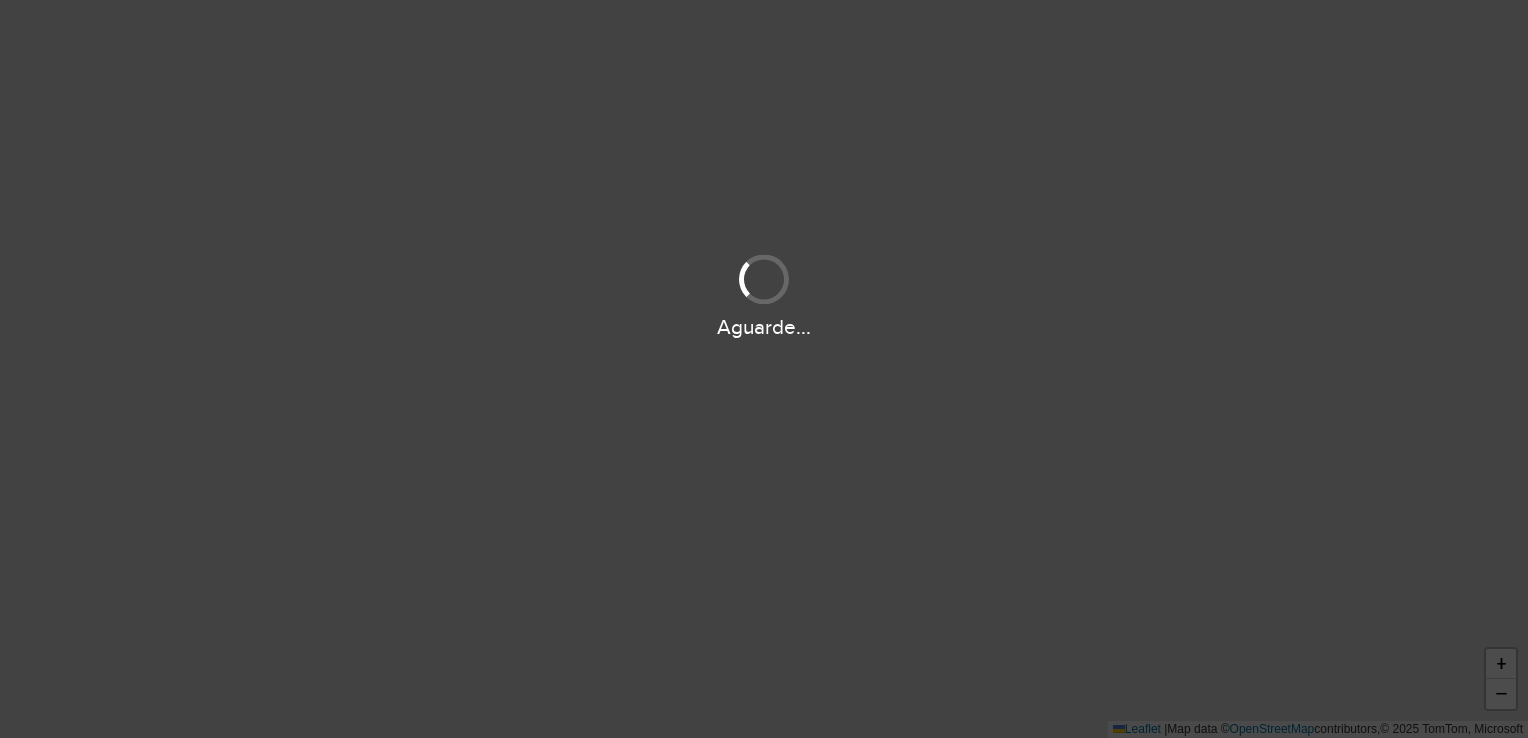 scroll, scrollTop: 0, scrollLeft: 0, axis: both 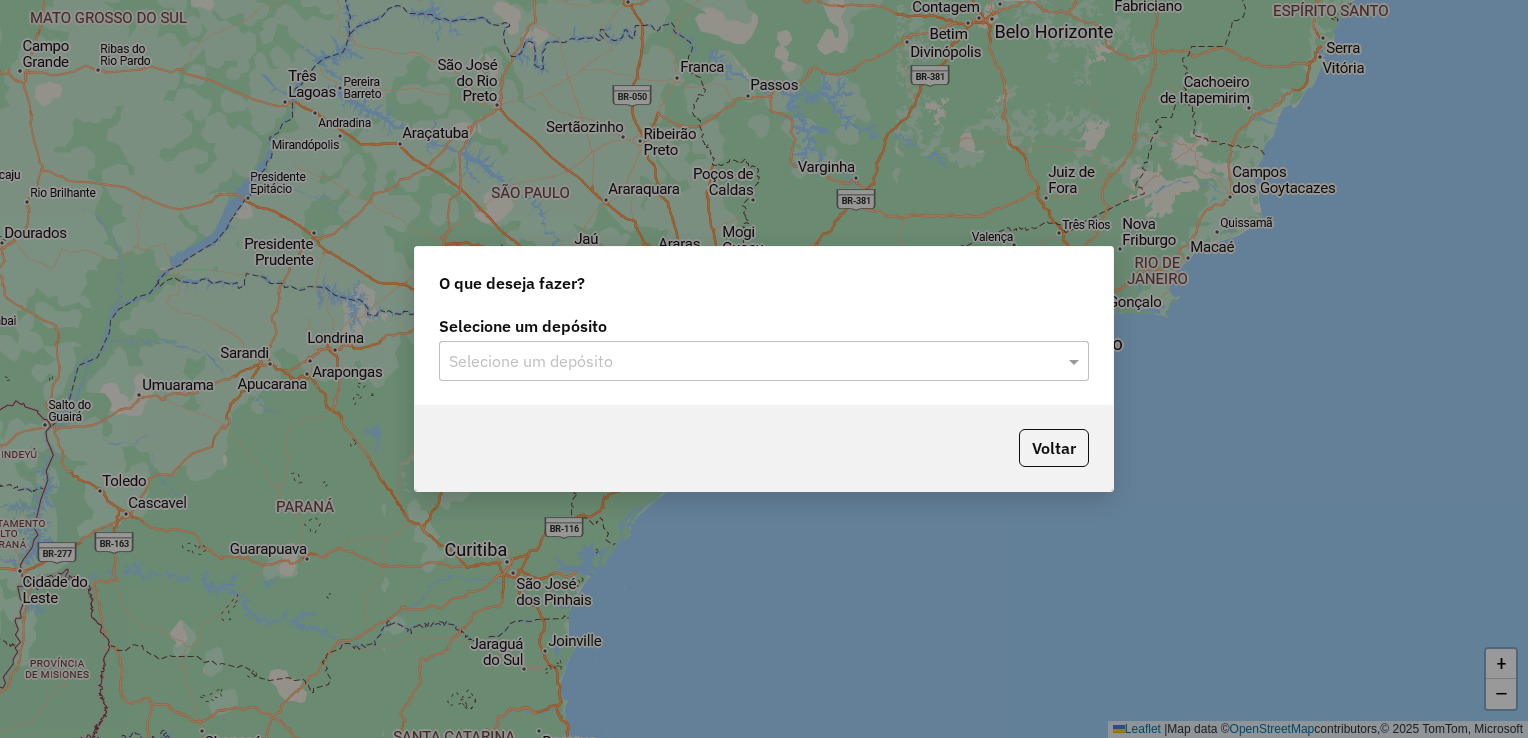 click 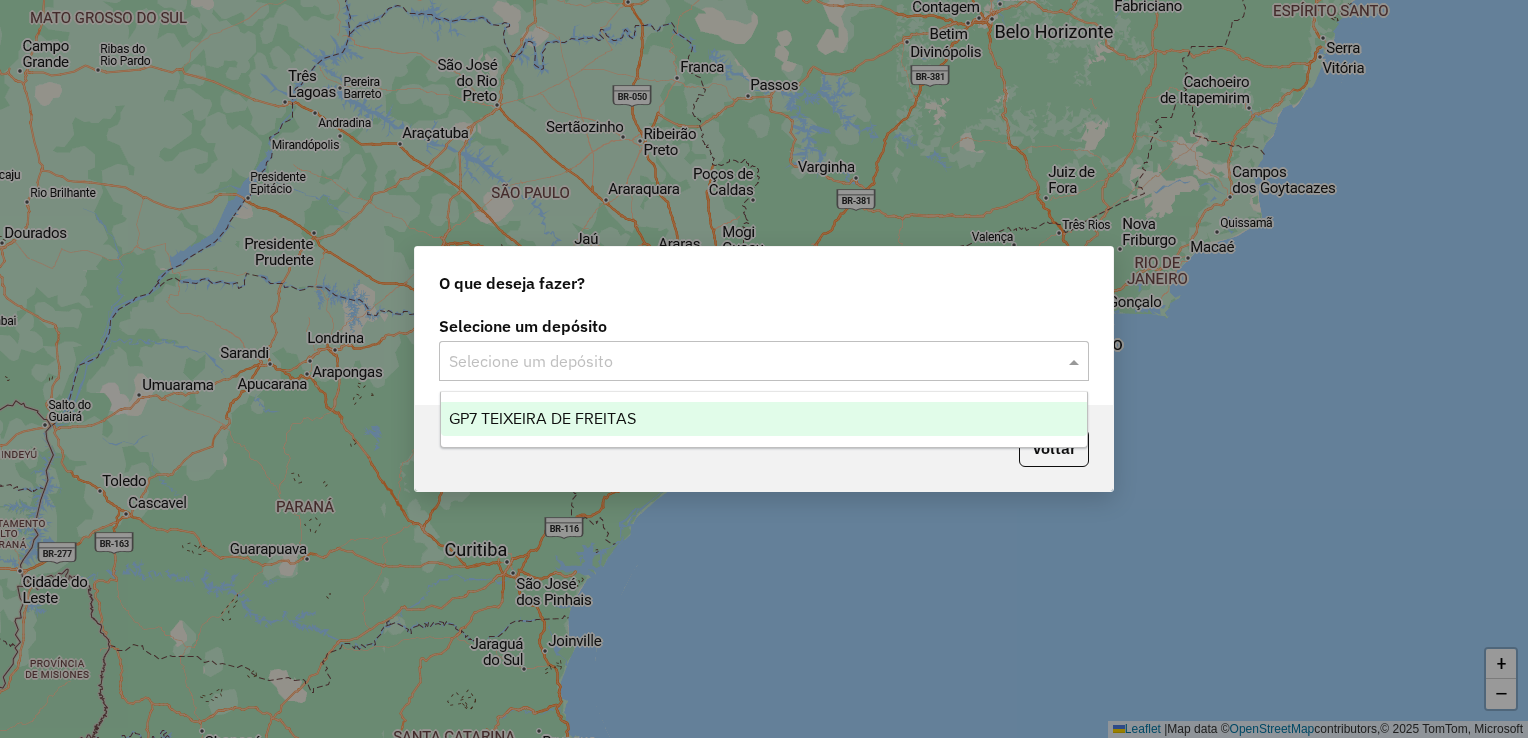 click on "GP7 TEIXEIRA DE FREITAS" at bounding box center (542, 418) 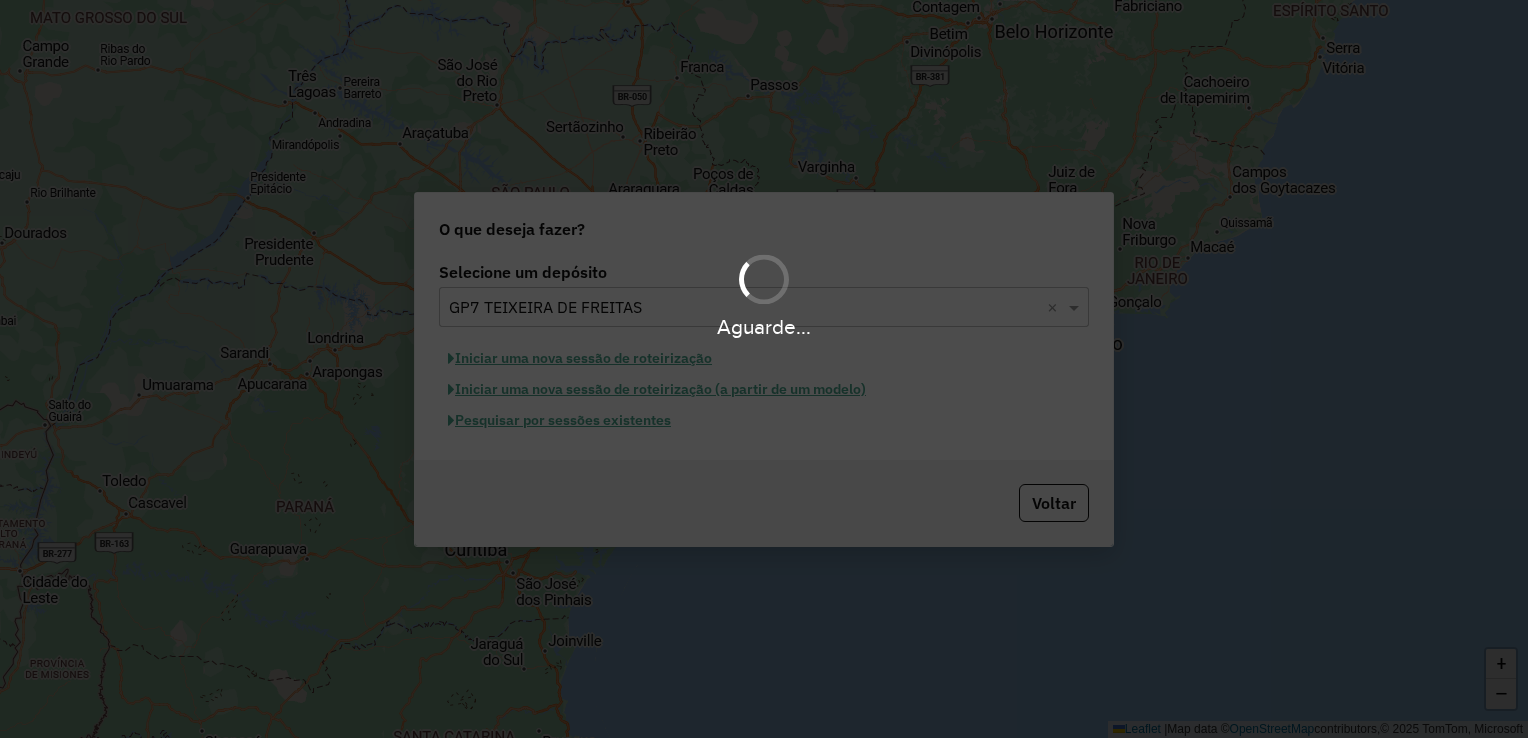 click on "Aguarde..." at bounding box center [764, 369] 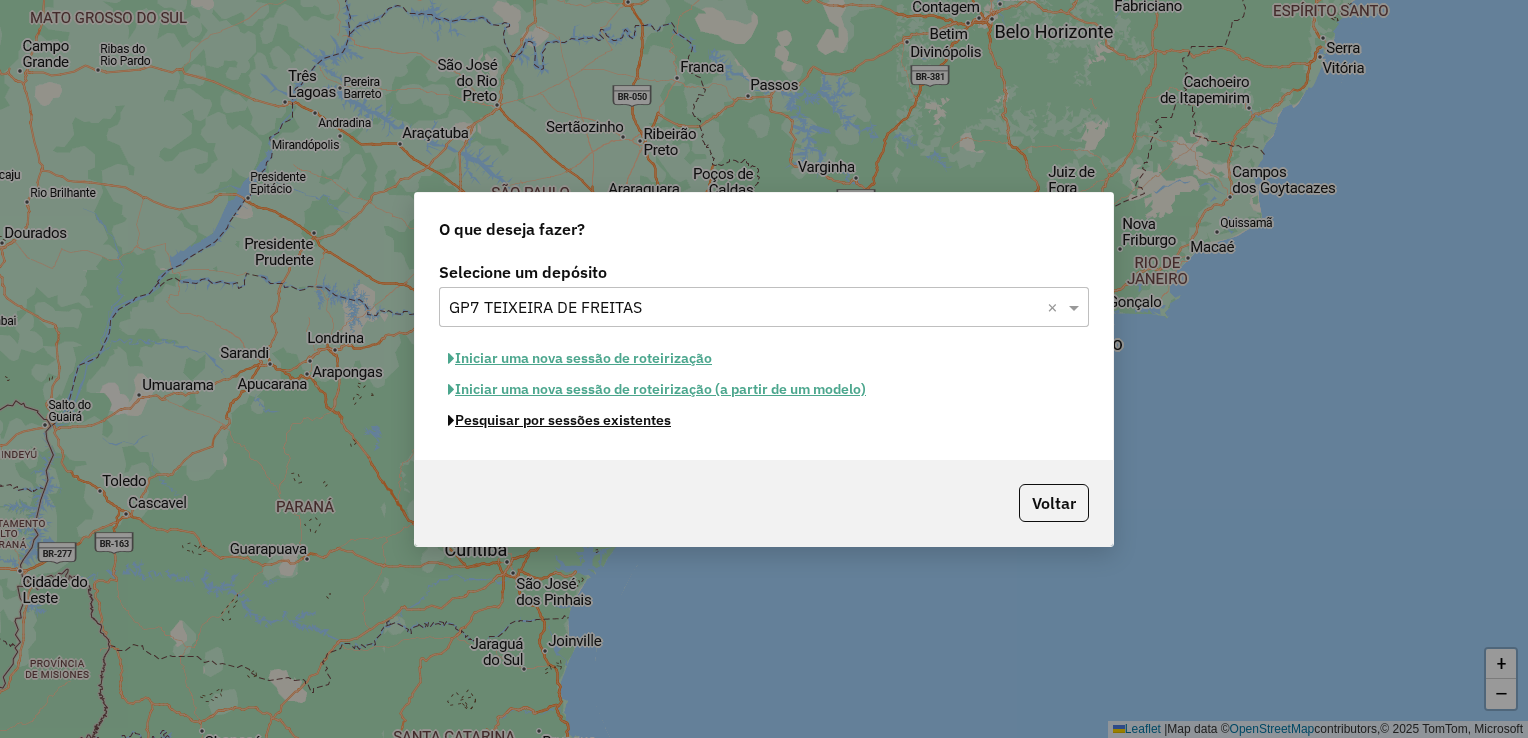 click on "Pesquisar por sessões existentes" 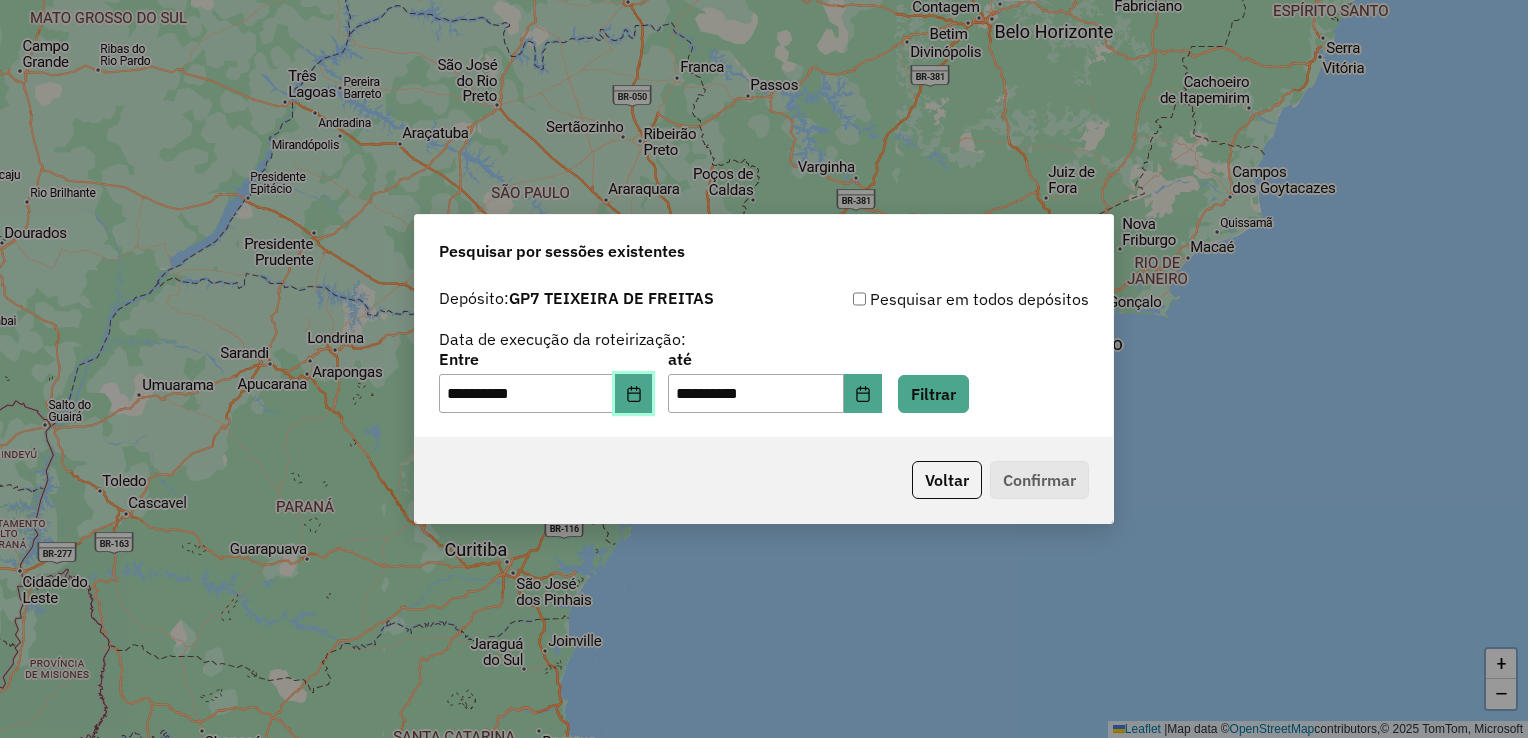 click at bounding box center [634, 394] 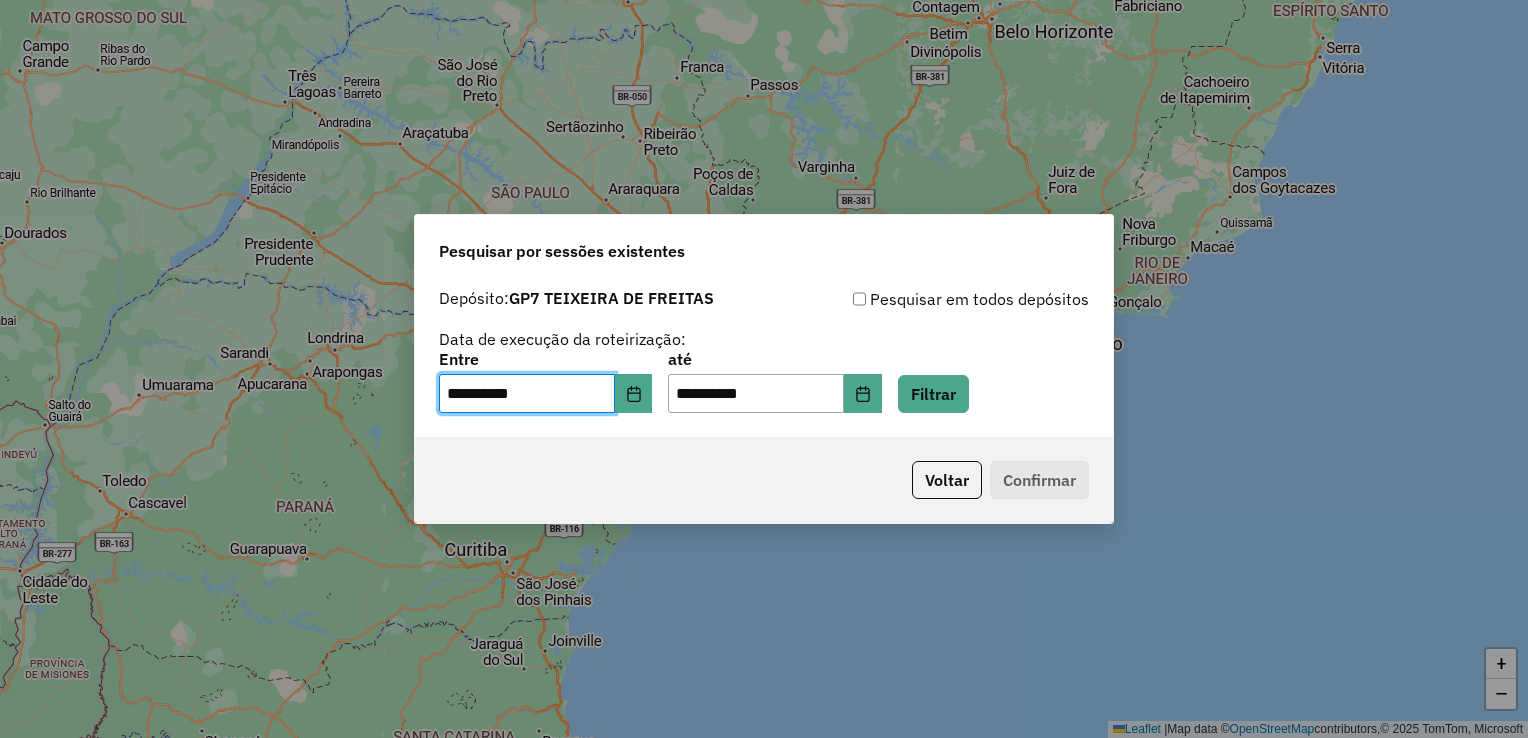 drag, startPoint x: 1080, startPoint y: 340, endPoint x: 940, endPoint y: 392, distance: 149.34523 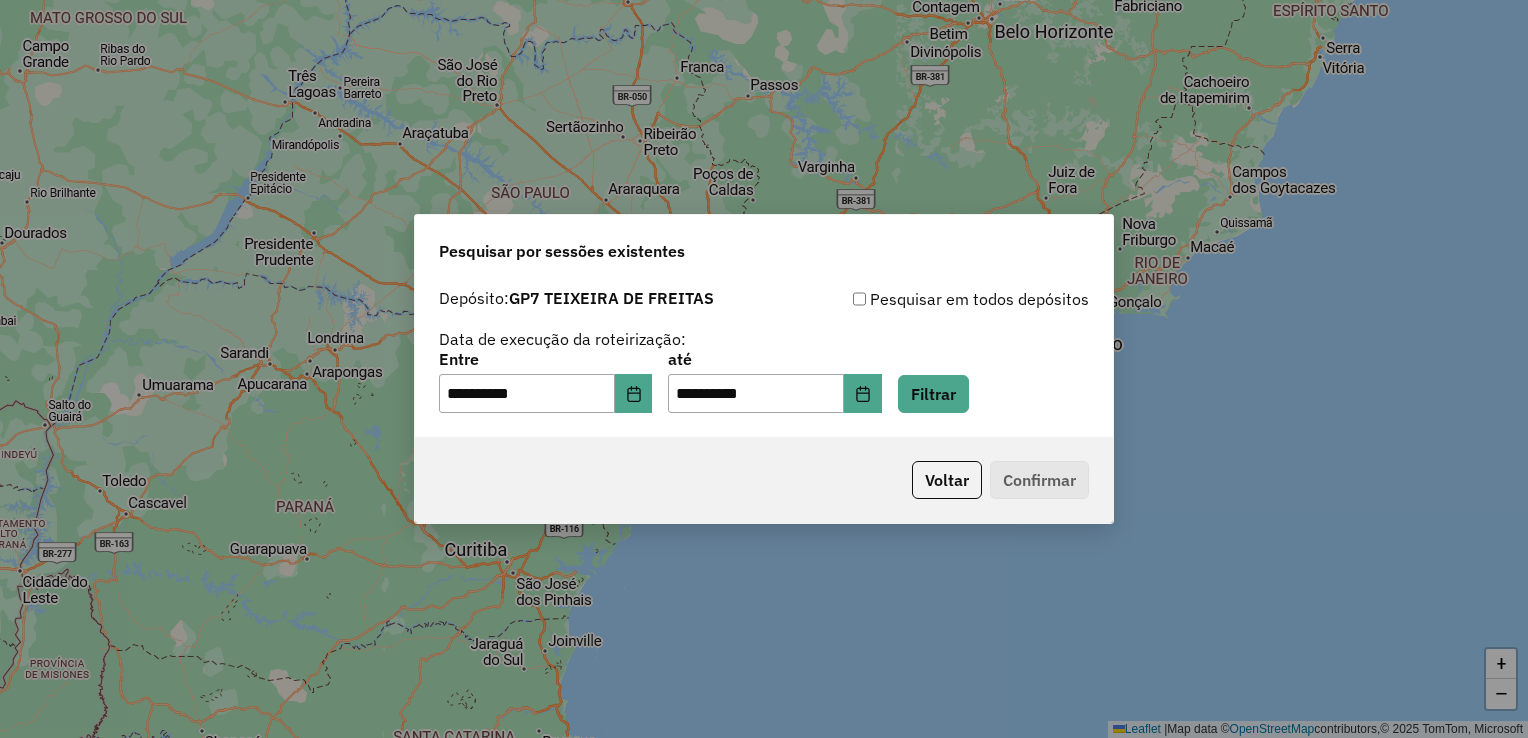 click on "**********" 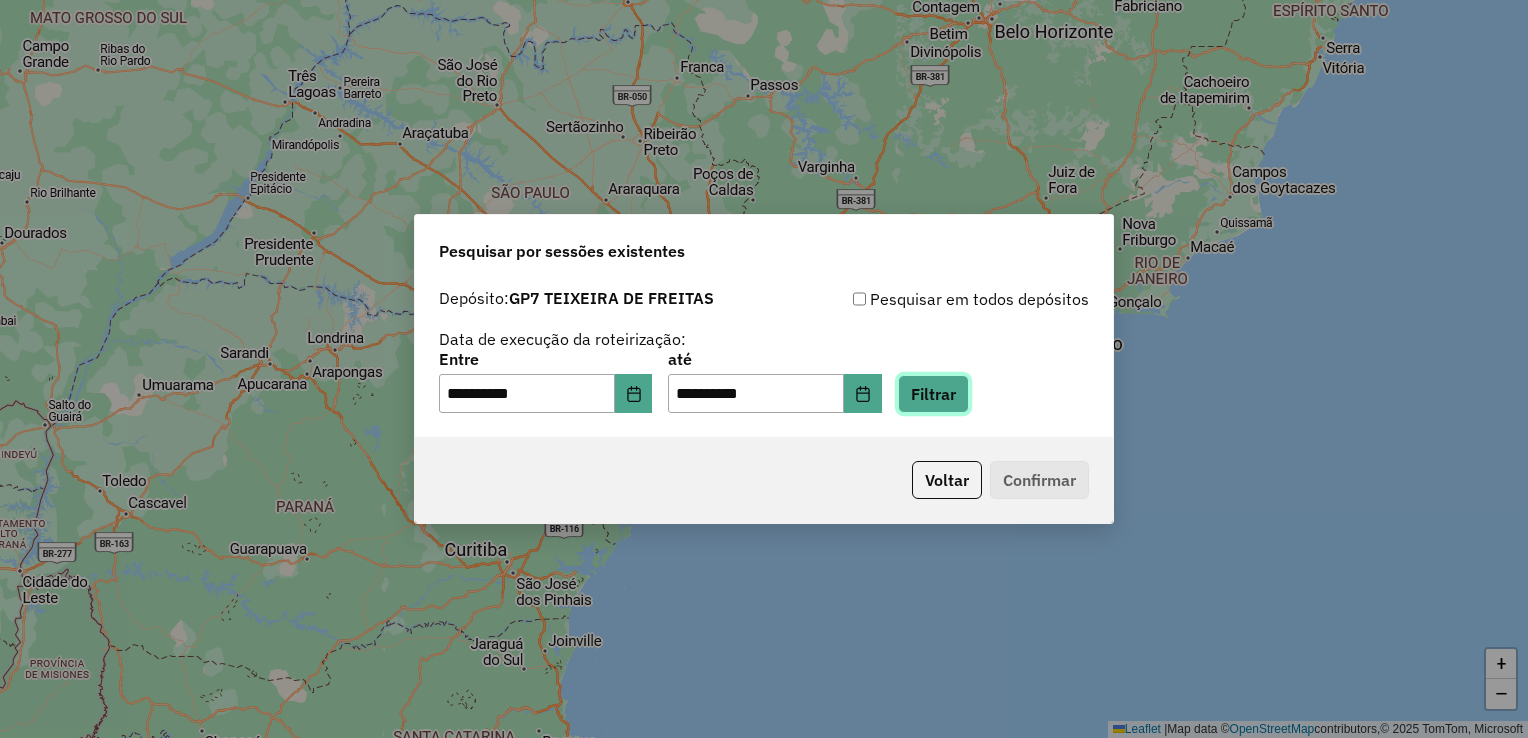 click on "Filtrar" 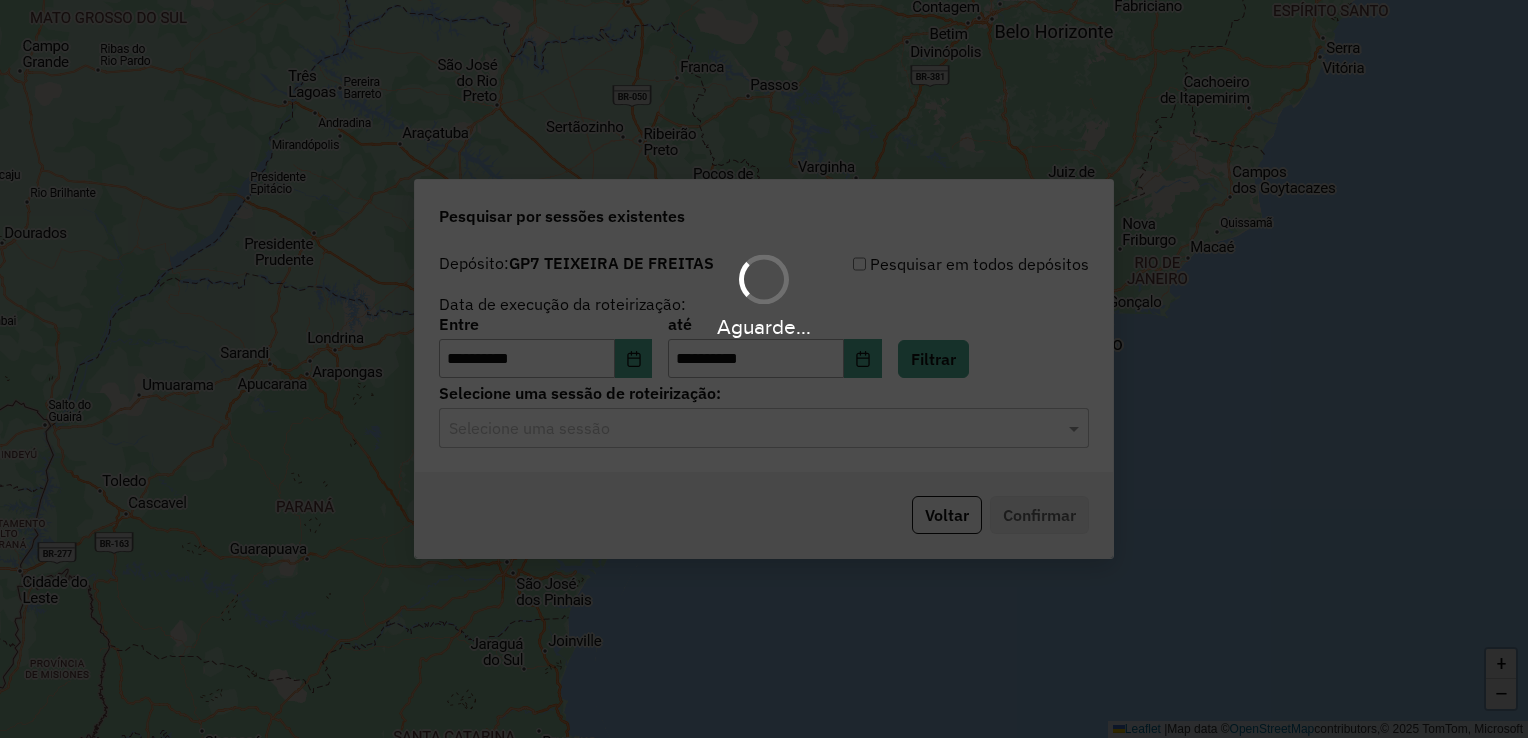click on "Aguarde..." at bounding box center [764, 369] 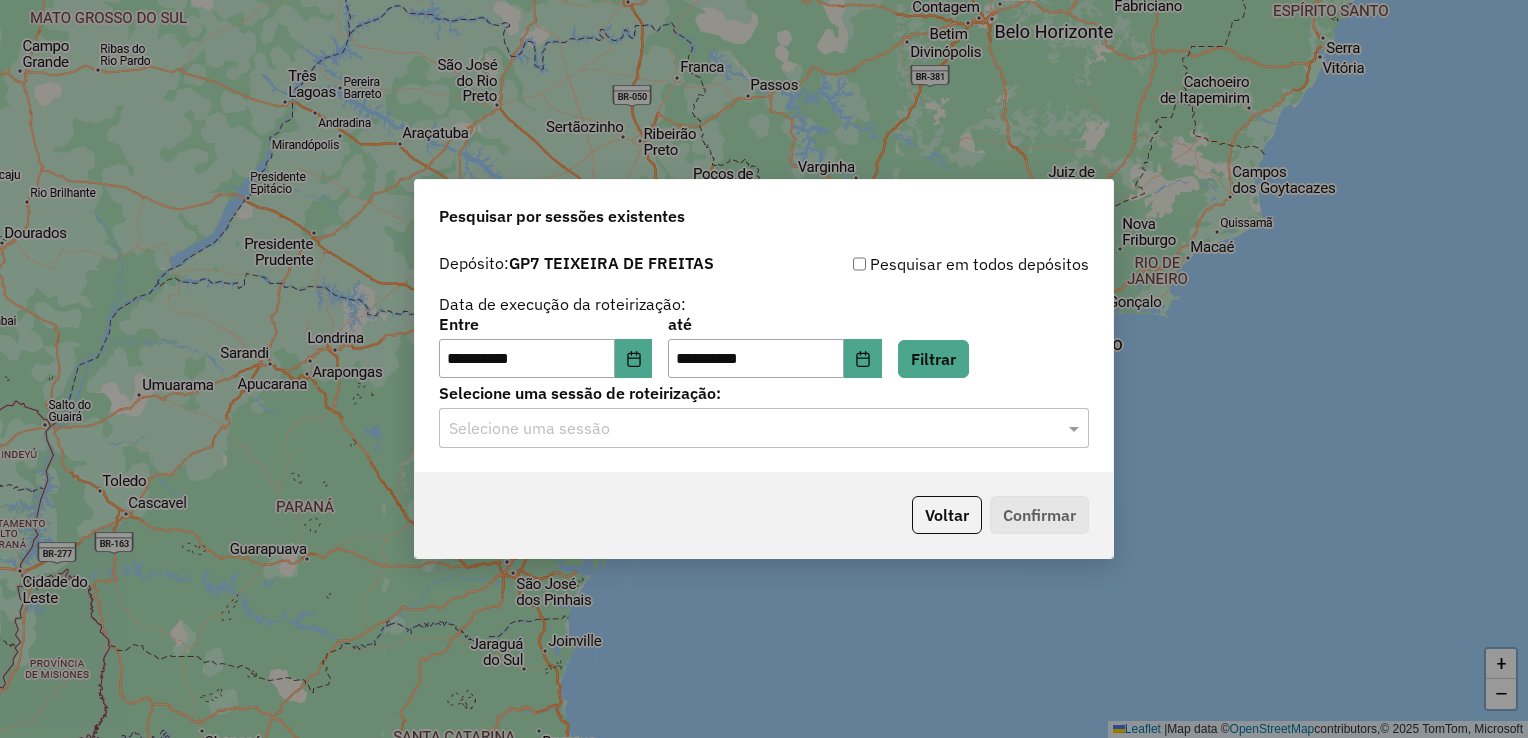 click 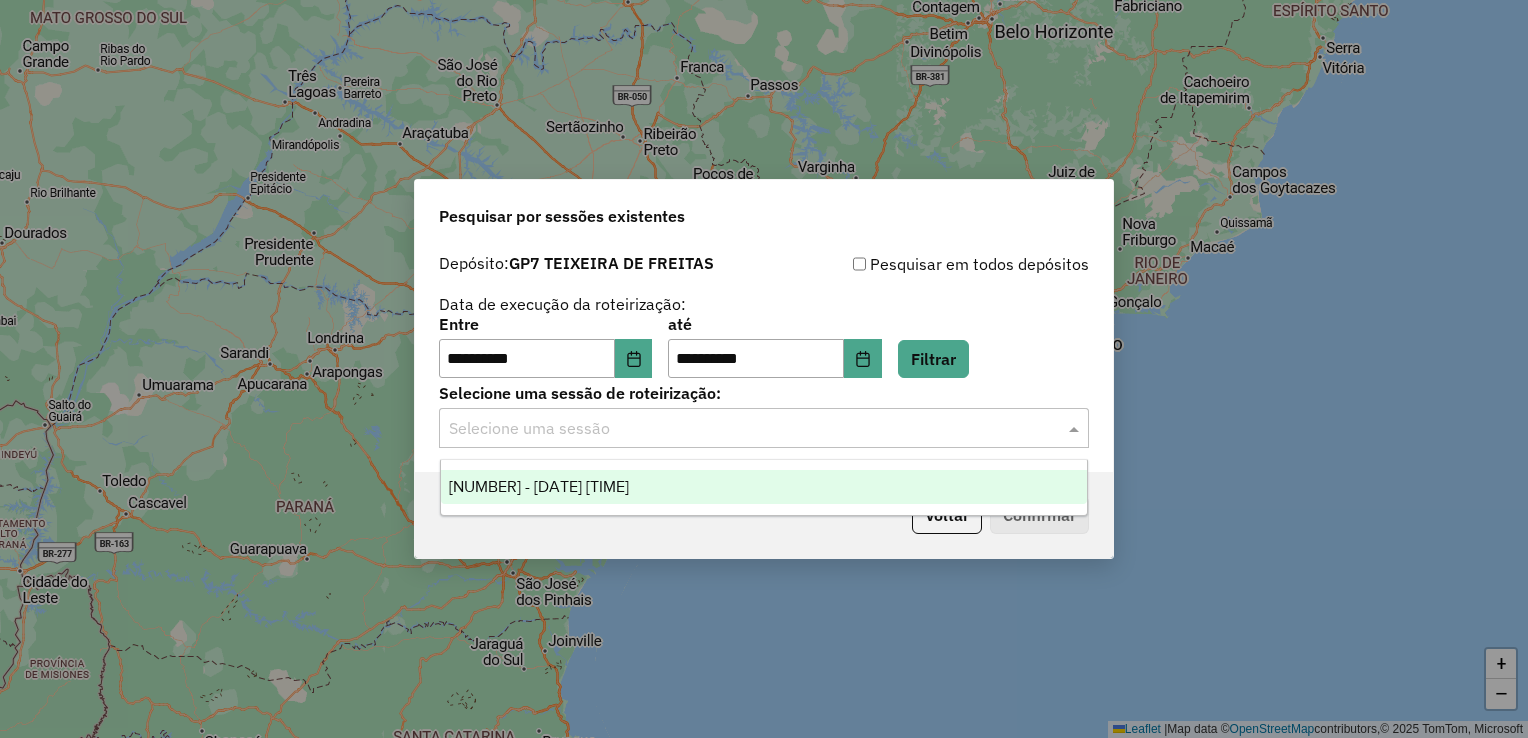 click on "974458 - 04/08/2025 16:41" at bounding box center [539, 486] 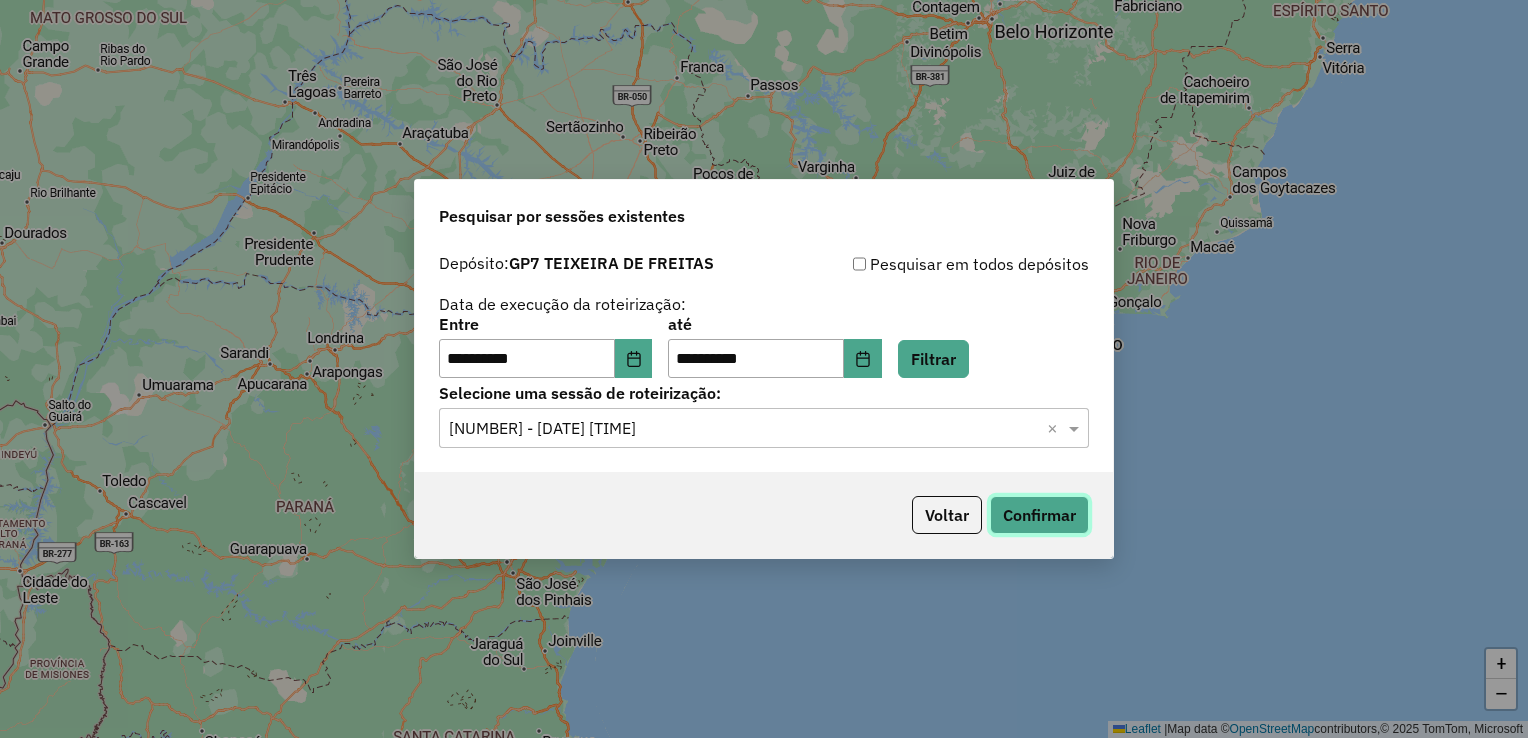 click on "Confirmar" 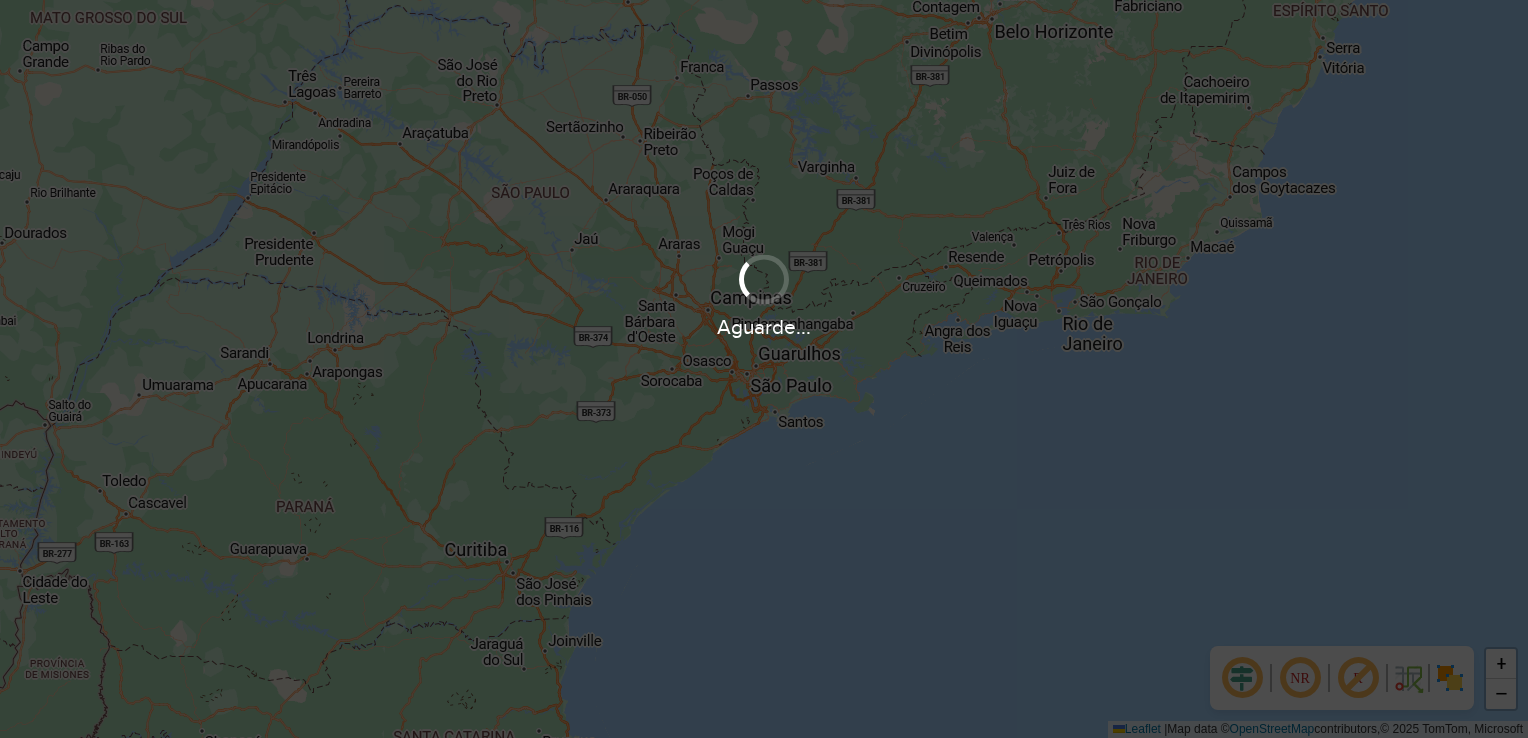 scroll, scrollTop: 0, scrollLeft: 0, axis: both 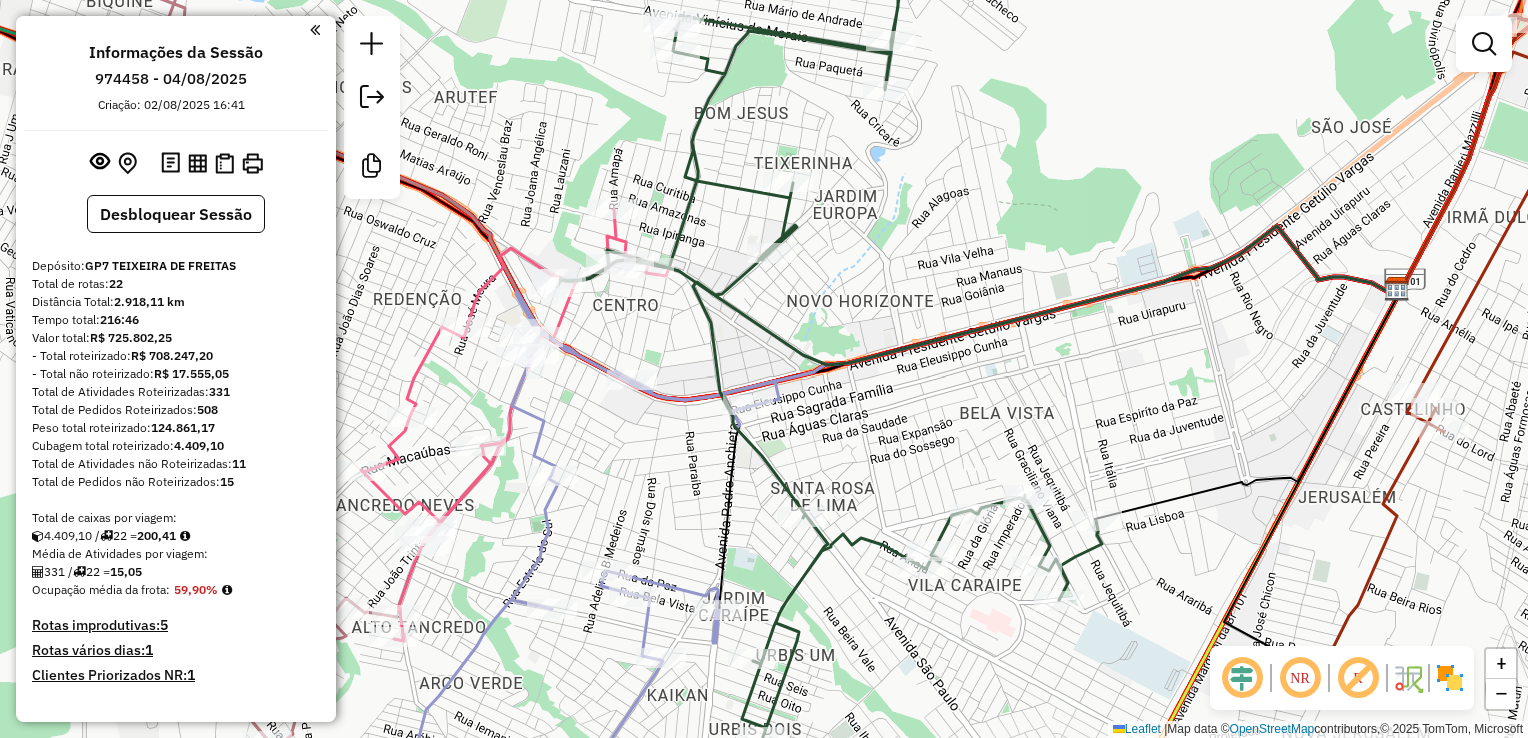 click 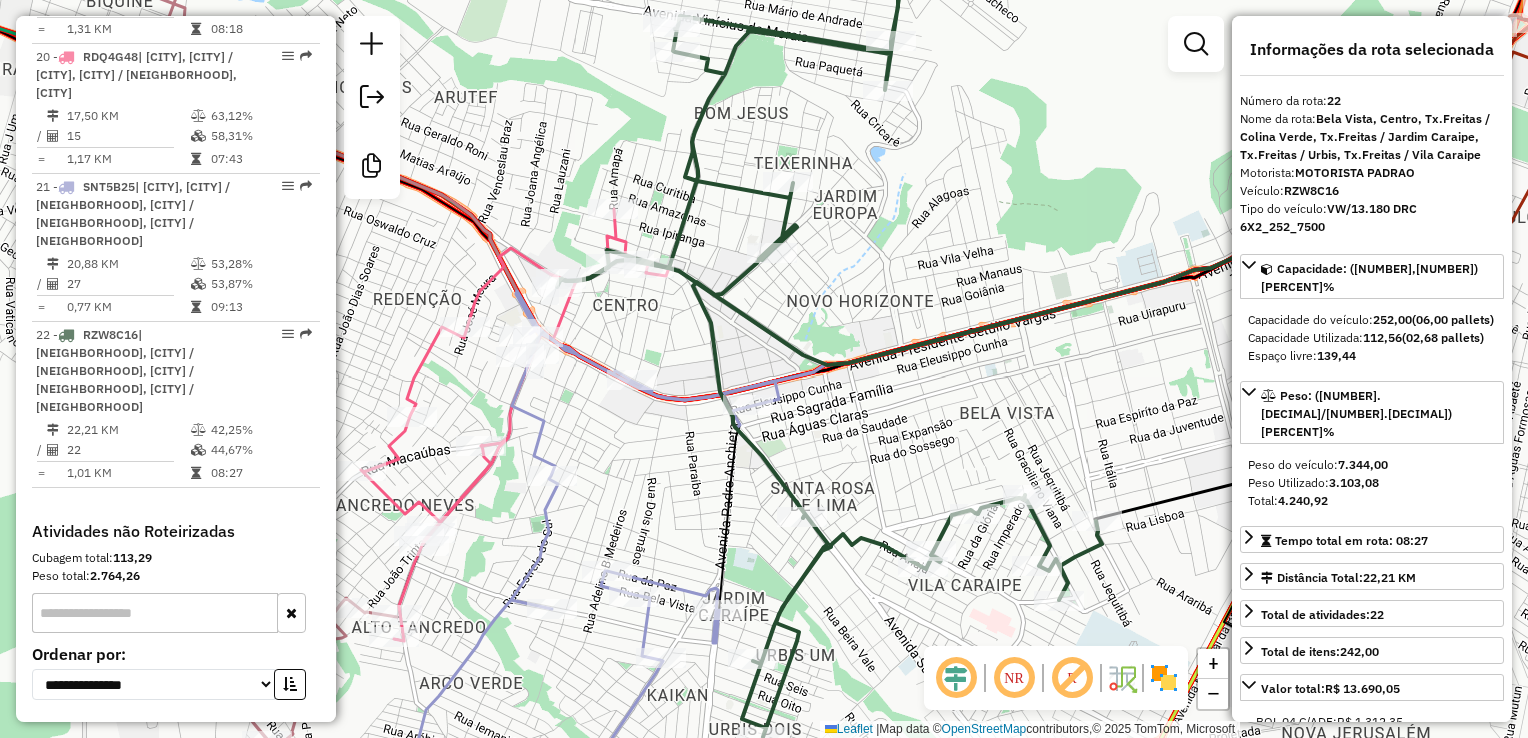 scroll, scrollTop: 3001, scrollLeft: 0, axis: vertical 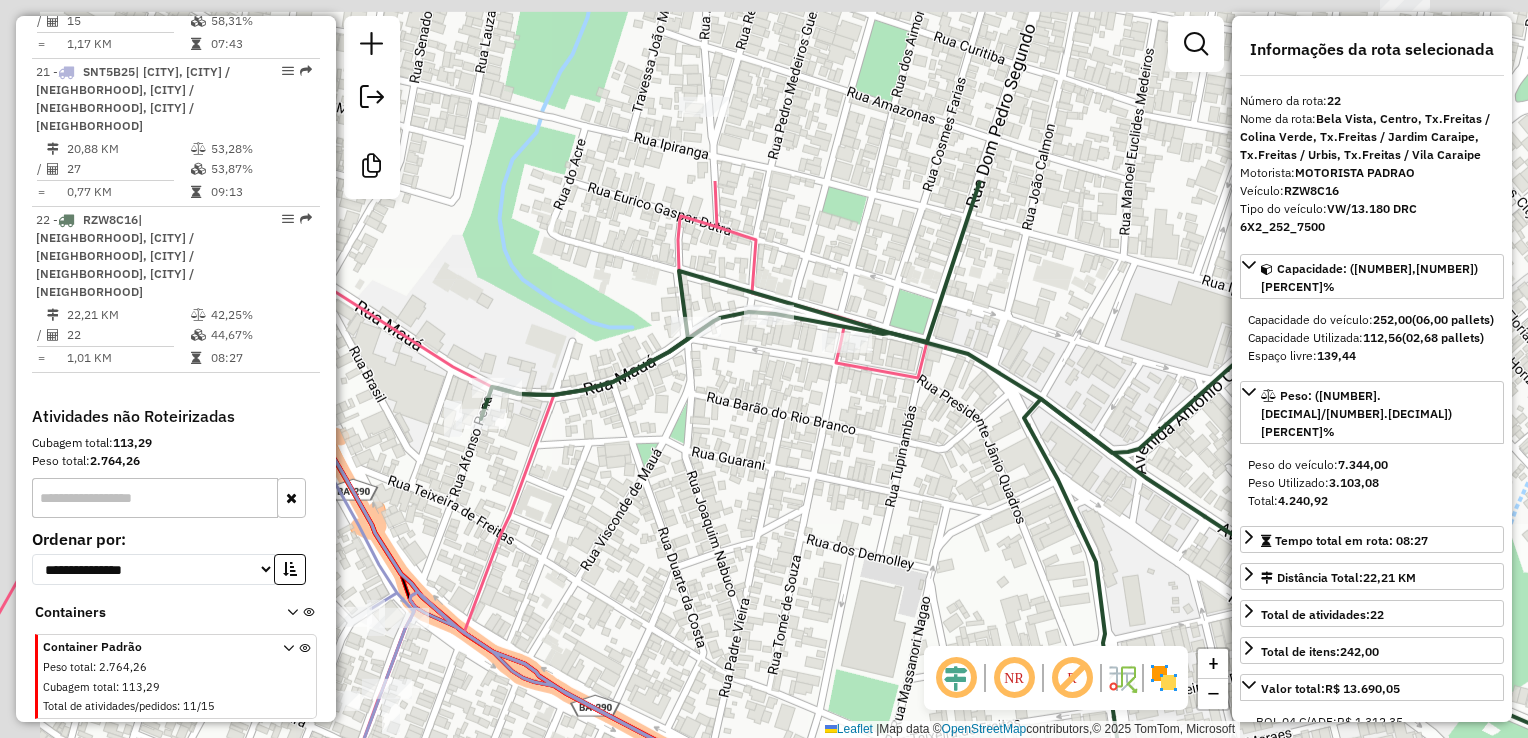 drag, startPoint x: 560, startPoint y: 110, endPoint x: 586, endPoint y: 402, distance: 293.15524 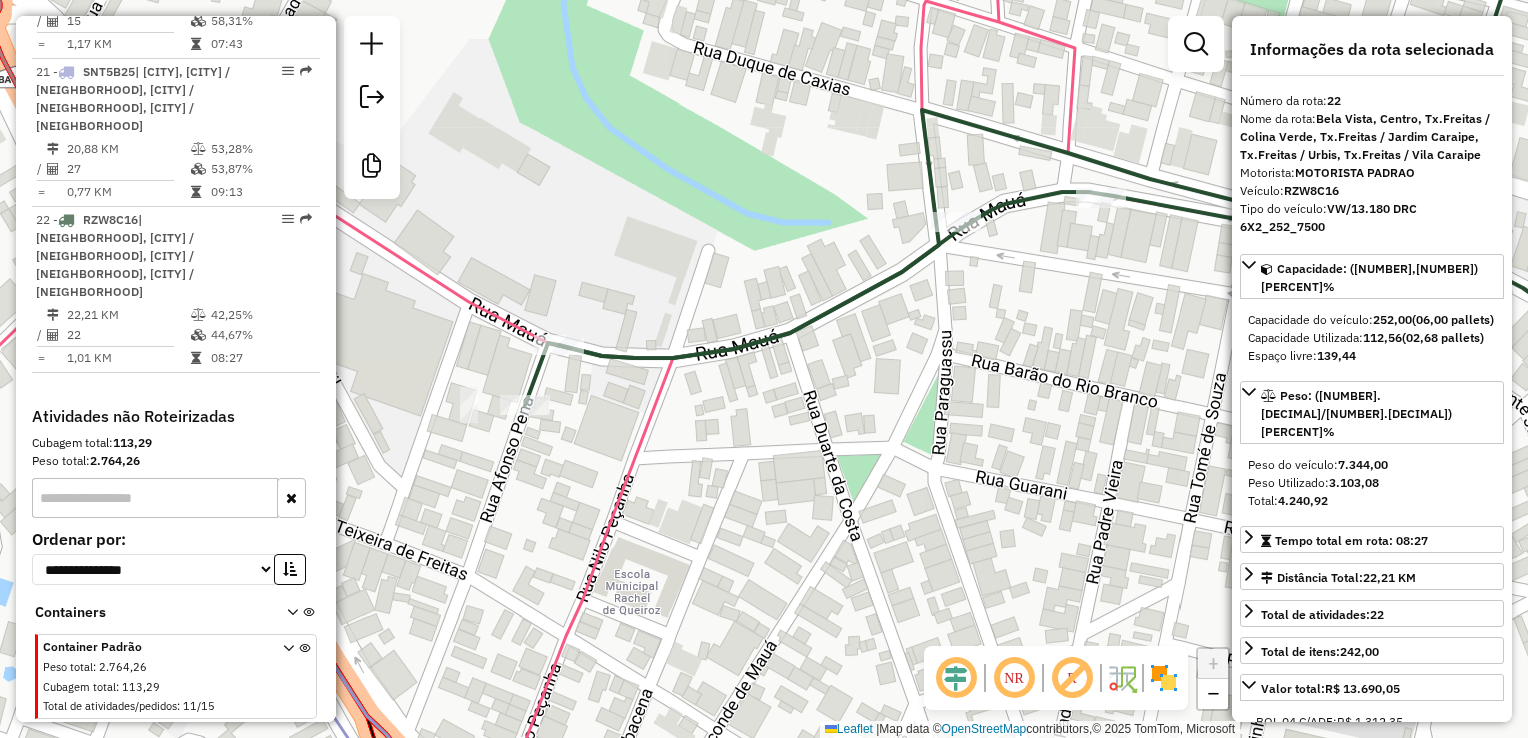 drag, startPoint x: 544, startPoint y: 486, endPoint x: 553, endPoint y: 440, distance: 46.872166 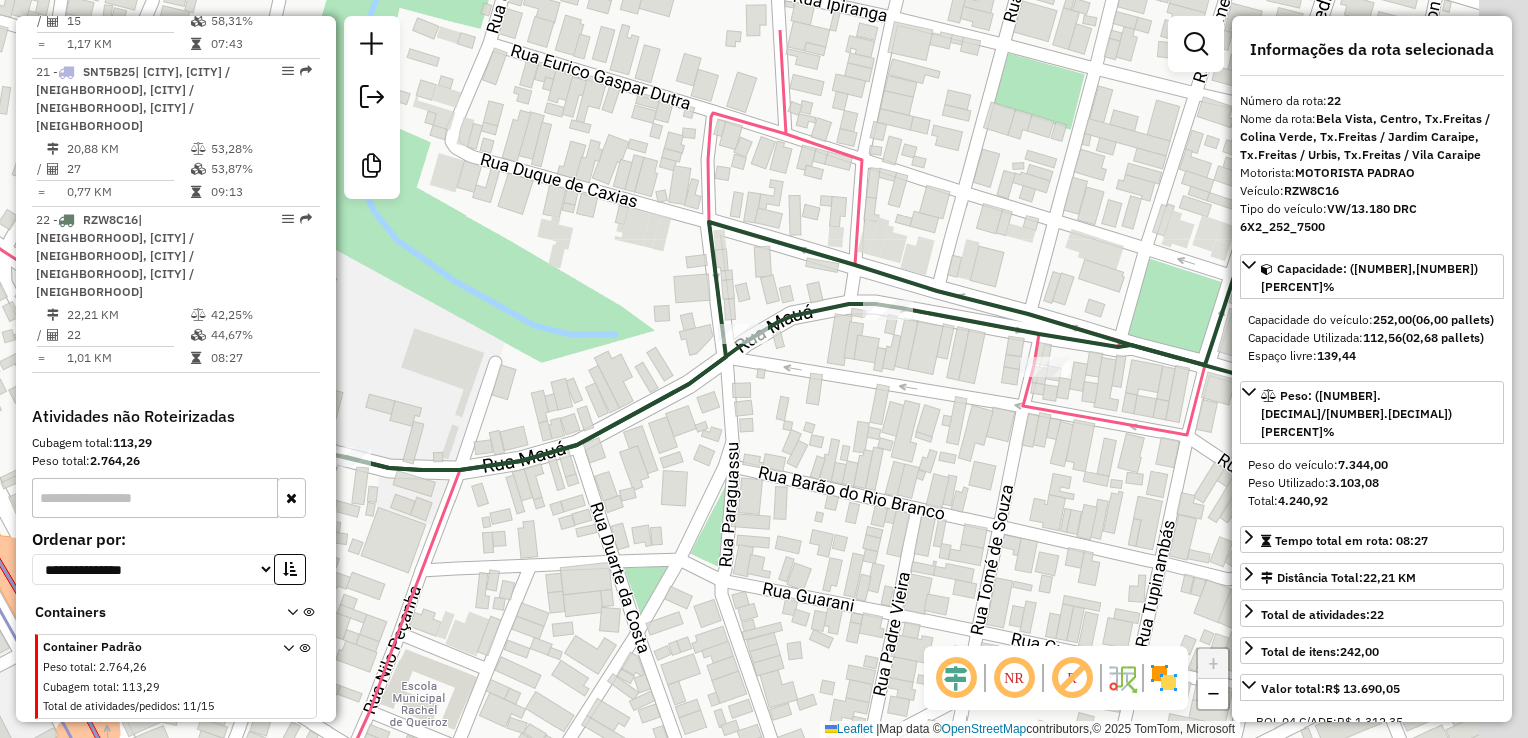drag, startPoint x: 1000, startPoint y: 377, endPoint x: 809, endPoint y: 480, distance: 217.0023 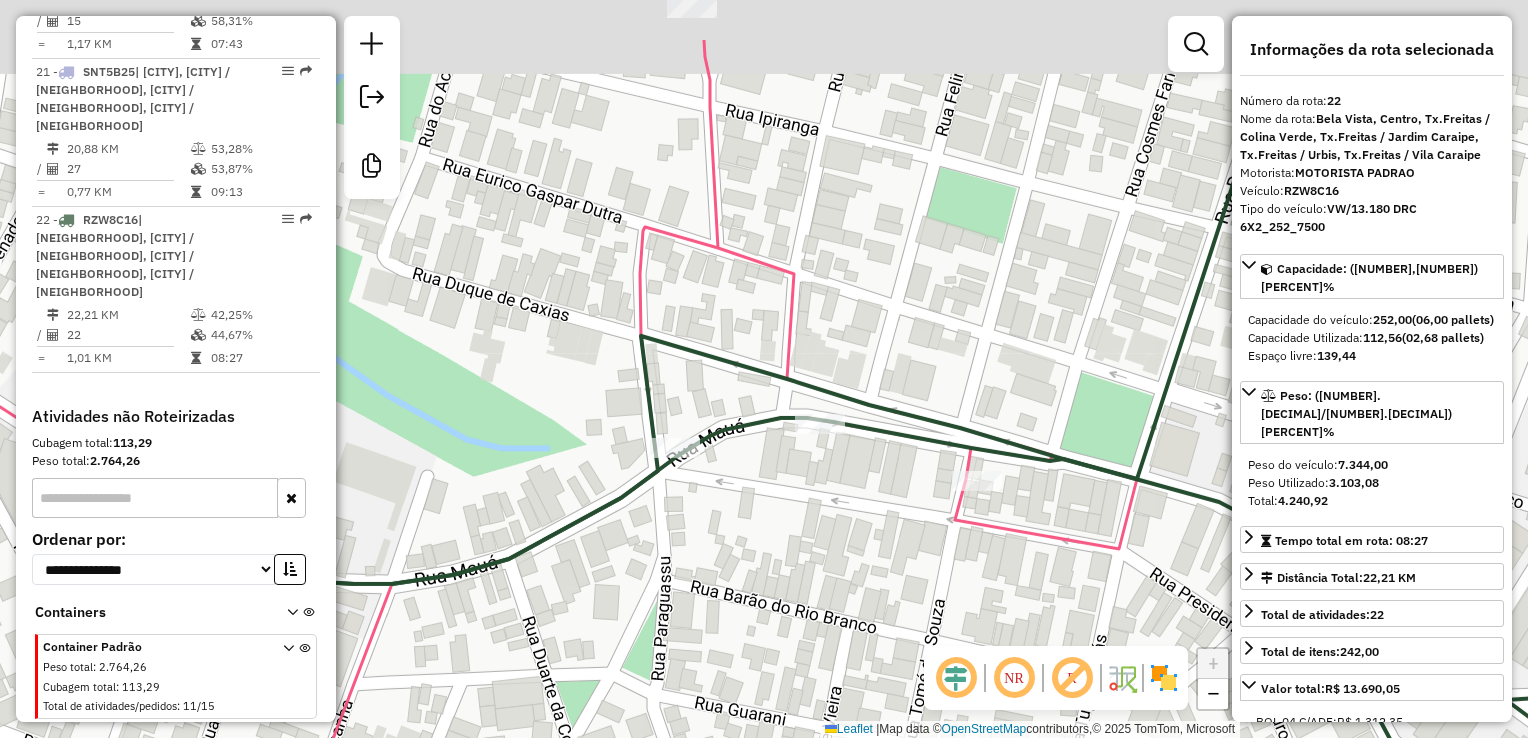 drag, startPoint x: 831, startPoint y: 462, endPoint x: 764, endPoint y: 572, distance: 128.7983 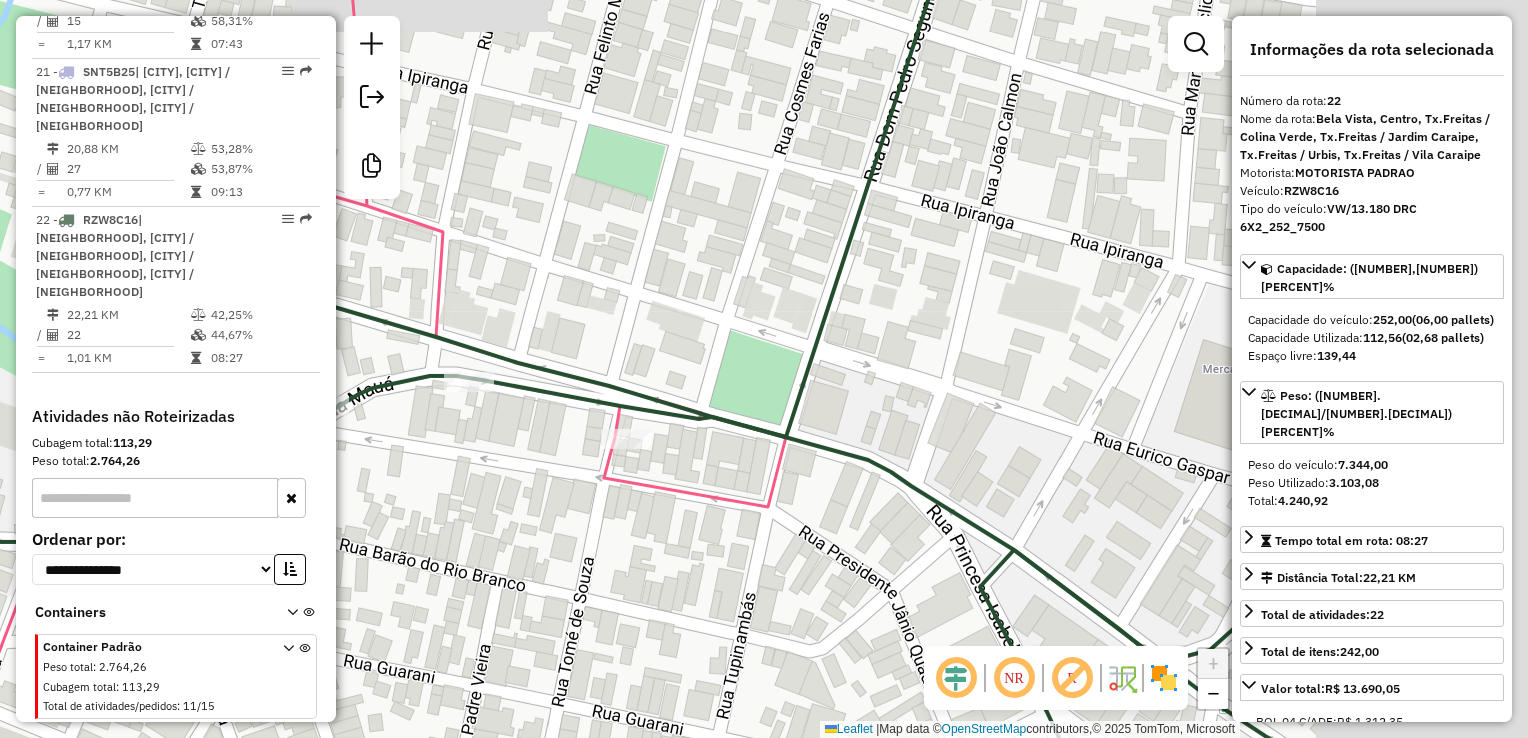 drag, startPoint x: 891, startPoint y: 560, endPoint x: 468, endPoint y: 498, distance: 427.5196 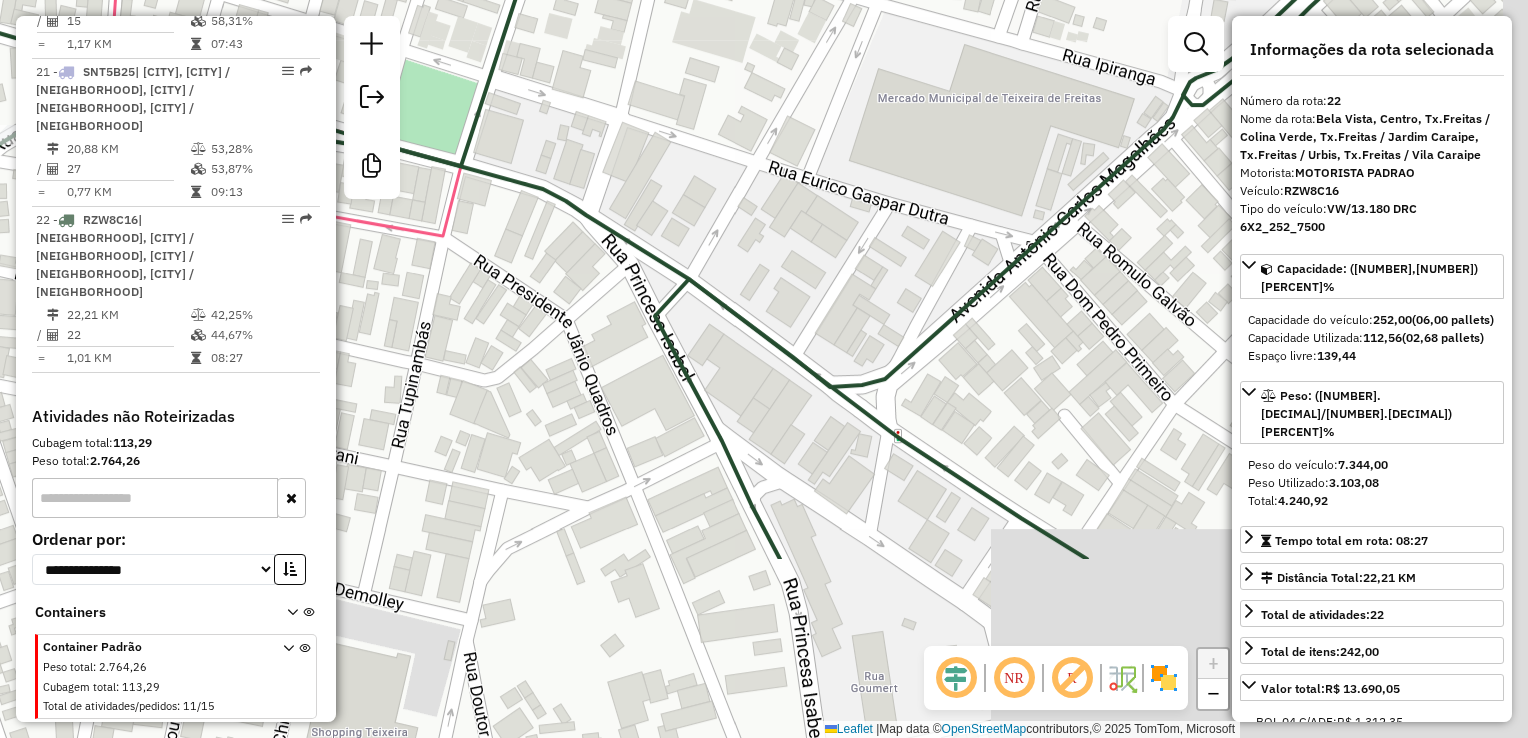 drag, startPoint x: 808, startPoint y: 510, endPoint x: 554, endPoint y: 250, distance: 363.47766 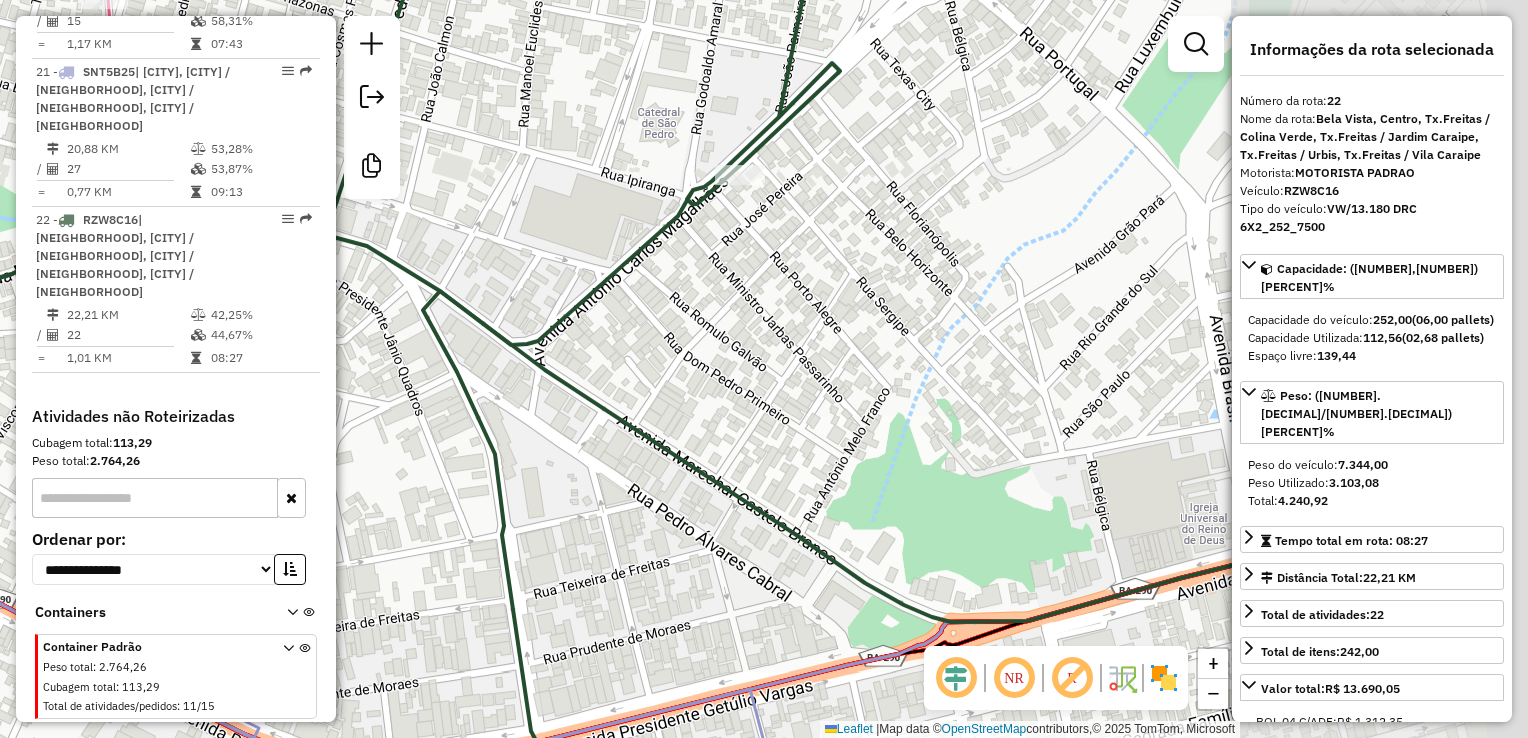 drag, startPoint x: 871, startPoint y: 241, endPoint x: 561, endPoint y: 285, distance: 313.10703 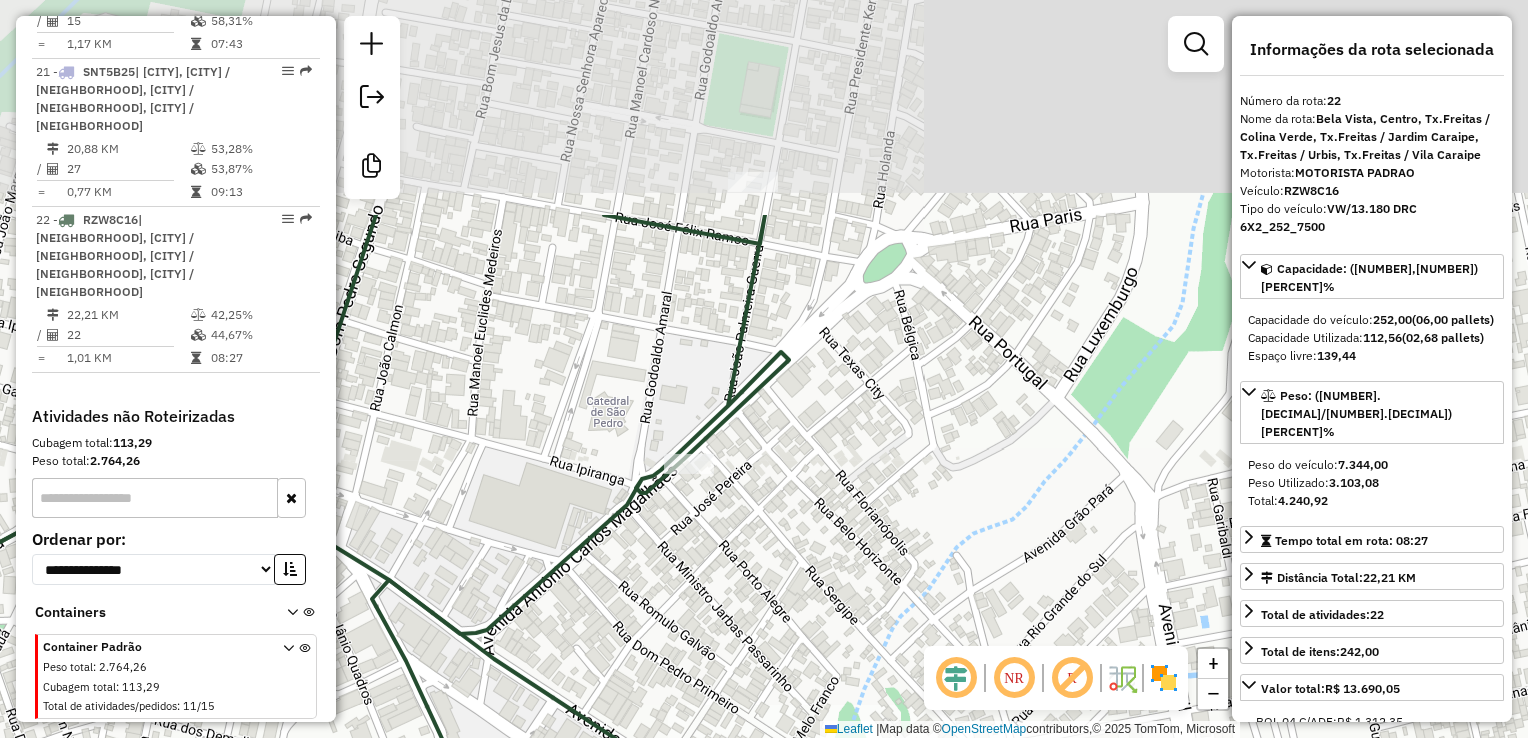 drag, startPoint x: 812, startPoint y: 142, endPoint x: 796, endPoint y: 465, distance: 323.39606 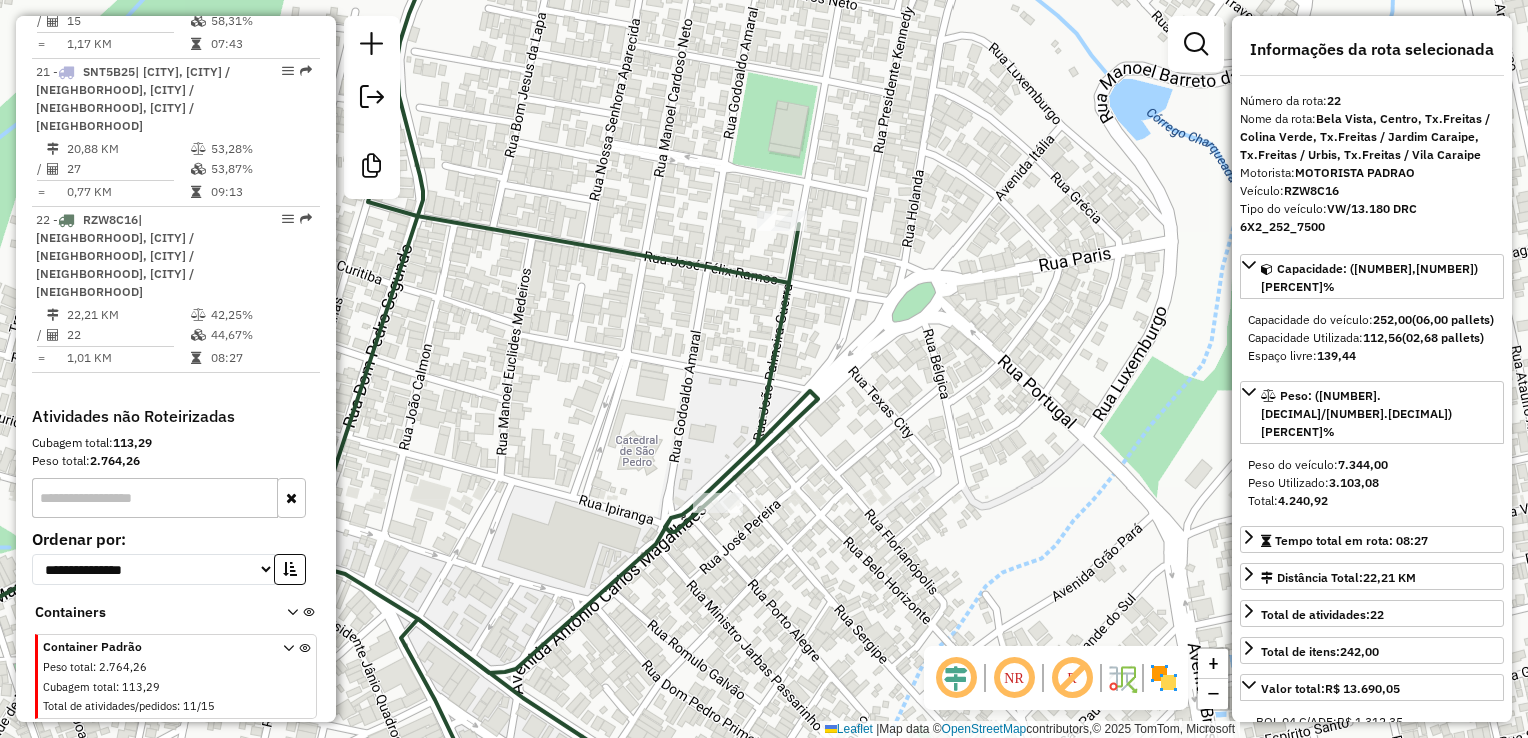 drag, startPoint x: 542, startPoint y: 321, endPoint x: 780, endPoint y: 374, distance: 243.82986 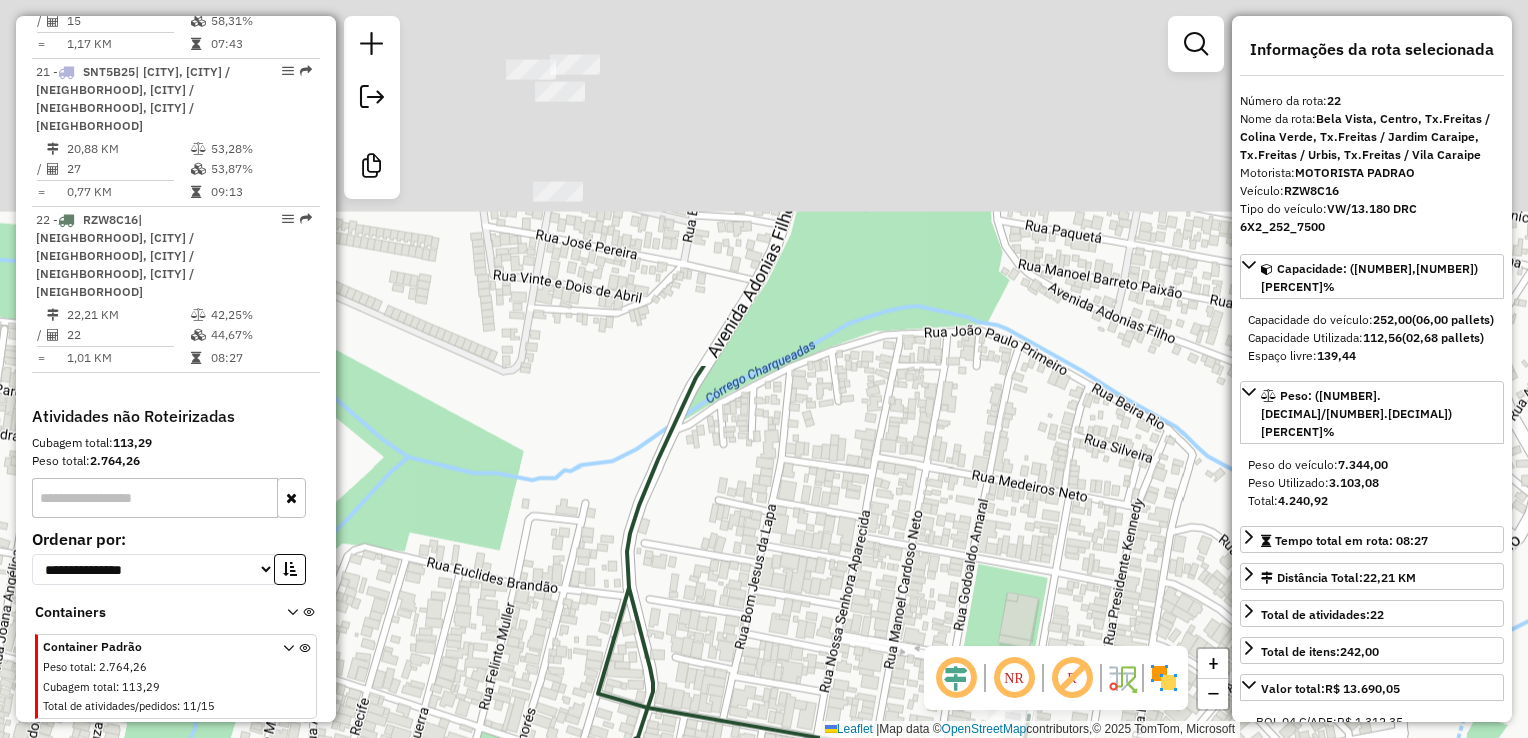 drag, startPoint x: 735, startPoint y: 155, endPoint x: 728, endPoint y: 595, distance: 440.05566 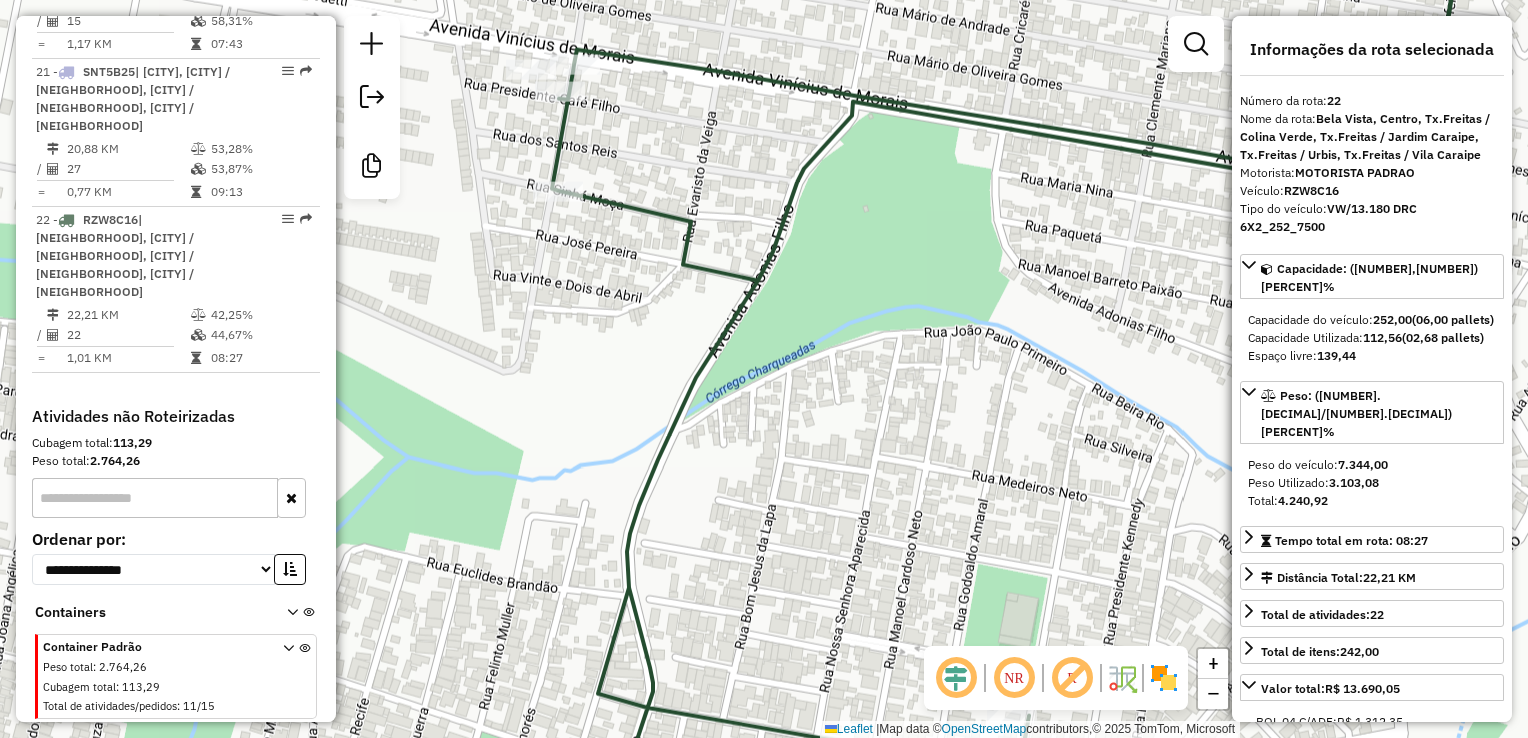 drag, startPoint x: 664, startPoint y: 265, endPoint x: 664, endPoint y: 435, distance: 170 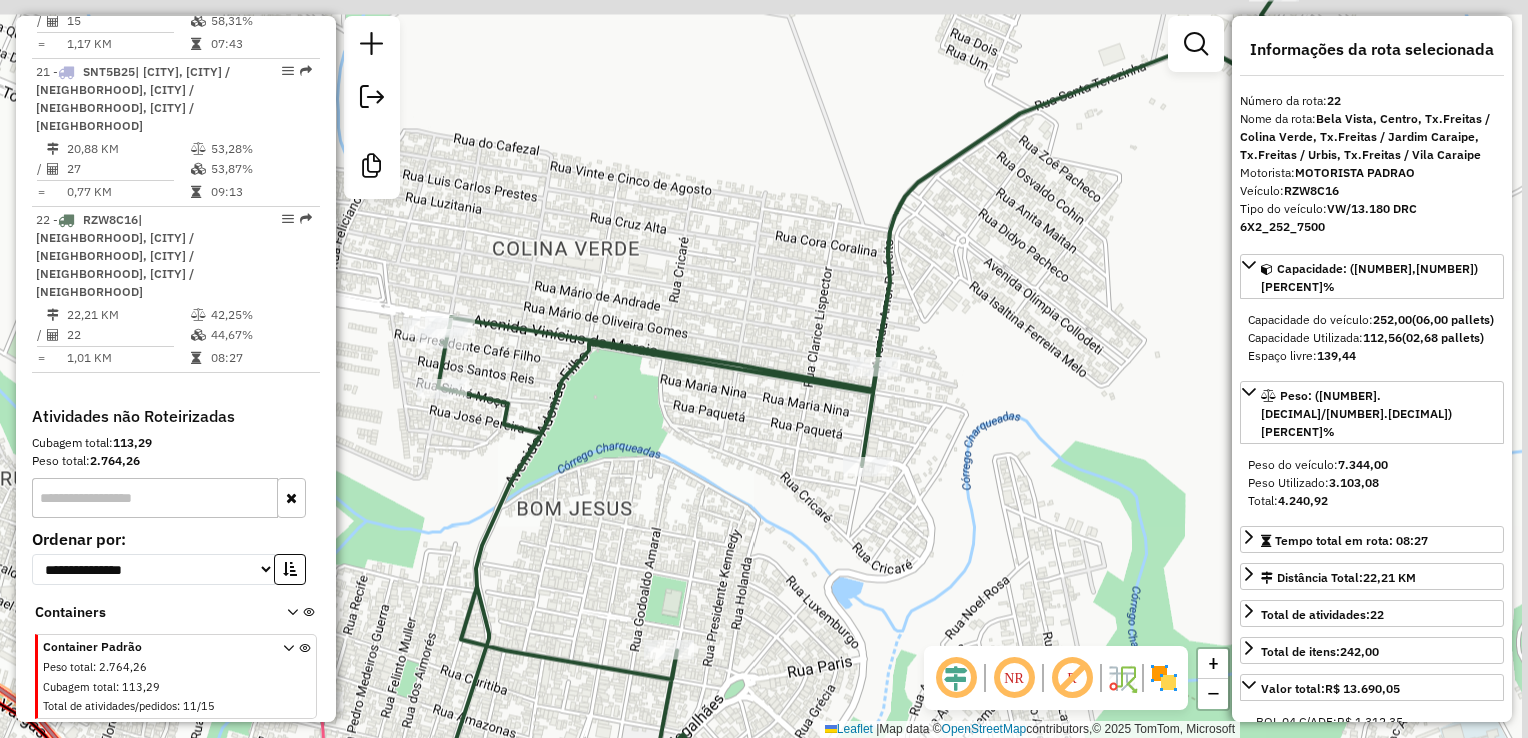 drag, startPoint x: 900, startPoint y: 397, endPoint x: 678, endPoint y: 392, distance: 222.0563 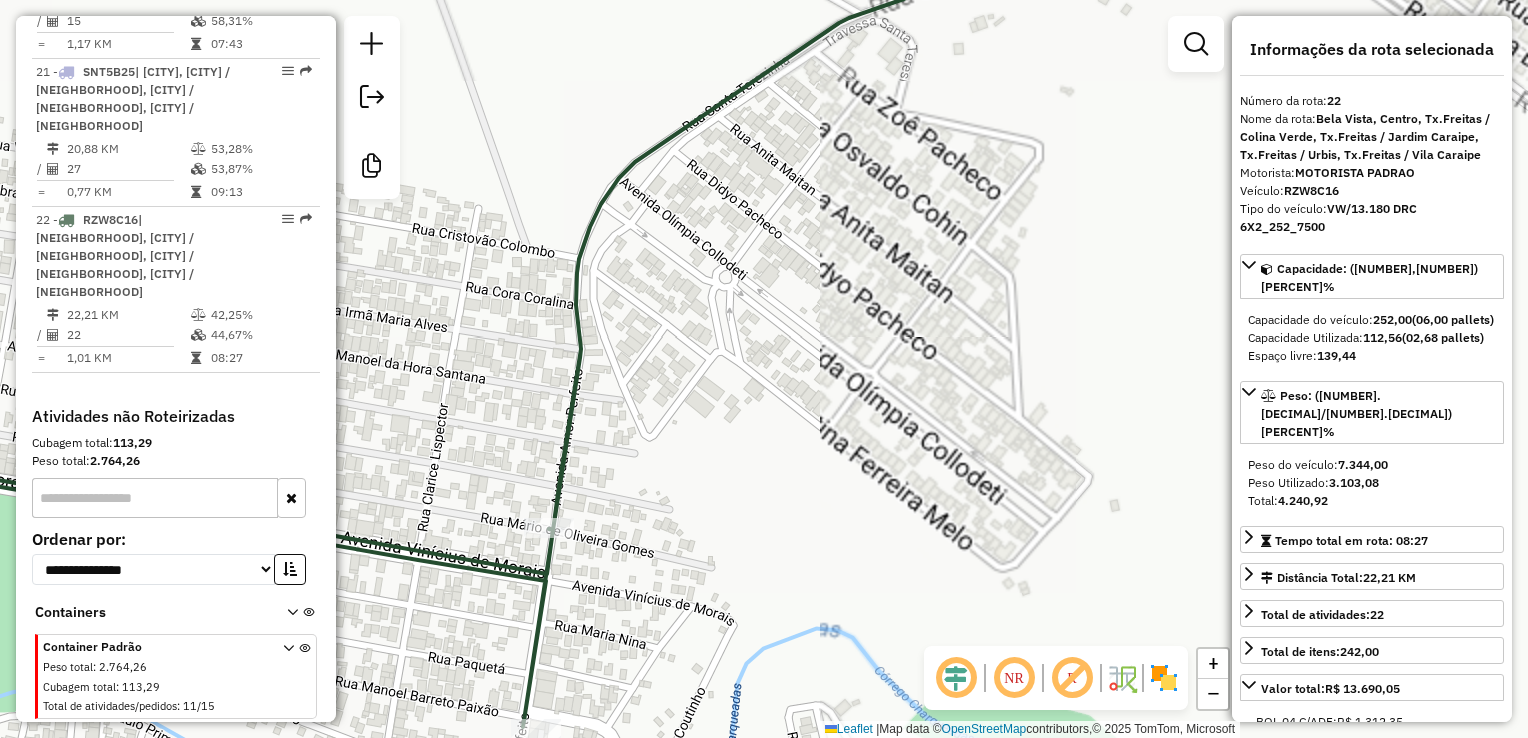 click on "Janela de atendimento Grade de atendimento Capacidade Transportadoras Veículos Cliente Pedidos  Rotas Selecione os dias de semana para filtrar as janelas de atendimento  Seg   Ter   Qua   Qui   Sex   Sáb   Dom  Informe o período da janela de atendimento: De: Até:  Filtrar exatamente a janela do cliente  Considerar janela de atendimento padrão  Selecione os dias de semana para filtrar as grades de atendimento  Seg   Ter   Qua   Qui   Sex   Sáb   Dom   Considerar clientes sem dia de atendimento cadastrado  Clientes fora do dia de atendimento selecionado Filtrar as atividades entre os valores definidos abaixo:  Peso mínimo:   Peso máximo:   Cubagem mínima:   Cubagem máxima:   De:   Até:  Filtrar as atividades entre o tempo de atendimento definido abaixo:  De:   Até:   Considerar capacidade total dos clientes não roteirizados Transportadora: Selecione um ou mais itens Tipo de veículo: Selecione um ou mais itens Veículo: Selecione um ou mais itens Motorista: Selecione um ou mais itens Nome: Rótulo:" 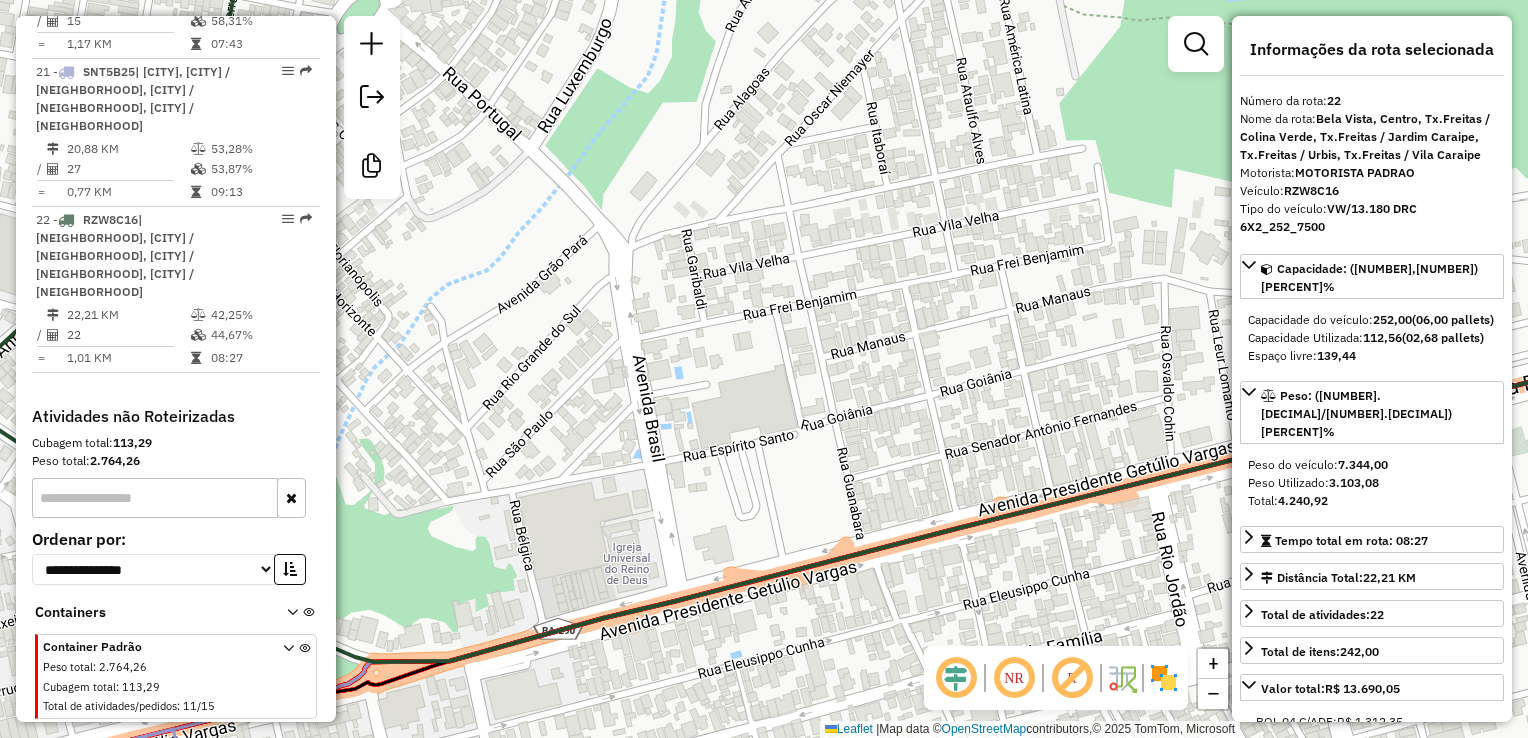 drag, startPoint x: 545, startPoint y: 453, endPoint x: 646, endPoint y: 496, distance: 109.77249 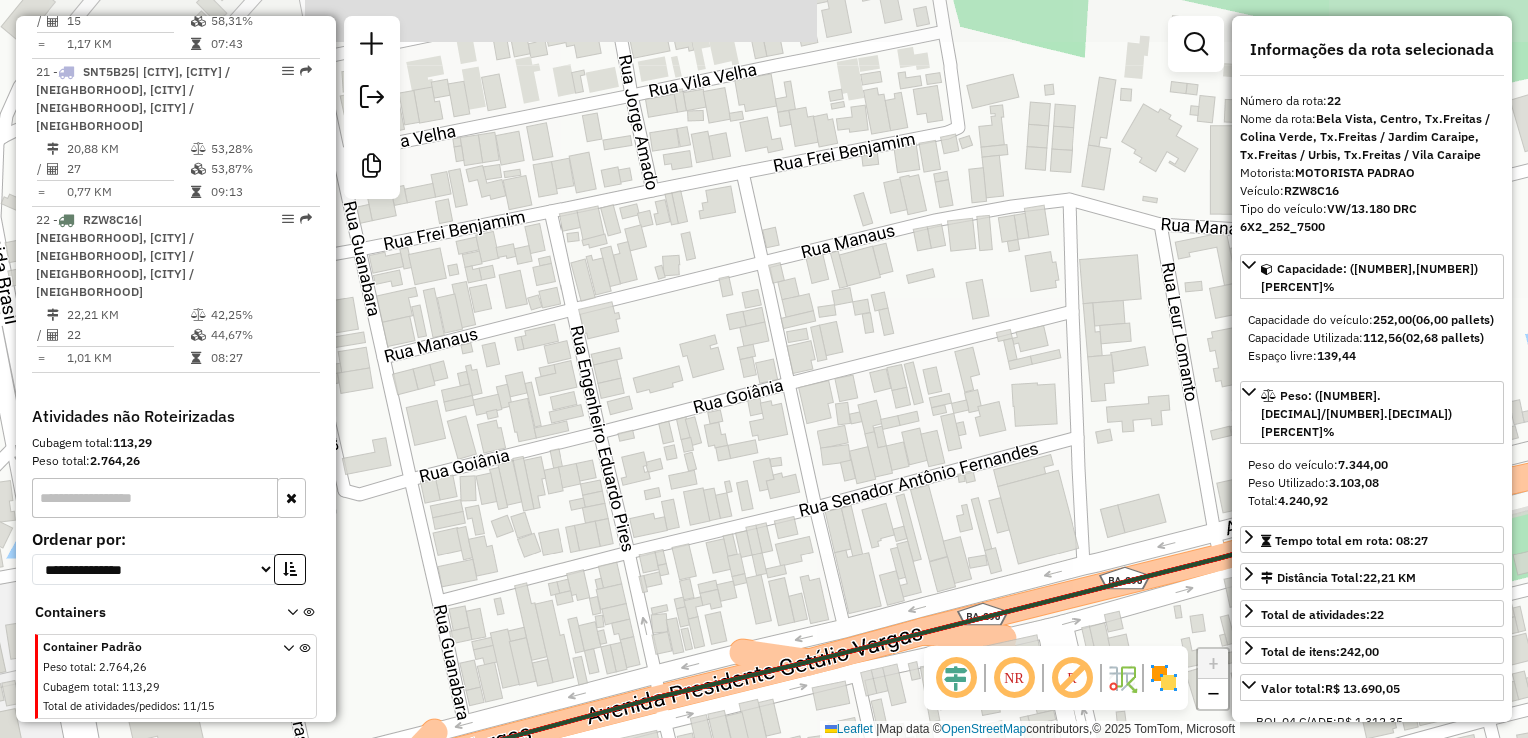 drag, startPoint x: 948, startPoint y: 414, endPoint x: 601, endPoint y: 466, distance: 350.87463 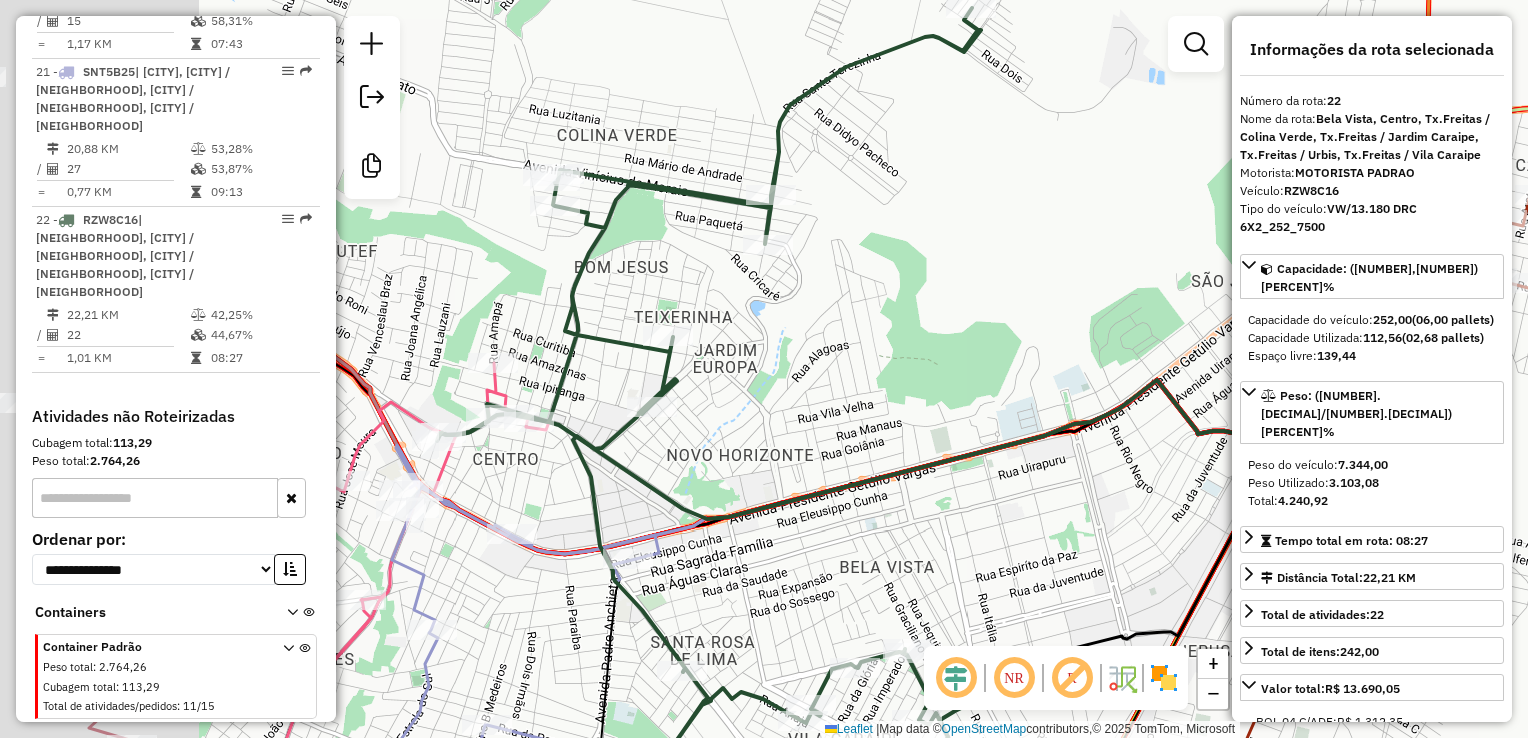 drag, startPoint x: 596, startPoint y: 476, endPoint x: 830, endPoint y: 476, distance: 234 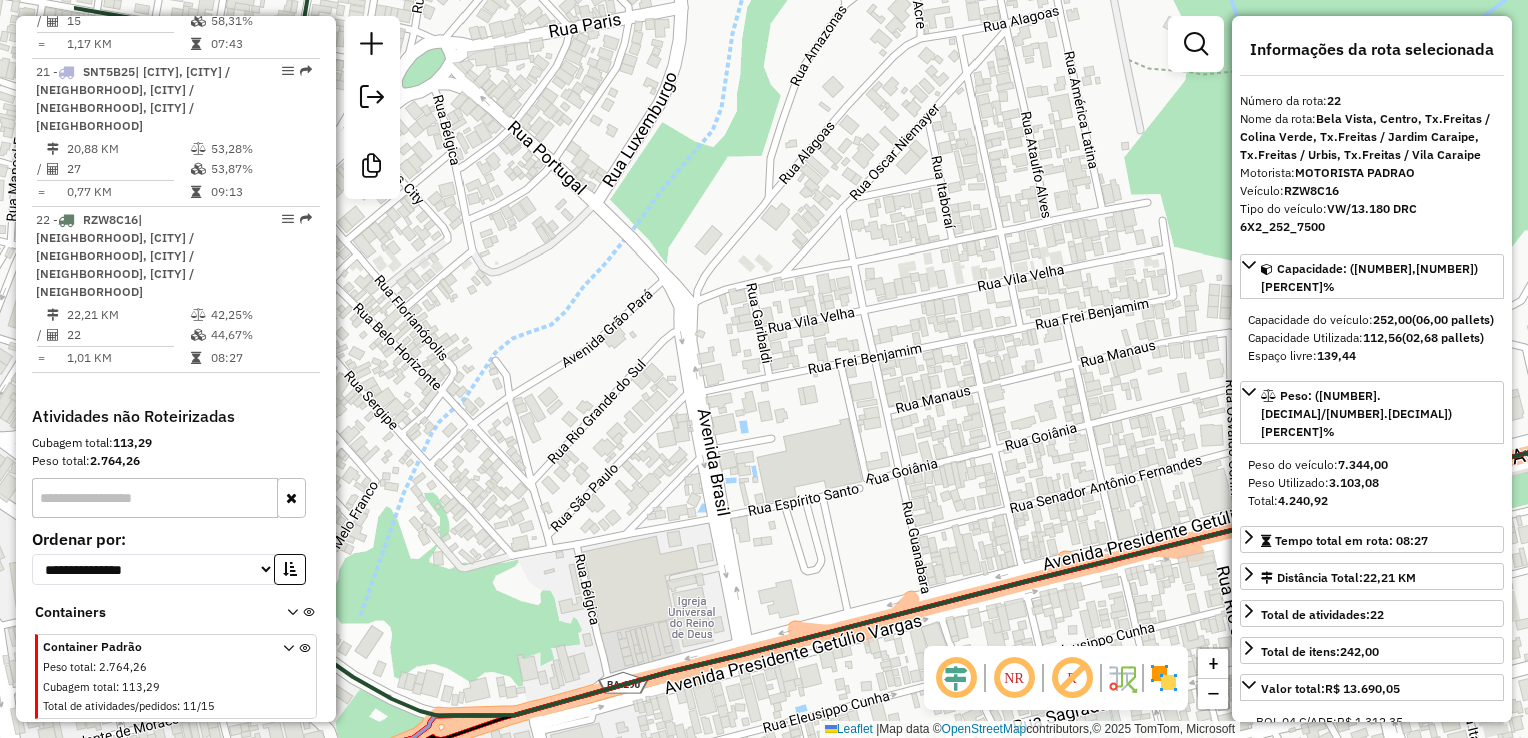 drag, startPoint x: 713, startPoint y: 483, endPoint x: 948, endPoint y: 424, distance: 242.29321 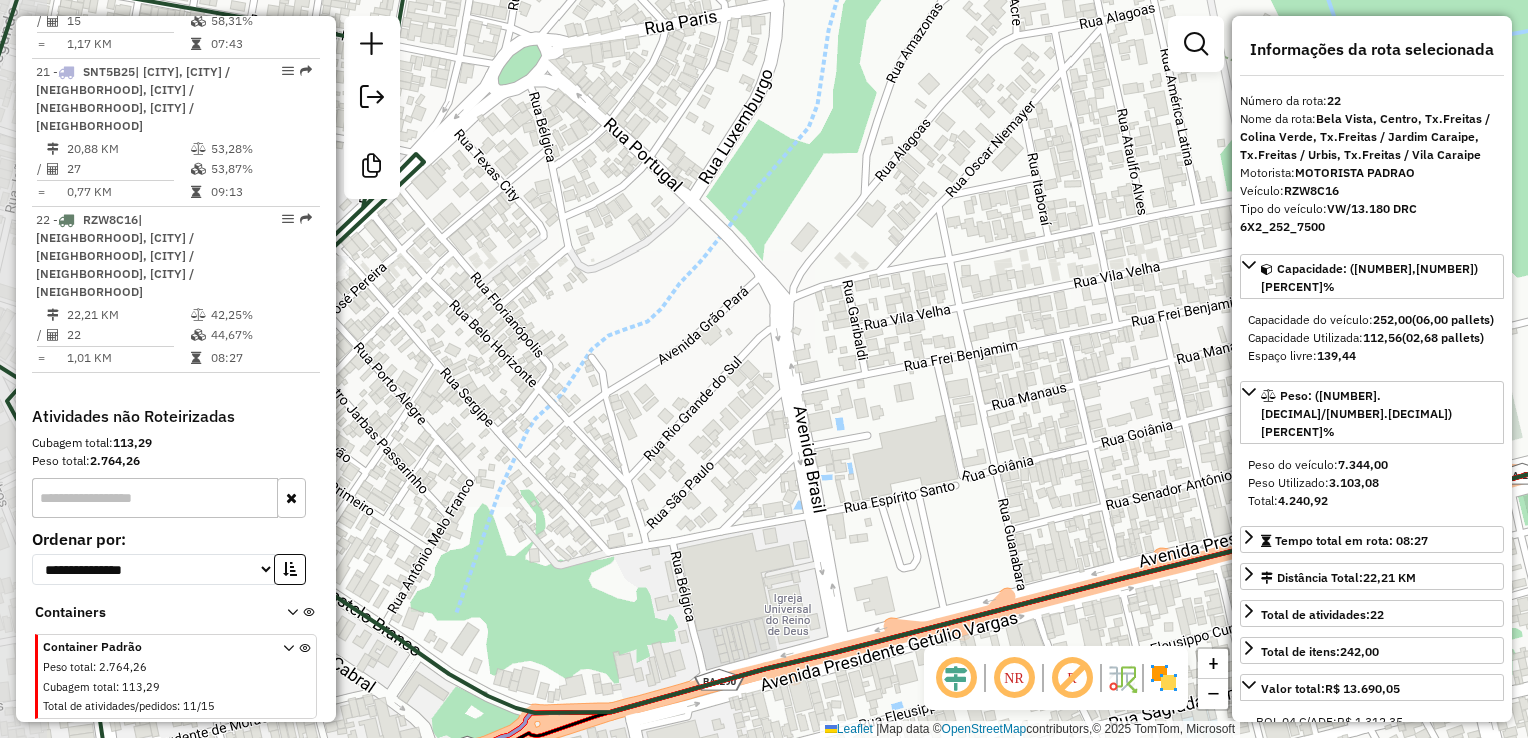 drag, startPoint x: 695, startPoint y: 443, endPoint x: 753, endPoint y: 458, distance: 59.908264 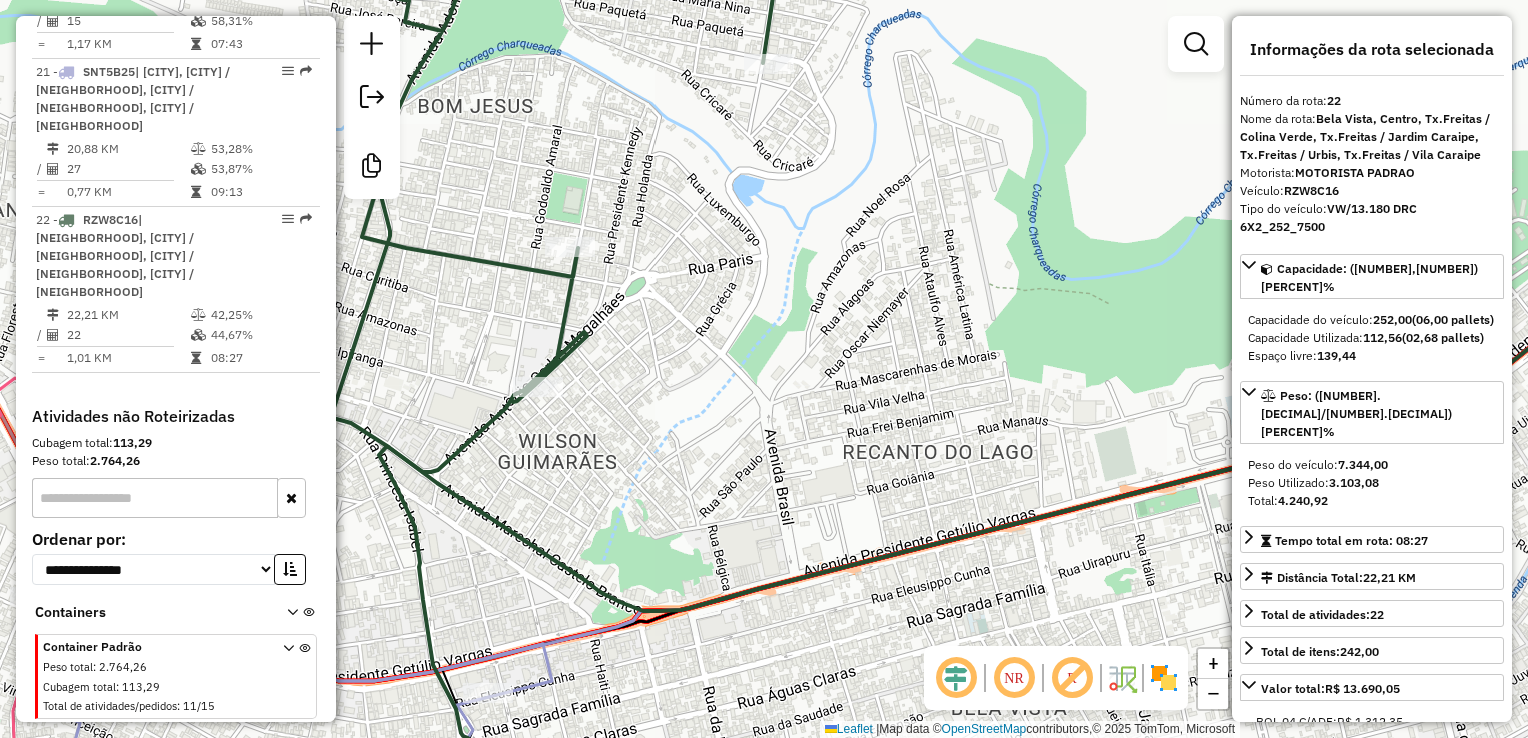 drag, startPoint x: 946, startPoint y: 493, endPoint x: 838, endPoint y: 451, distance: 115.87925 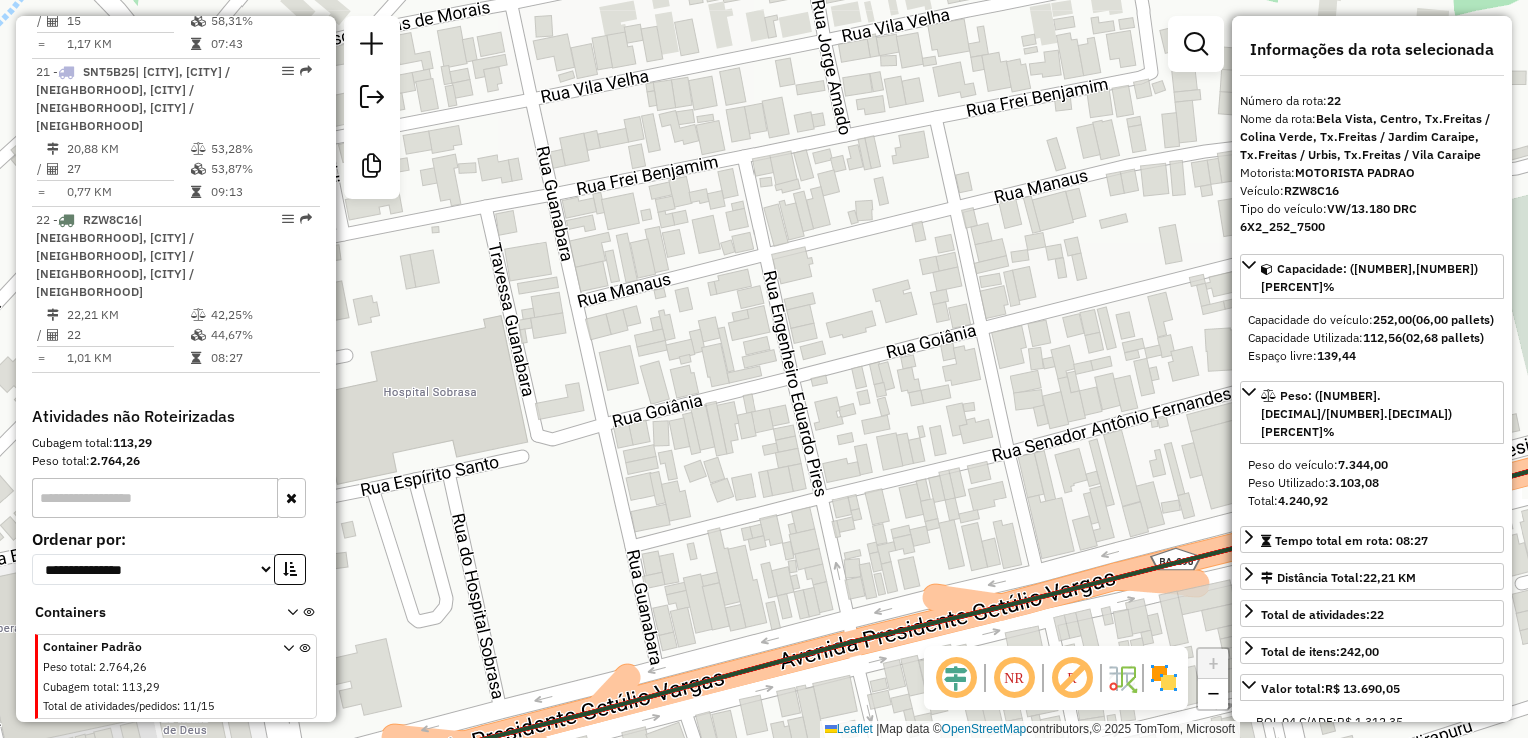 drag, startPoint x: 772, startPoint y: 510, endPoint x: 819, endPoint y: 500, distance: 48.052055 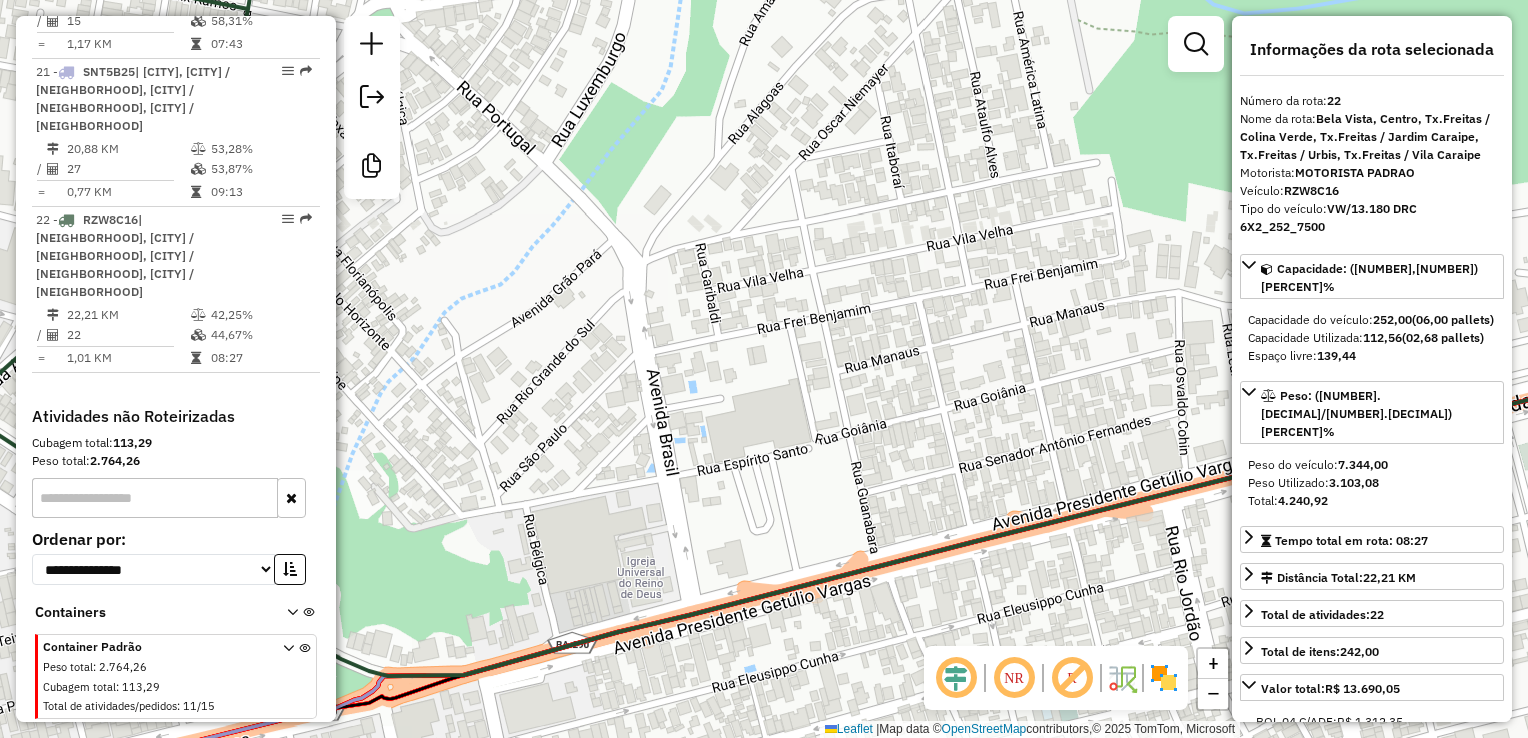 drag, startPoint x: 829, startPoint y: 507, endPoint x: 955, endPoint y: 427, distance: 149.25146 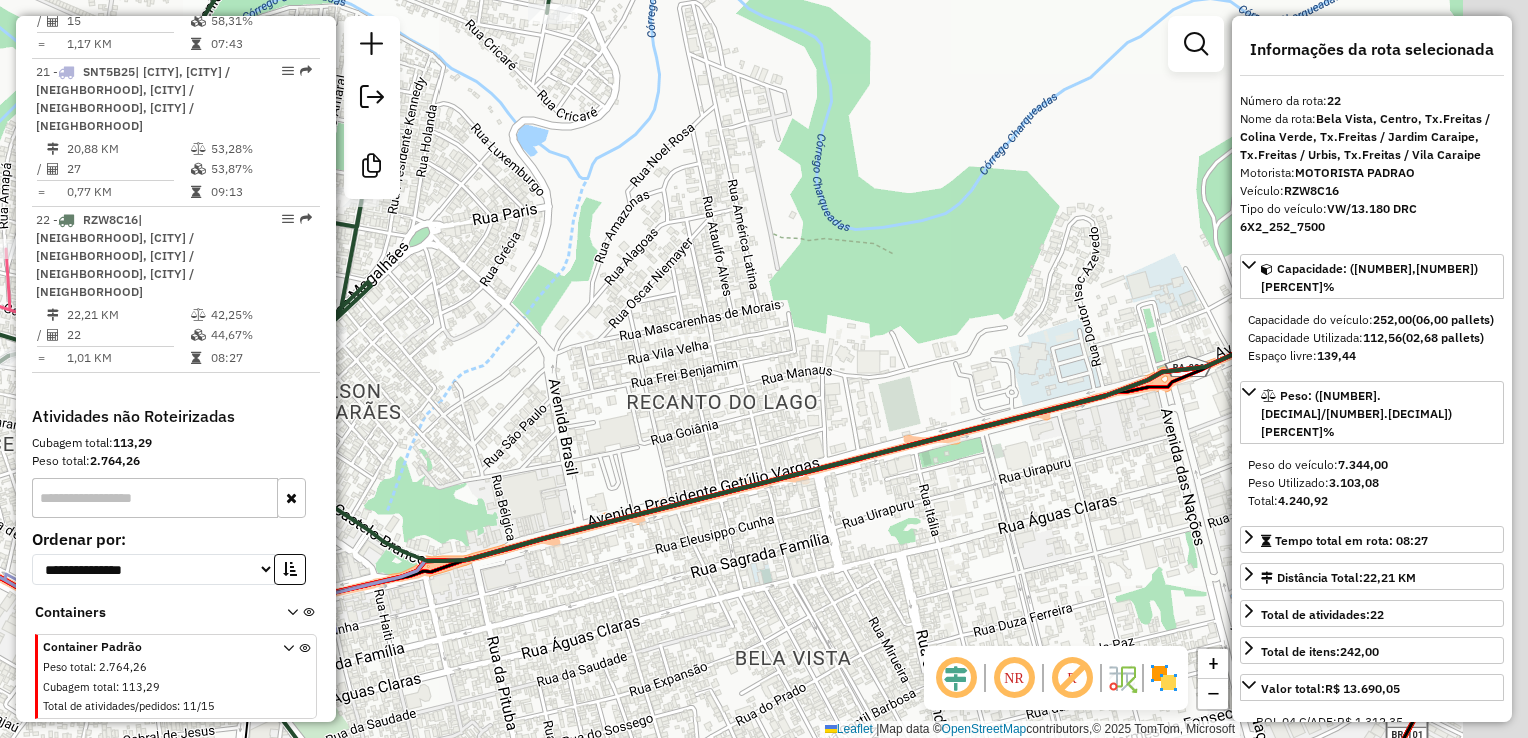 drag, startPoint x: 970, startPoint y: 428, endPoint x: 703, endPoint y: 465, distance: 269.55148 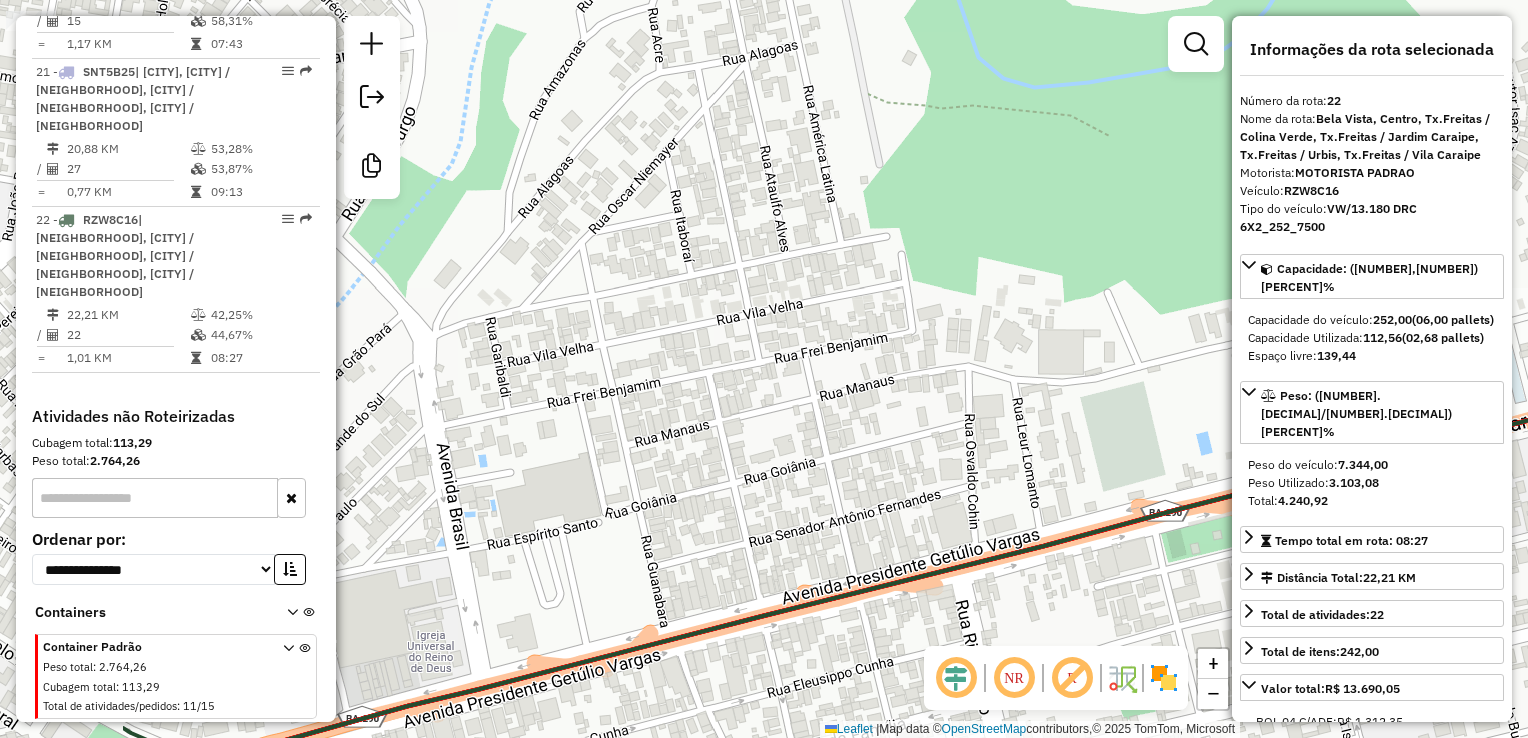 drag, startPoint x: 810, startPoint y: 432, endPoint x: 1085, endPoint y: 456, distance: 276.0453 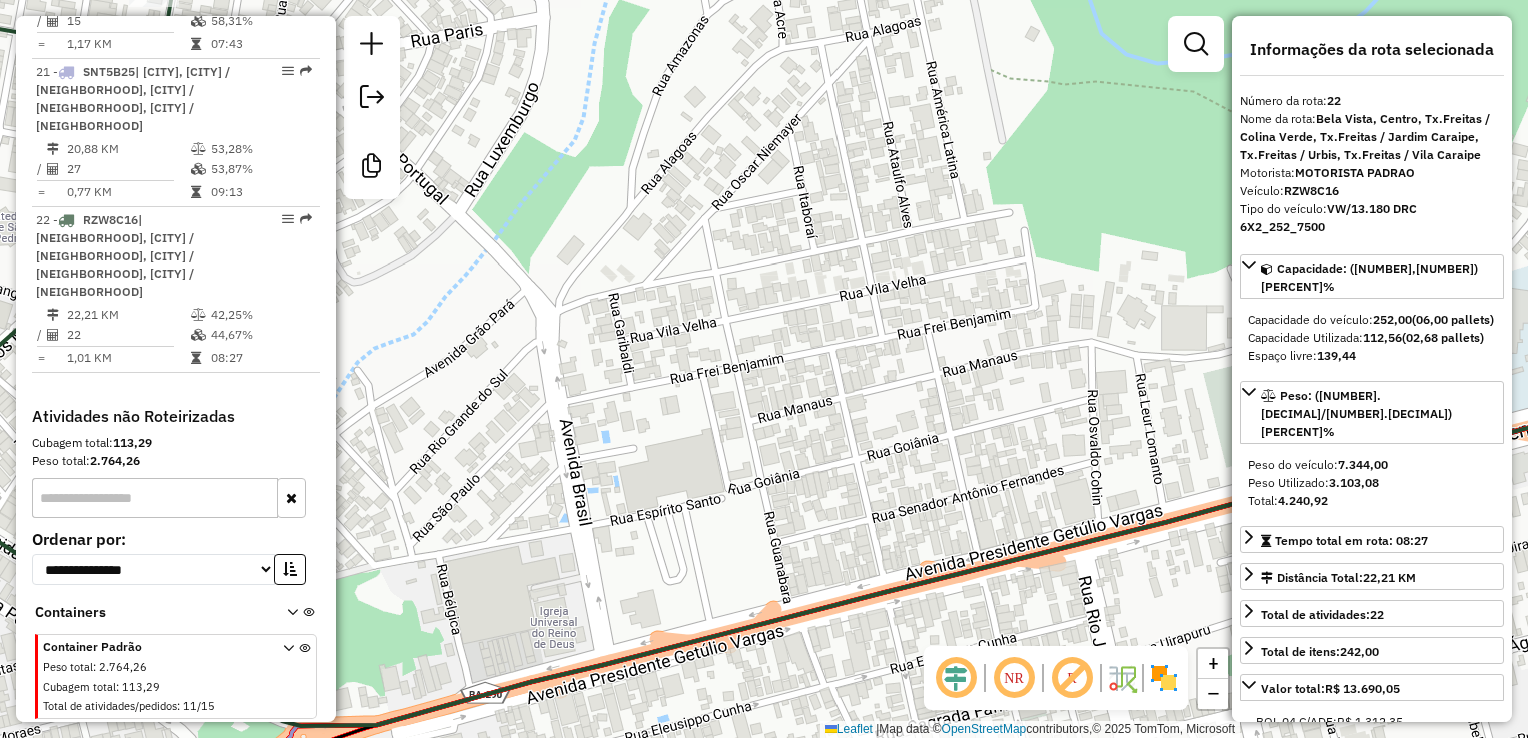 drag, startPoint x: 800, startPoint y: 486, endPoint x: 925, endPoint y: 464, distance: 126.921234 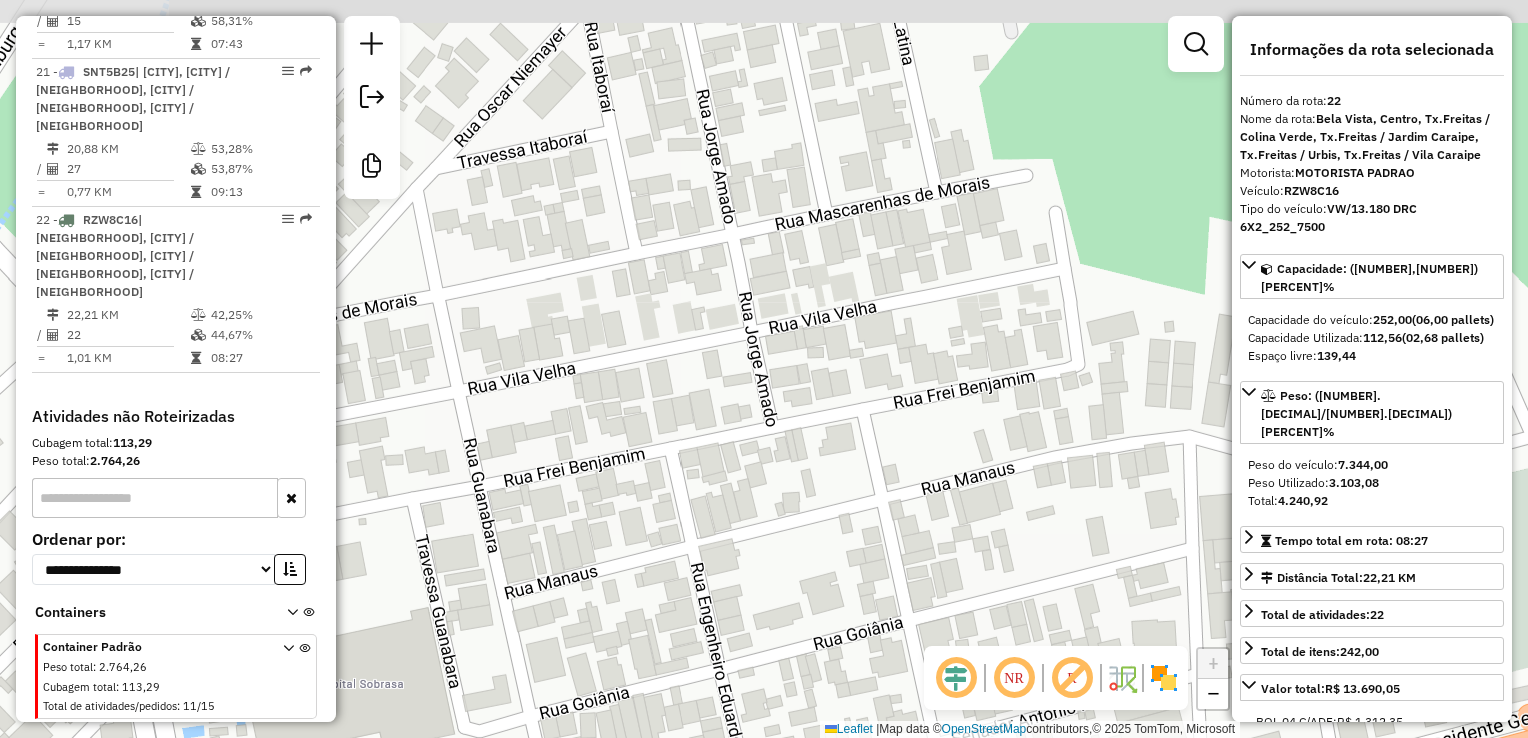 drag, startPoint x: 889, startPoint y: 364, endPoint x: 801, endPoint y: 542, distance: 198.56485 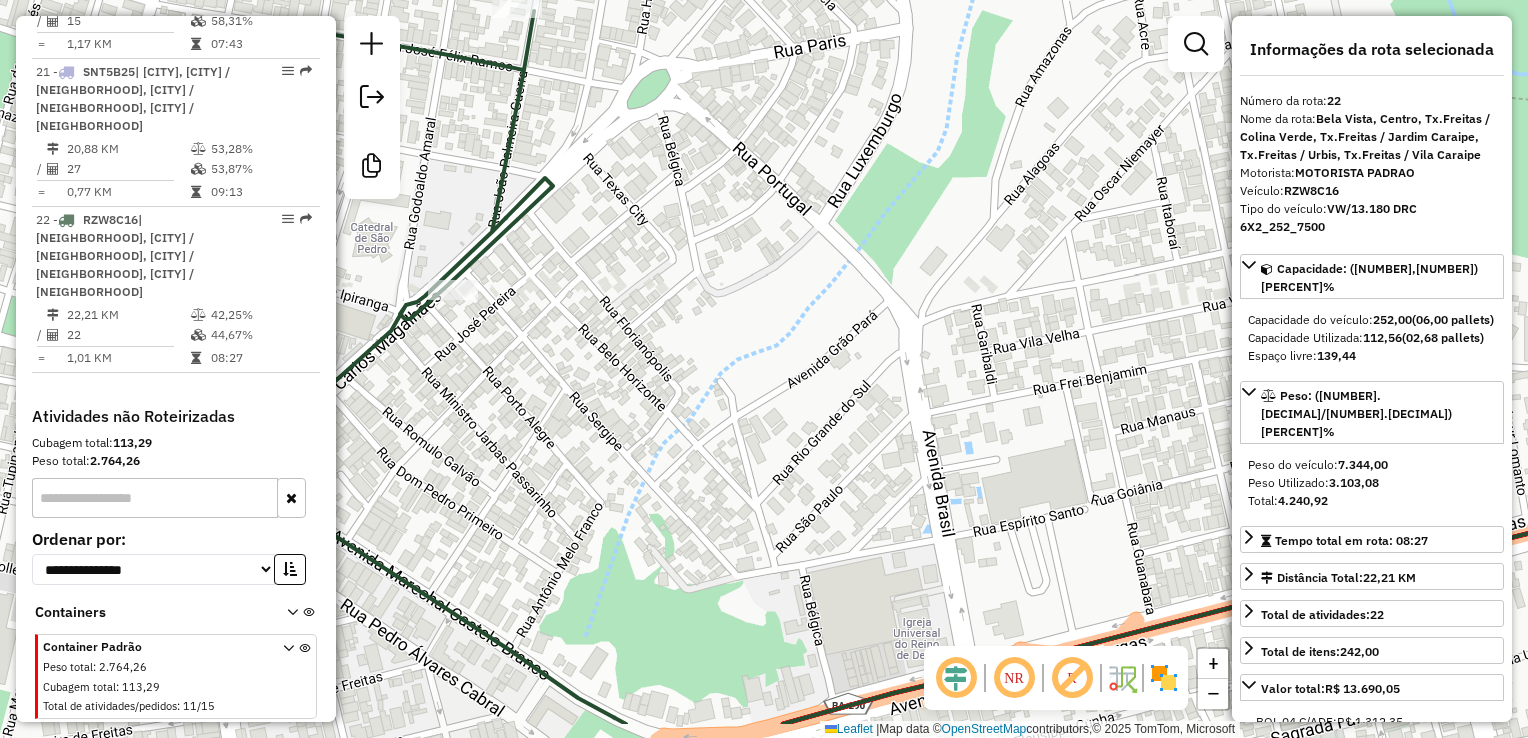 drag, startPoint x: 552, startPoint y: 479, endPoint x: 963, endPoint y: 391, distance: 420.31537 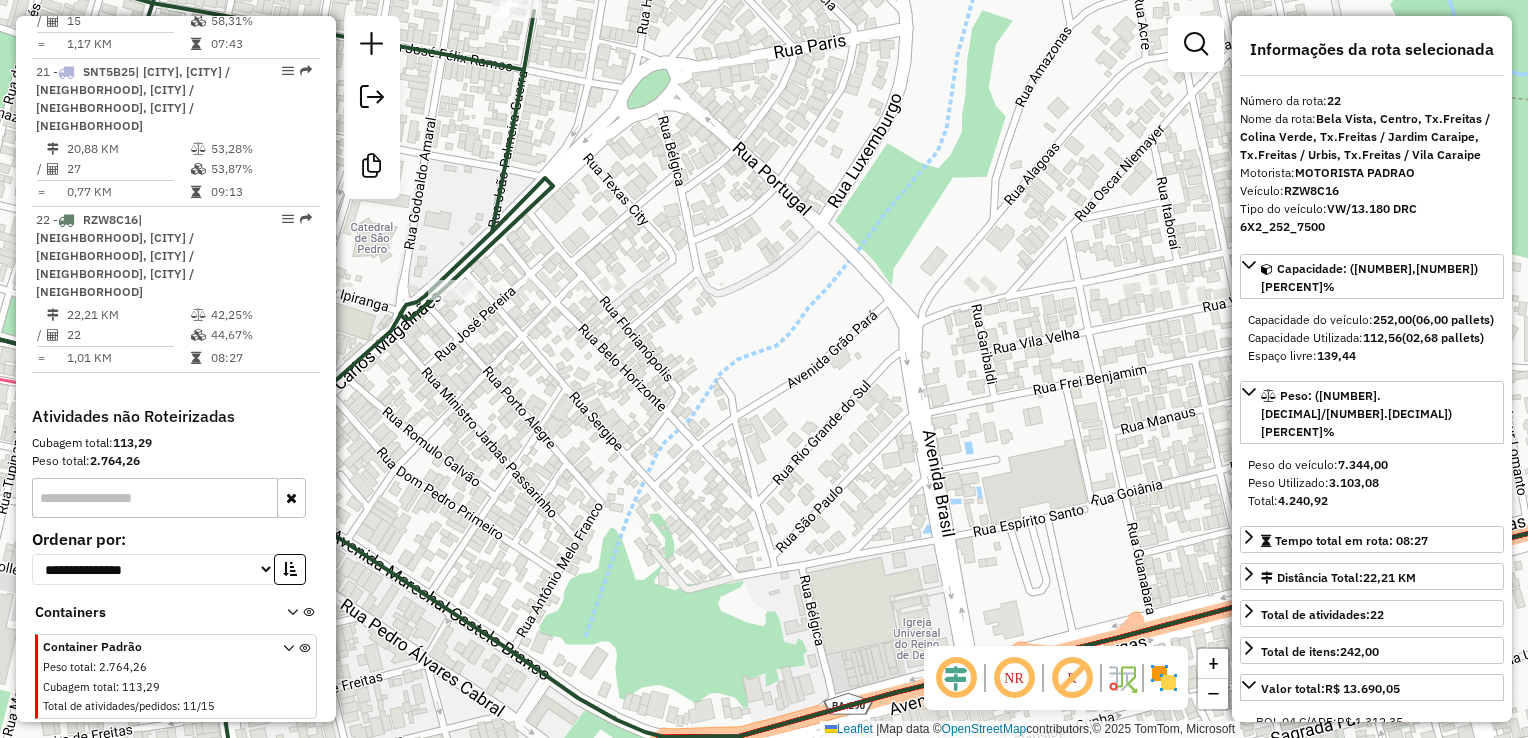 click on "Janela de atendimento Grade de atendimento Capacidade Transportadoras Veículos Cliente Pedidos  Rotas Selecione os dias de semana para filtrar as janelas de atendimento  Seg   Ter   Qua   Qui   Sex   Sáb   Dom  Informe o período da janela de atendimento: De: Até:  Filtrar exatamente a janela do cliente  Considerar janela de atendimento padrão  Selecione os dias de semana para filtrar as grades de atendimento  Seg   Ter   Qua   Qui   Sex   Sáb   Dom   Considerar clientes sem dia de atendimento cadastrado  Clientes fora do dia de atendimento selecionado Filtrar as atividades entre os valores definidos abaixo:  Peso mínimo:   Peso máximo:   Cubagem mínima:   Cubagem máxima:   De:   Até:  Filtrar as atividades entre o tempo de atendimento definido abaixo:  De:   Até:   Considerar capacidade total dos clientes não roteirizados Transportadora: Selecione um ou mais itens Tipo de veículo: Selecione um ou mais itens Veículo: Selecione um ou mais itens Motorista: Selecione um ou mais itens Nome: Rótulo:" 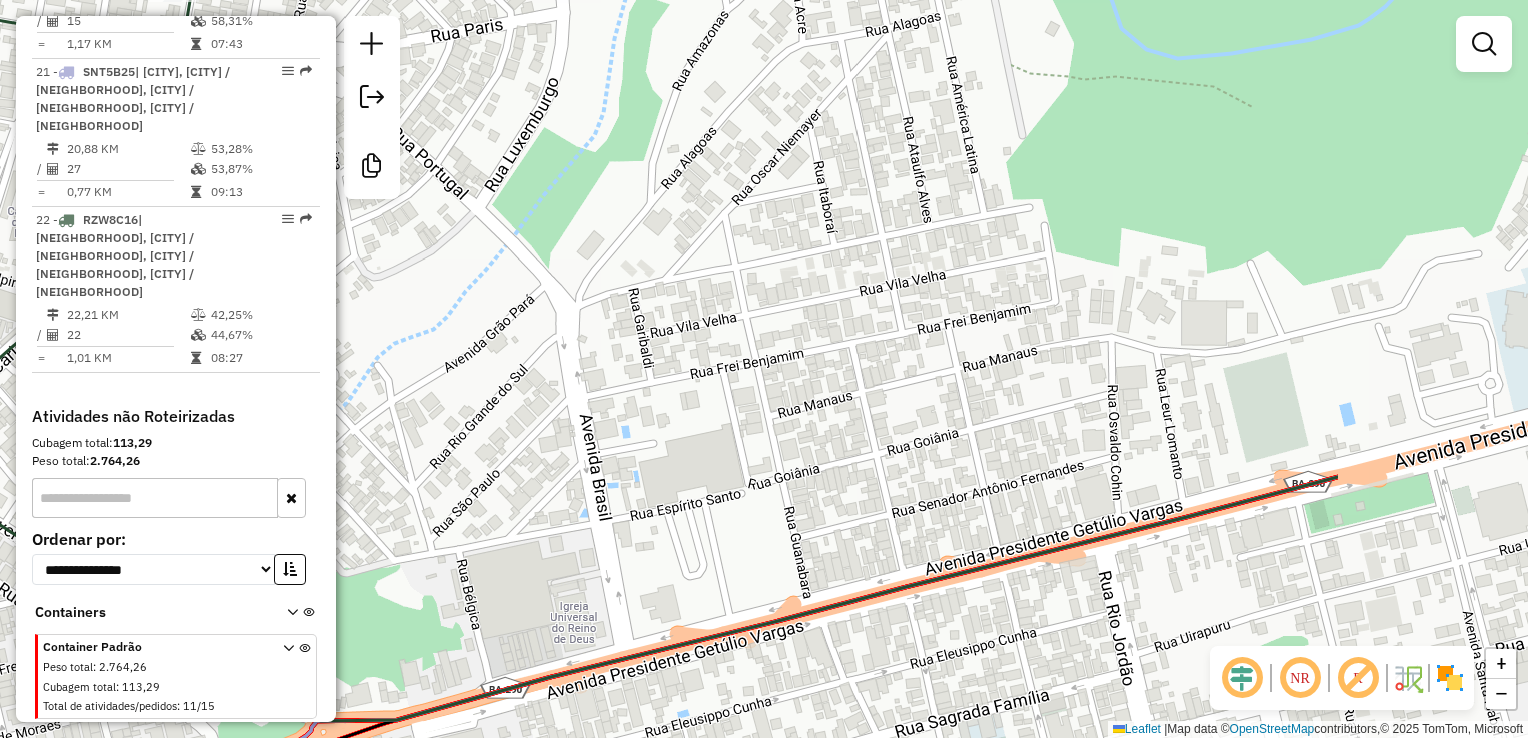 drag, startPoint x: 1035, startPoint y: 474, endPoint x: 701, endPoint y: 442, distance: 335.52942 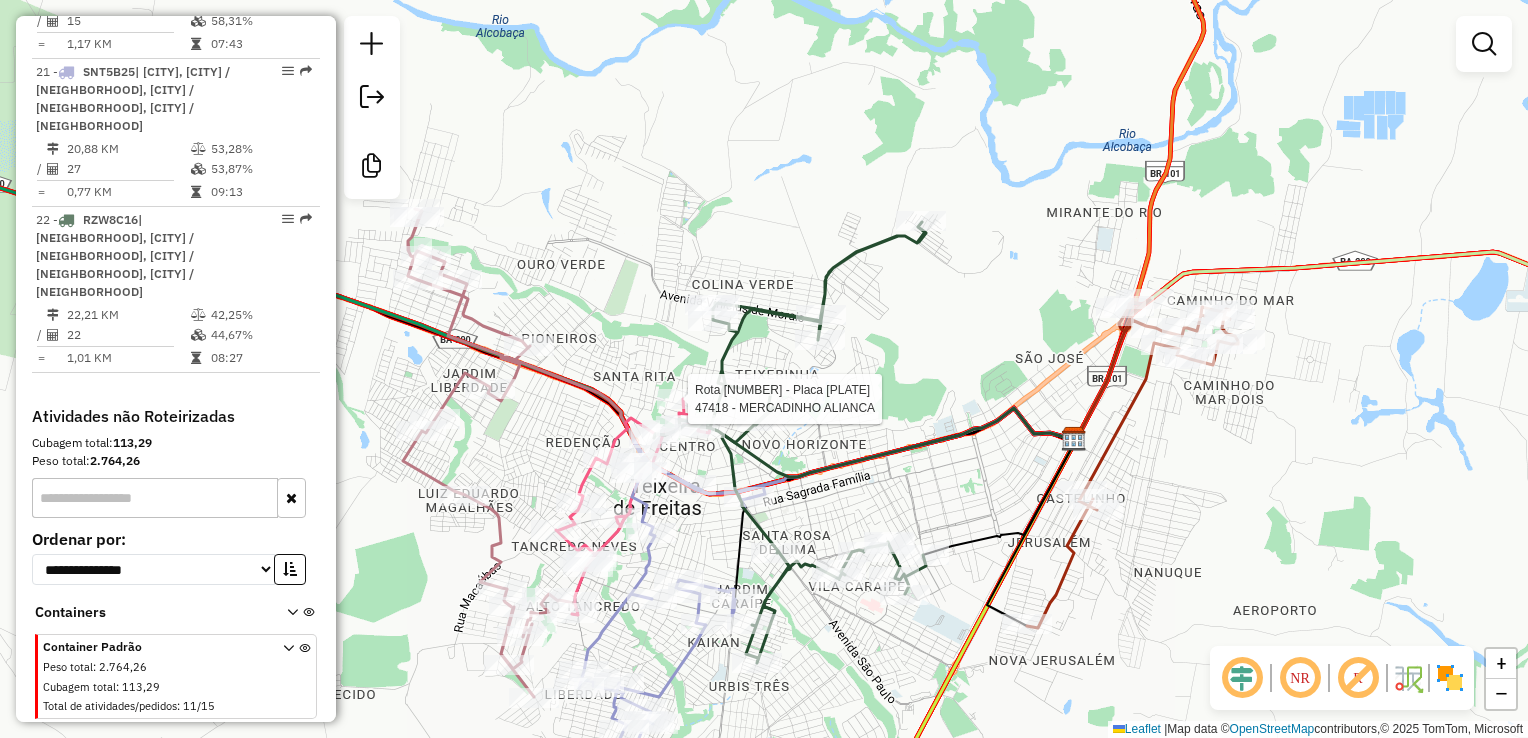 select on "**********" 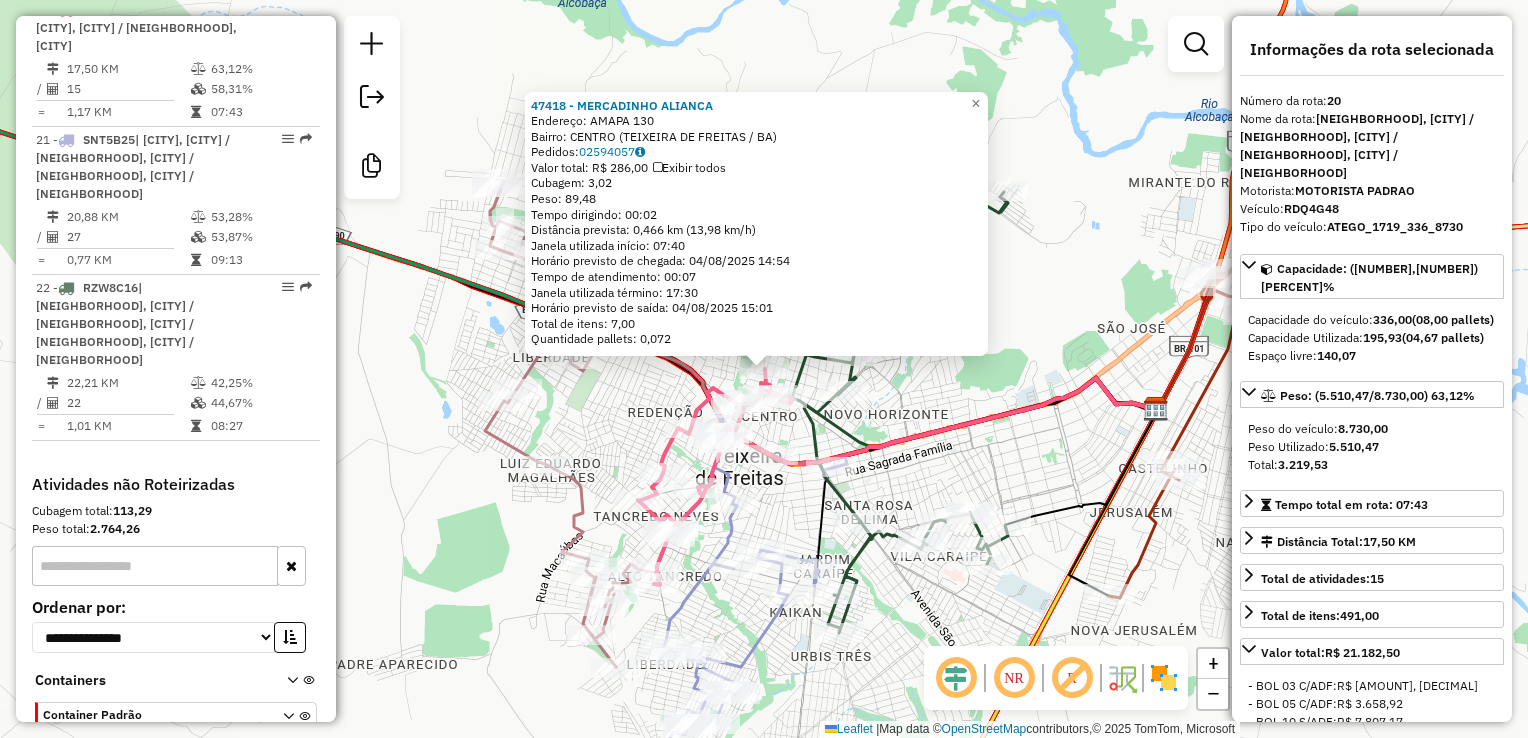 scroll, scrollTop: 2880, scrollLeft: 0, axis: vertical 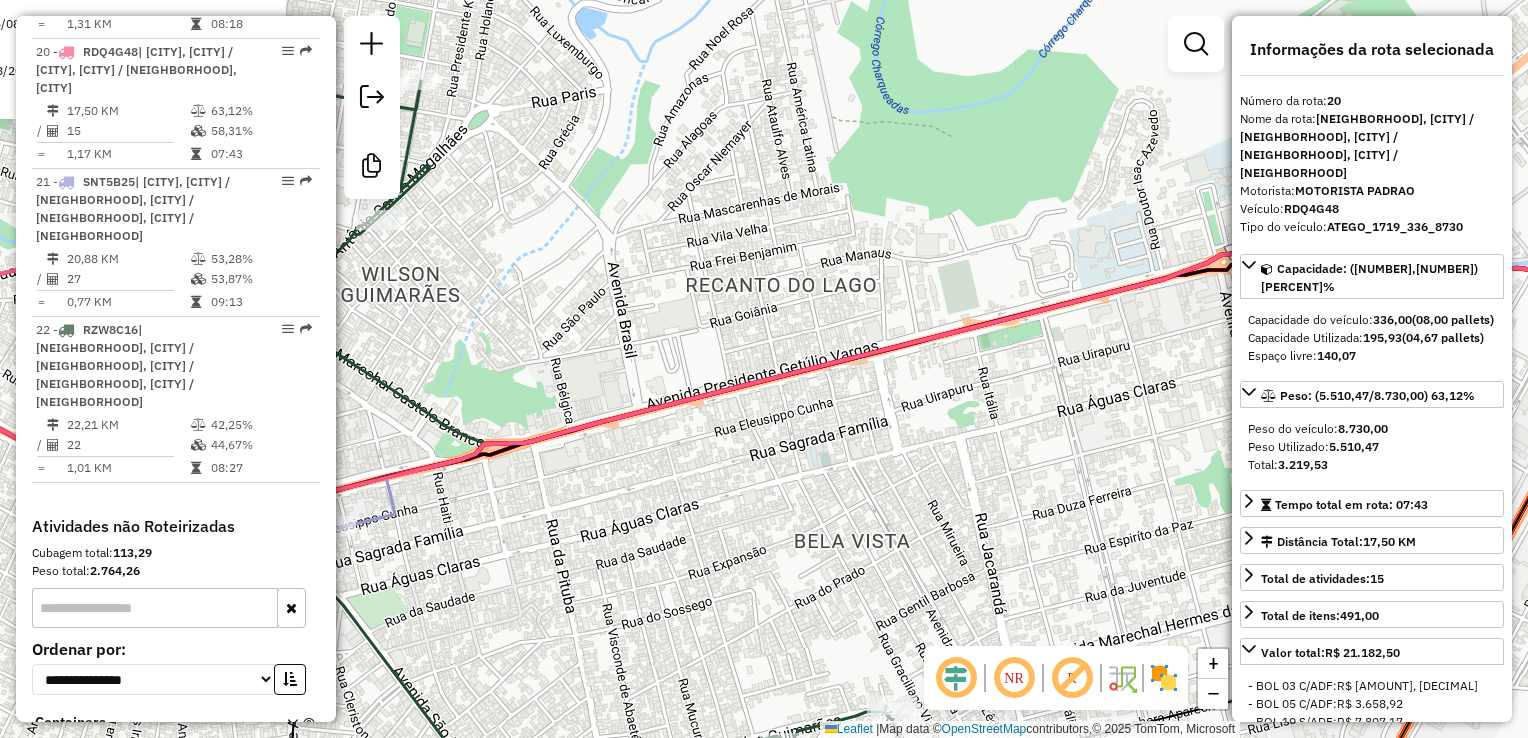 drag, startPoint x: 654, startPoint y: 262, endPoint x: 782, endPoint y: 405, distance: 191.91925 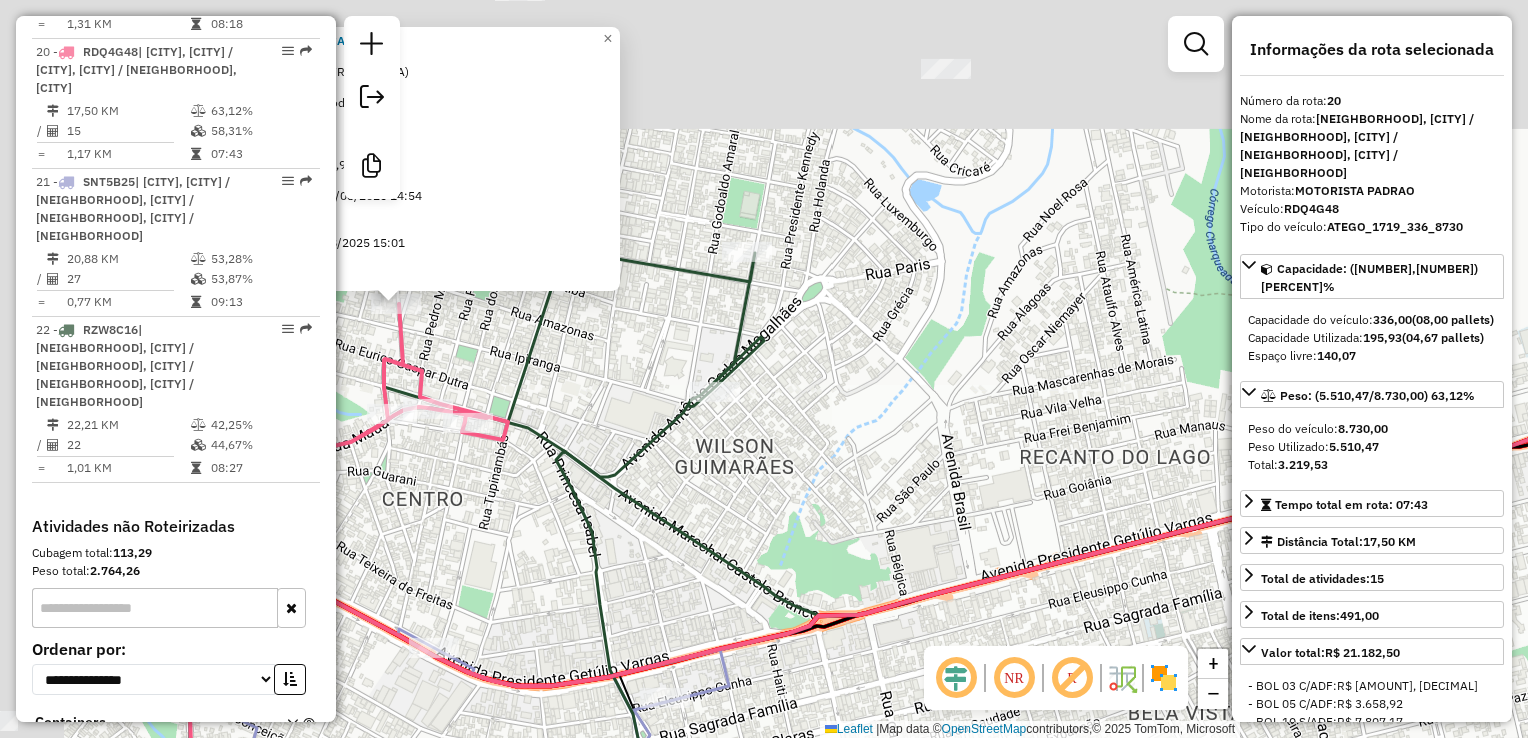 drag, startPoint x: 784, startPoint y: 228, endPoint x: 864, endPoint y: 314, distance: 117.456375 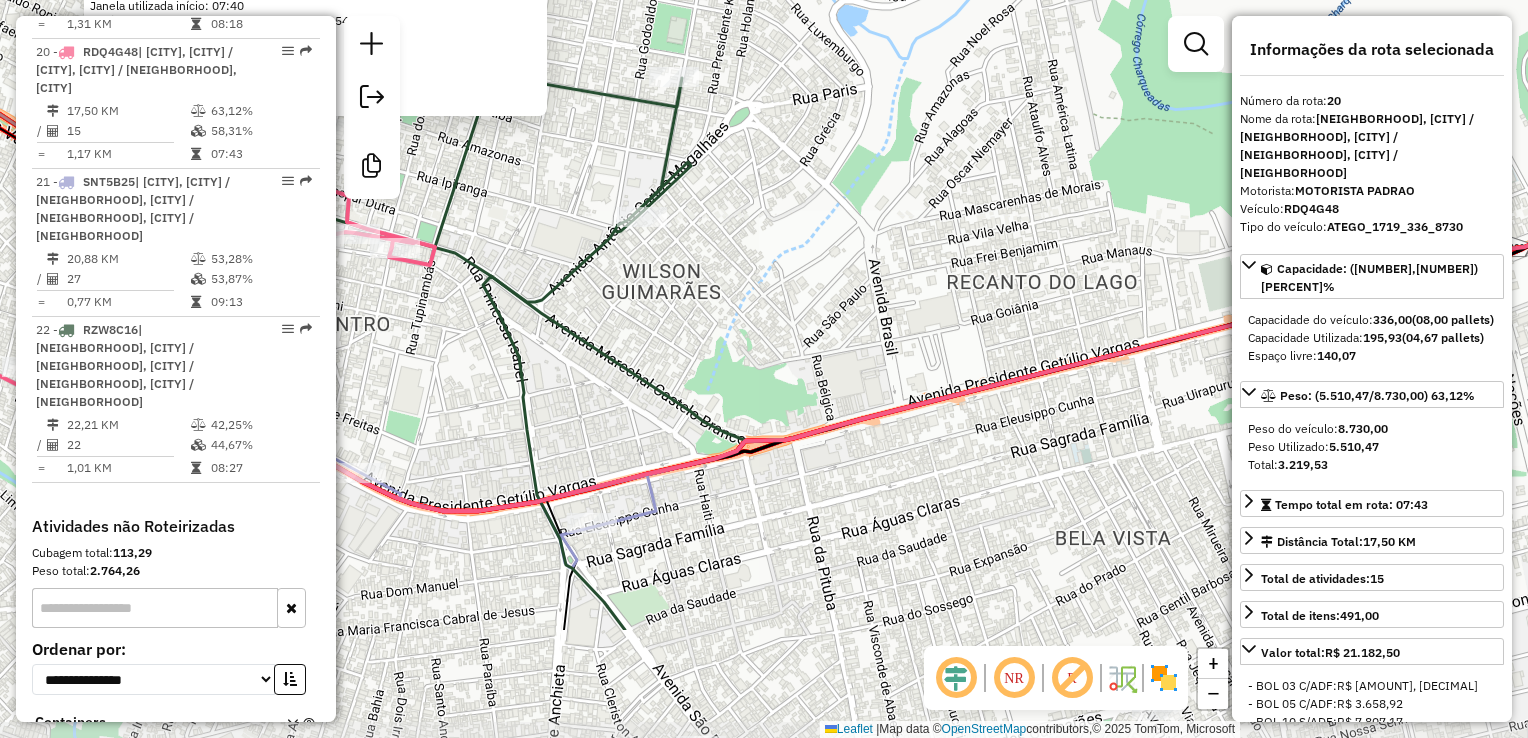 drag, startPoint x: 723, startPoint y: 429, endPoint x: 642, endPoint y: 246, distance: 200.12495 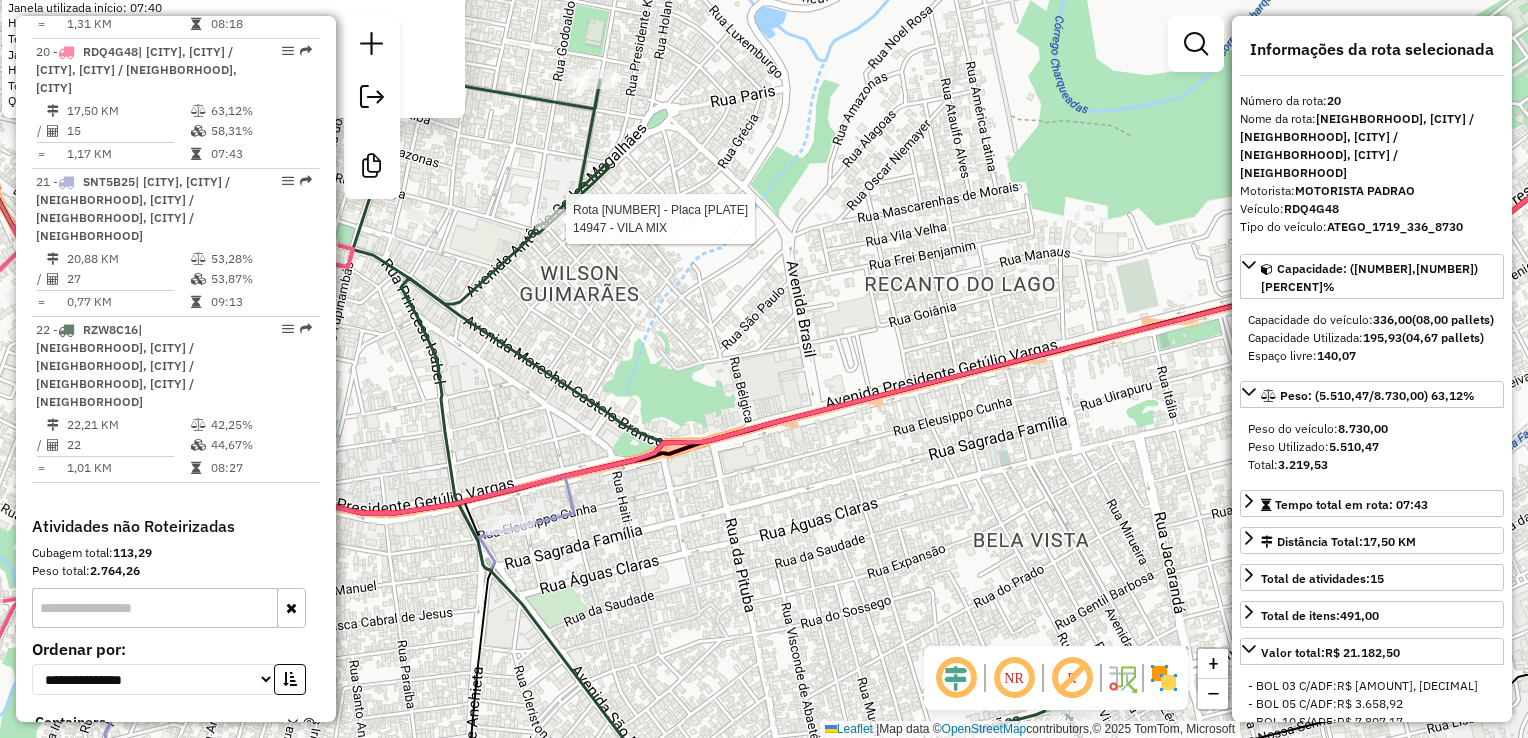 drag, startPoint x: 797, startPoint y: 387, endPoint x: 736, endPoint y: 382, distance: 61.204575 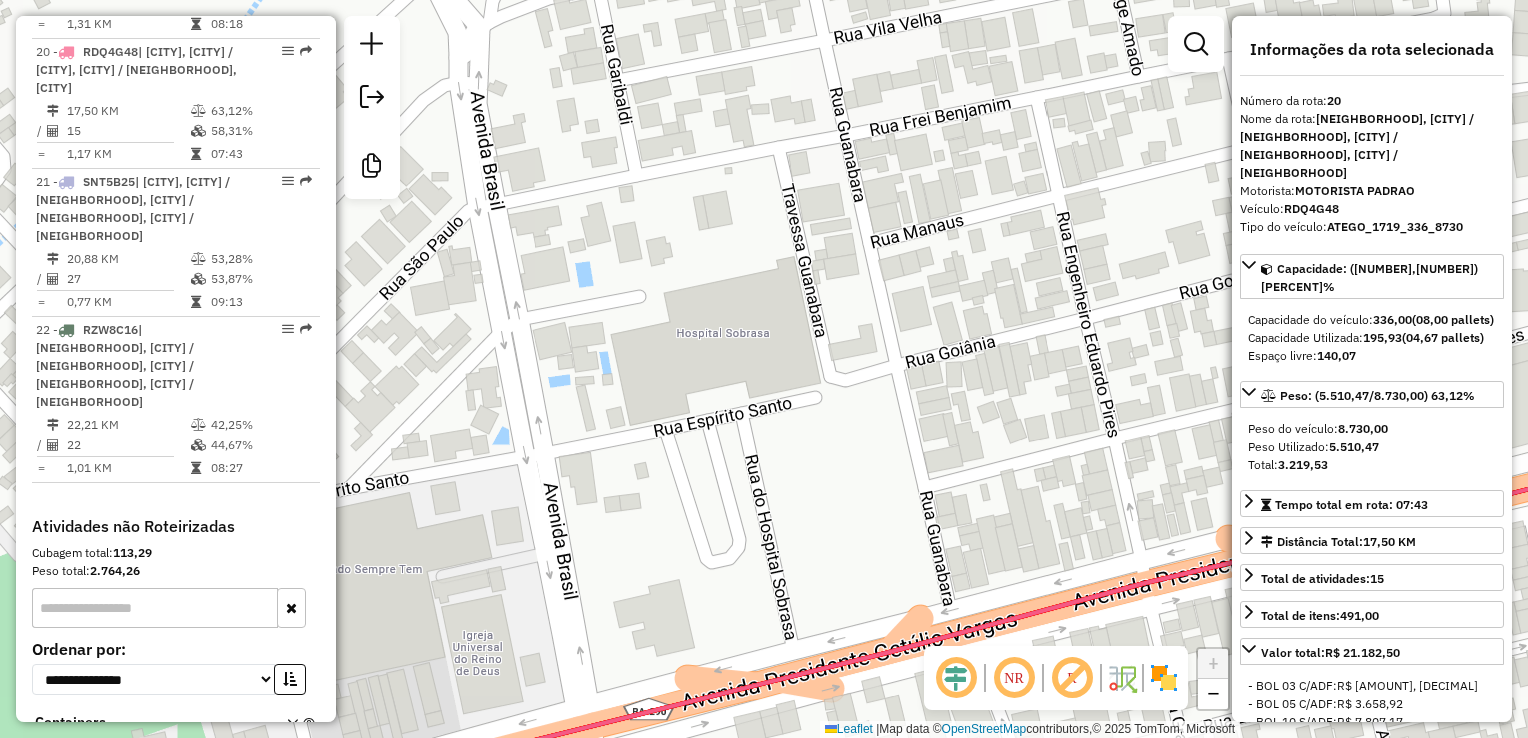 drag, startPoint x: 912, startPoint y: 342, endPoint x: 927, endPoint y: 314, distance: 31.764761 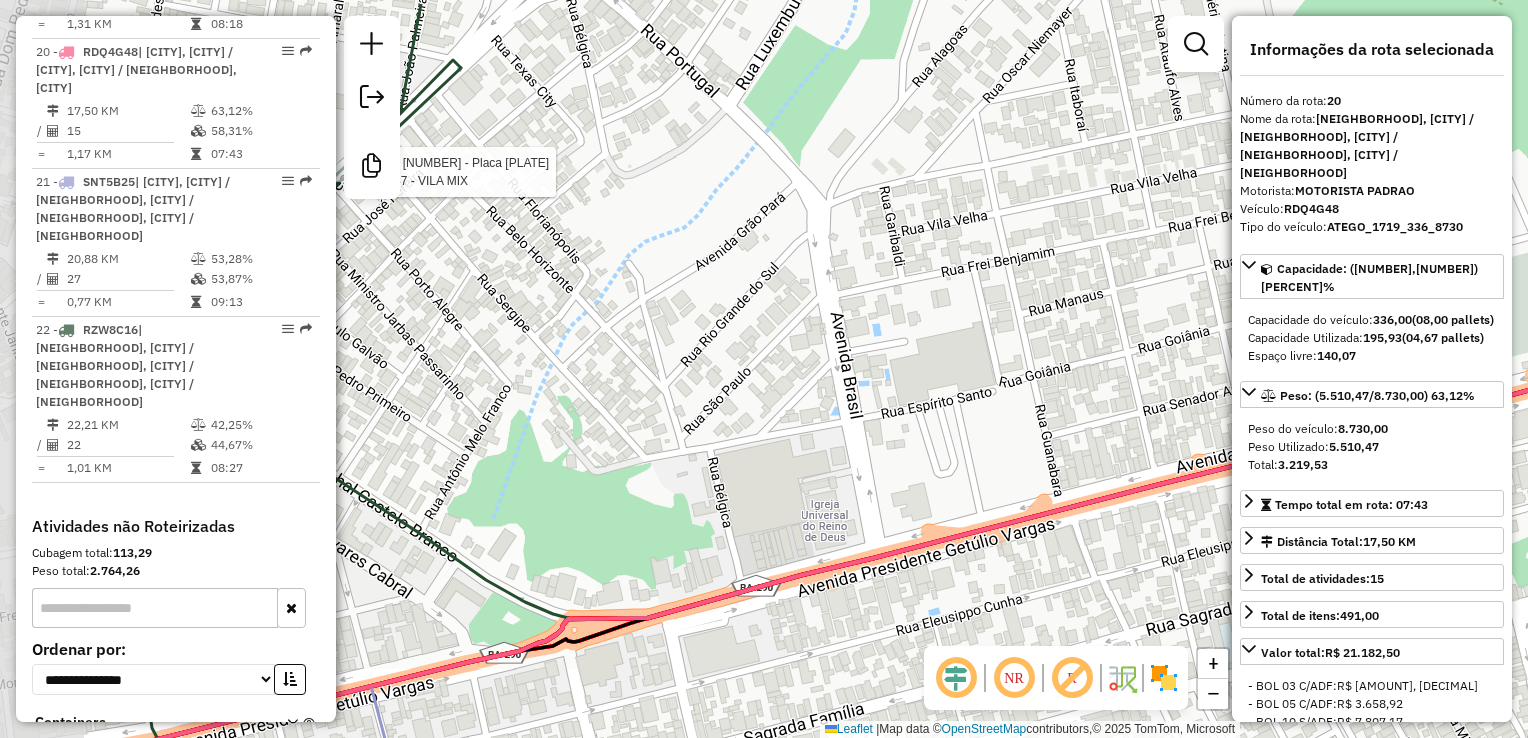 drag, startPoint x: 604, startPoint y: 294, endPoint x: 900, endPoint y: 360, distance: 303.26886 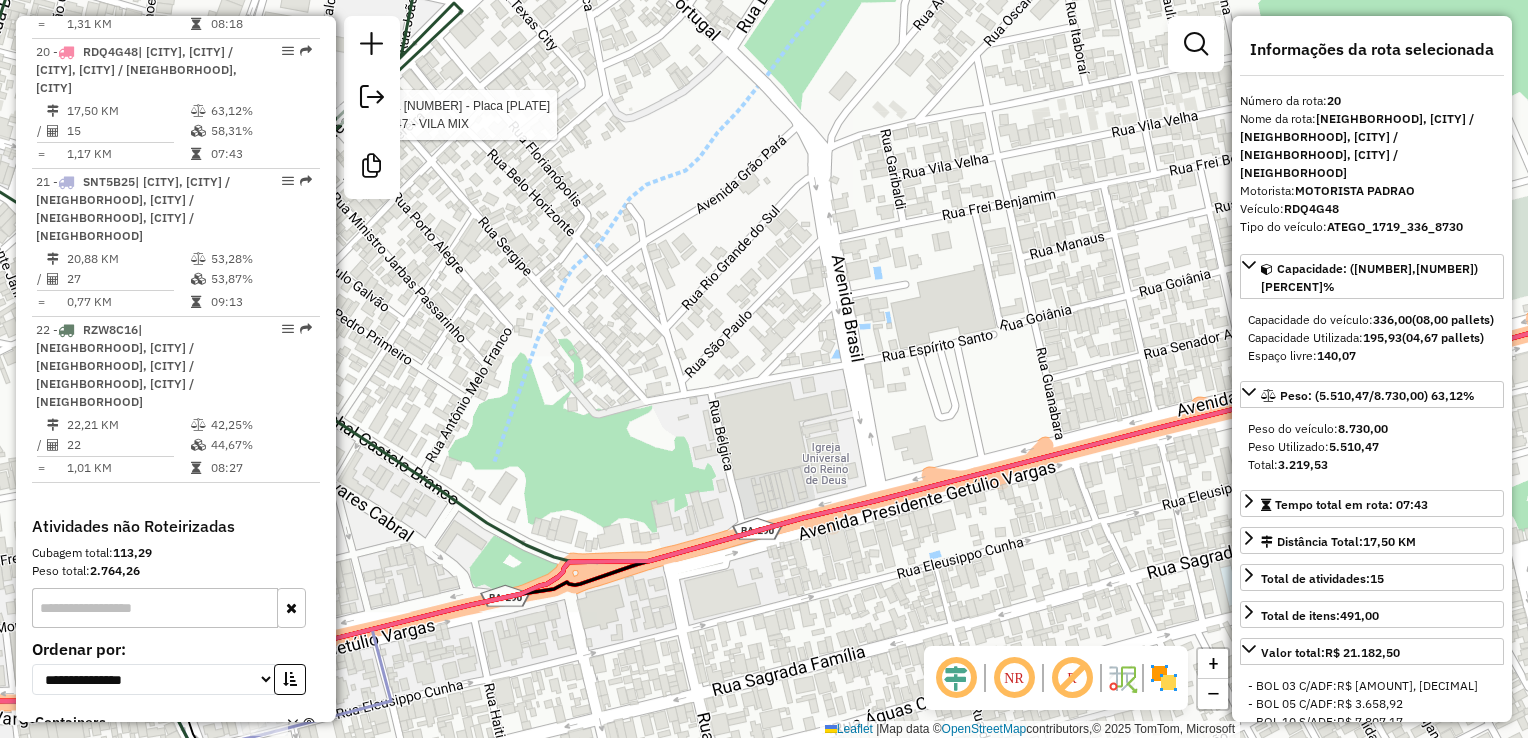 drag, startPoint x: 872, startPoint y: 328, endPoint x: 850, endPoint y: 281, distance: 51.894123 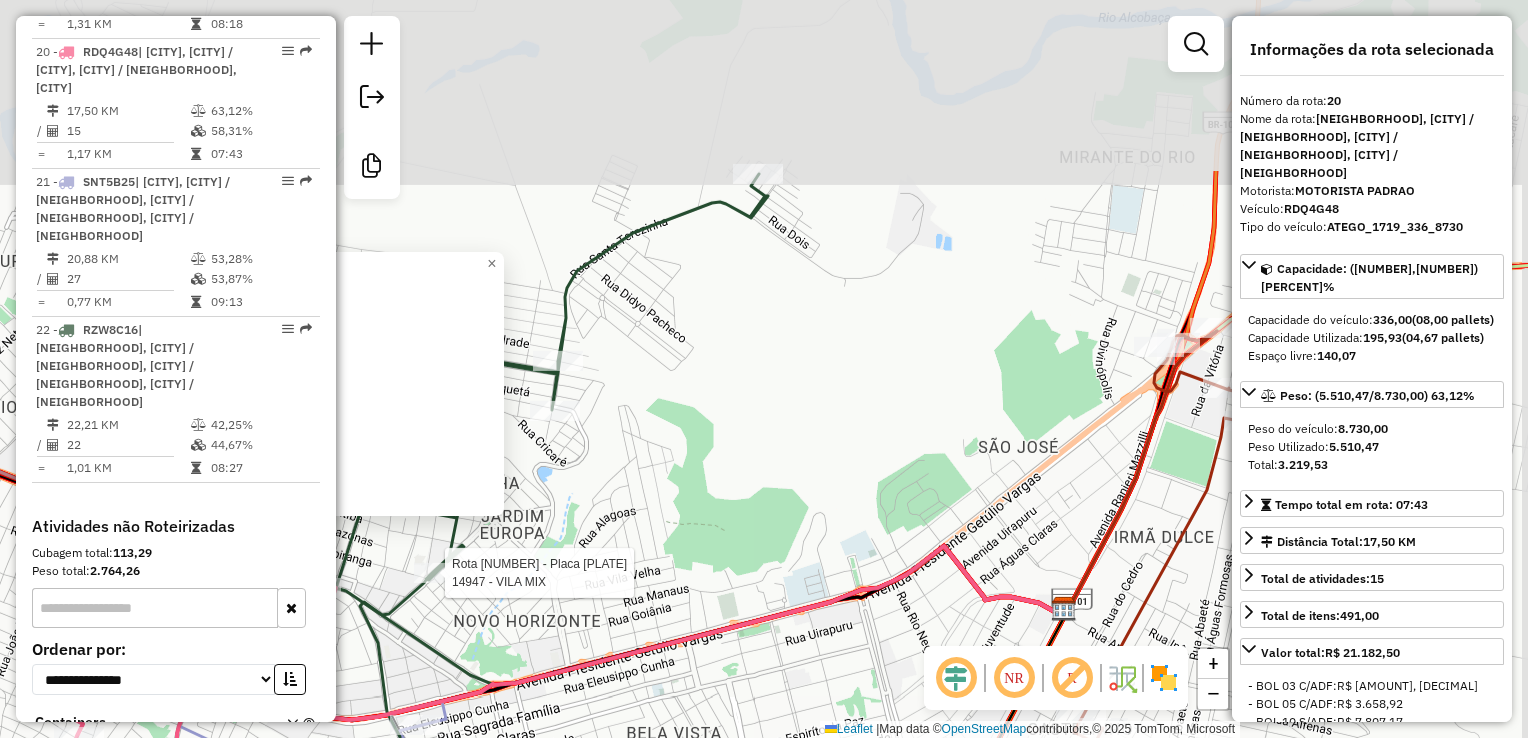drag, startPoint x: 652, startPoint y: 370, endPoint x: 594, endPoint y: 603, distance: 240.1104 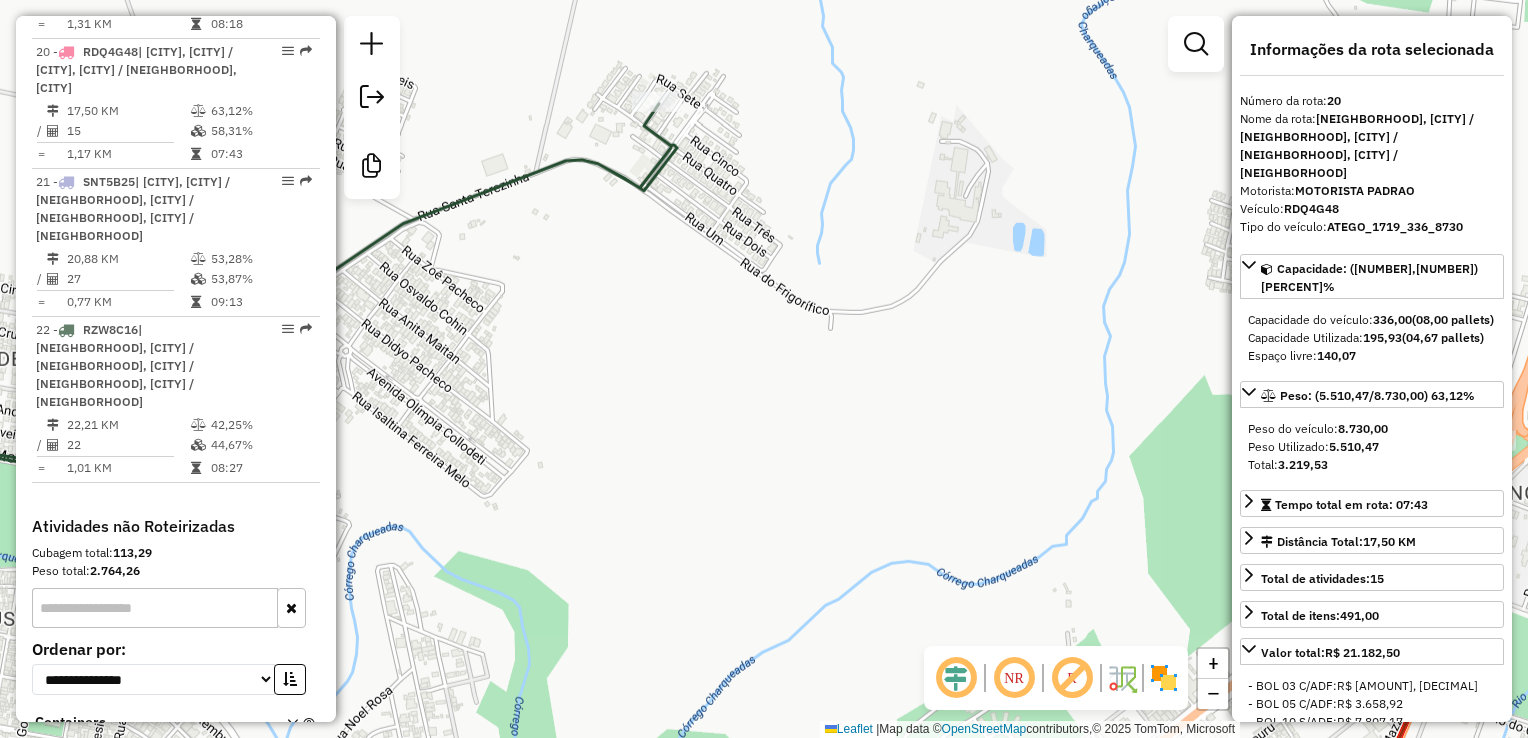 drag, startPoint x: 779, startPoint y: 242, endPoint x: 588, endPoint y: 377, distance: 233.89314 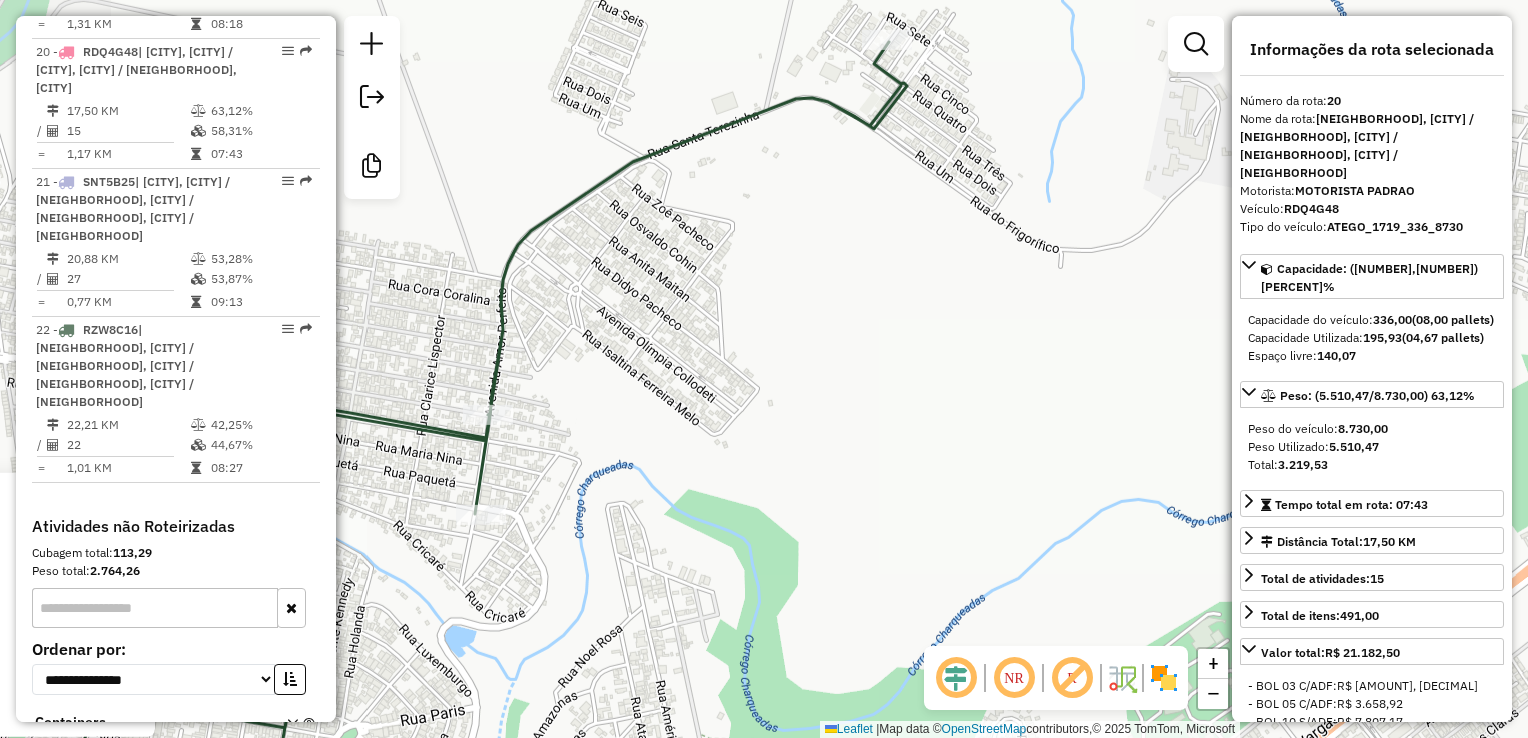 drag, startPoint x: 481, startPoint y: 440, endPoint x: 734, endPoint y: 384, distance: 259.12354 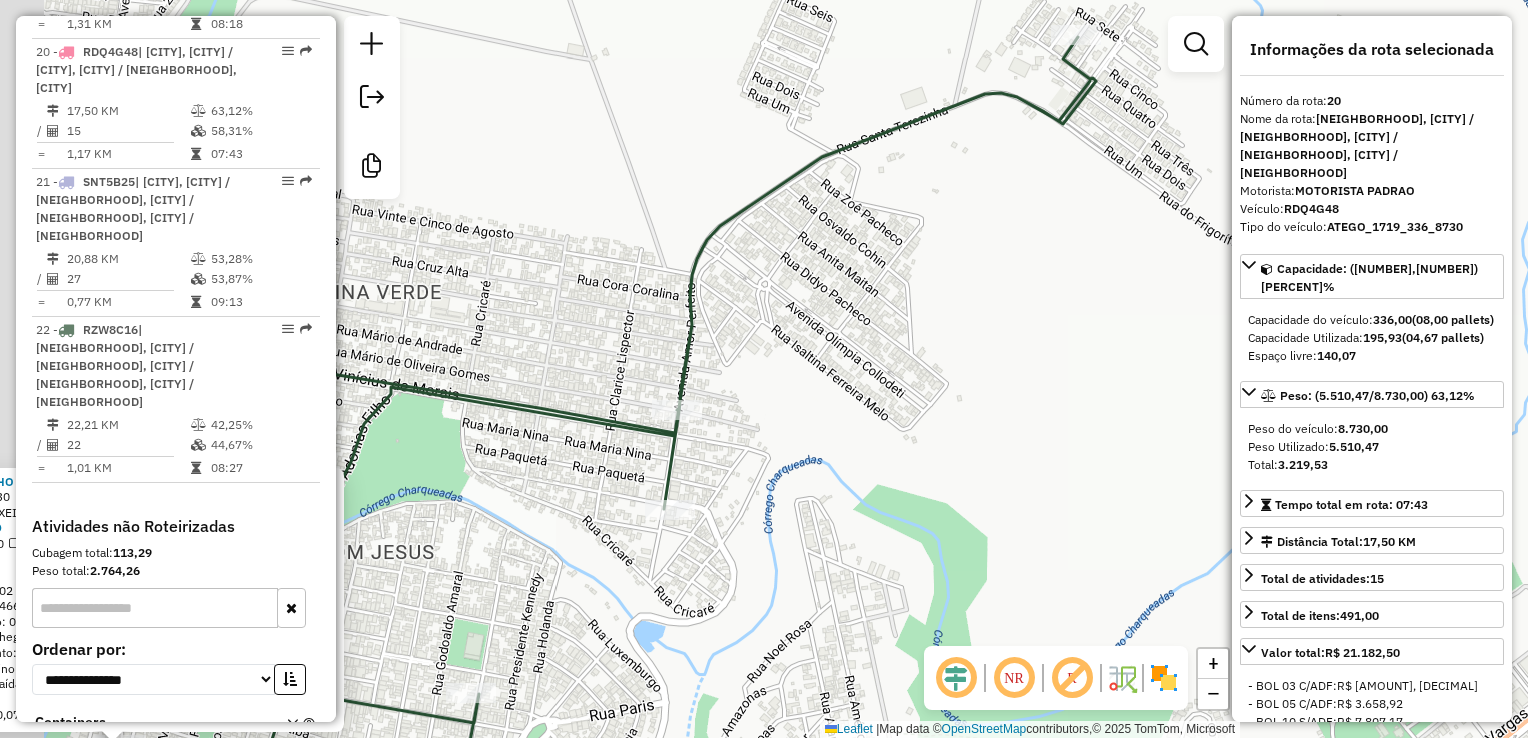 drag, startPoint x: 634, startPoint y: 430, endPoint x: 728, endPoint y: 474, distance: 103.788246 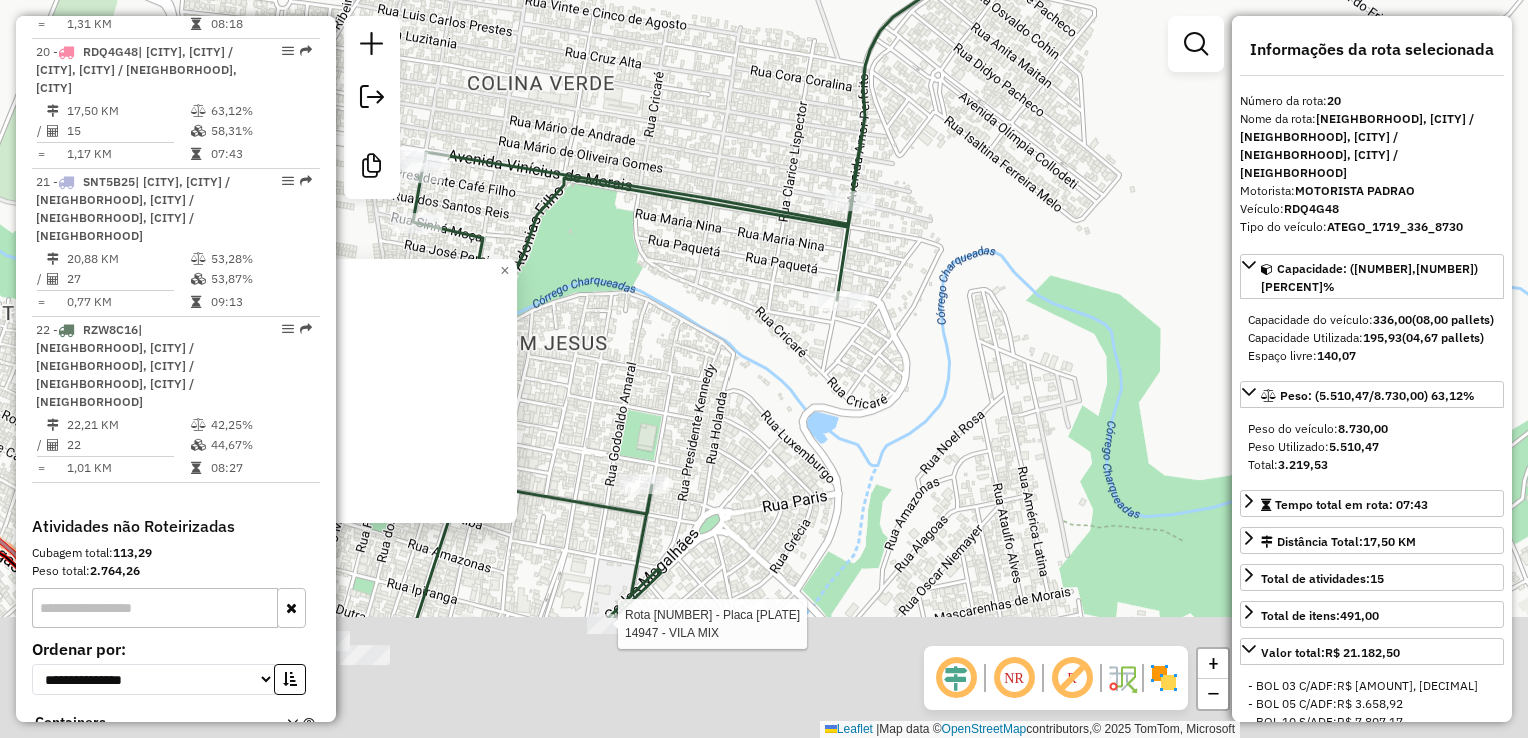 drag, startPoint x: 655, startPoint y: 506, endPoint x: 702, endPoint y: 288, distance: 223.00897 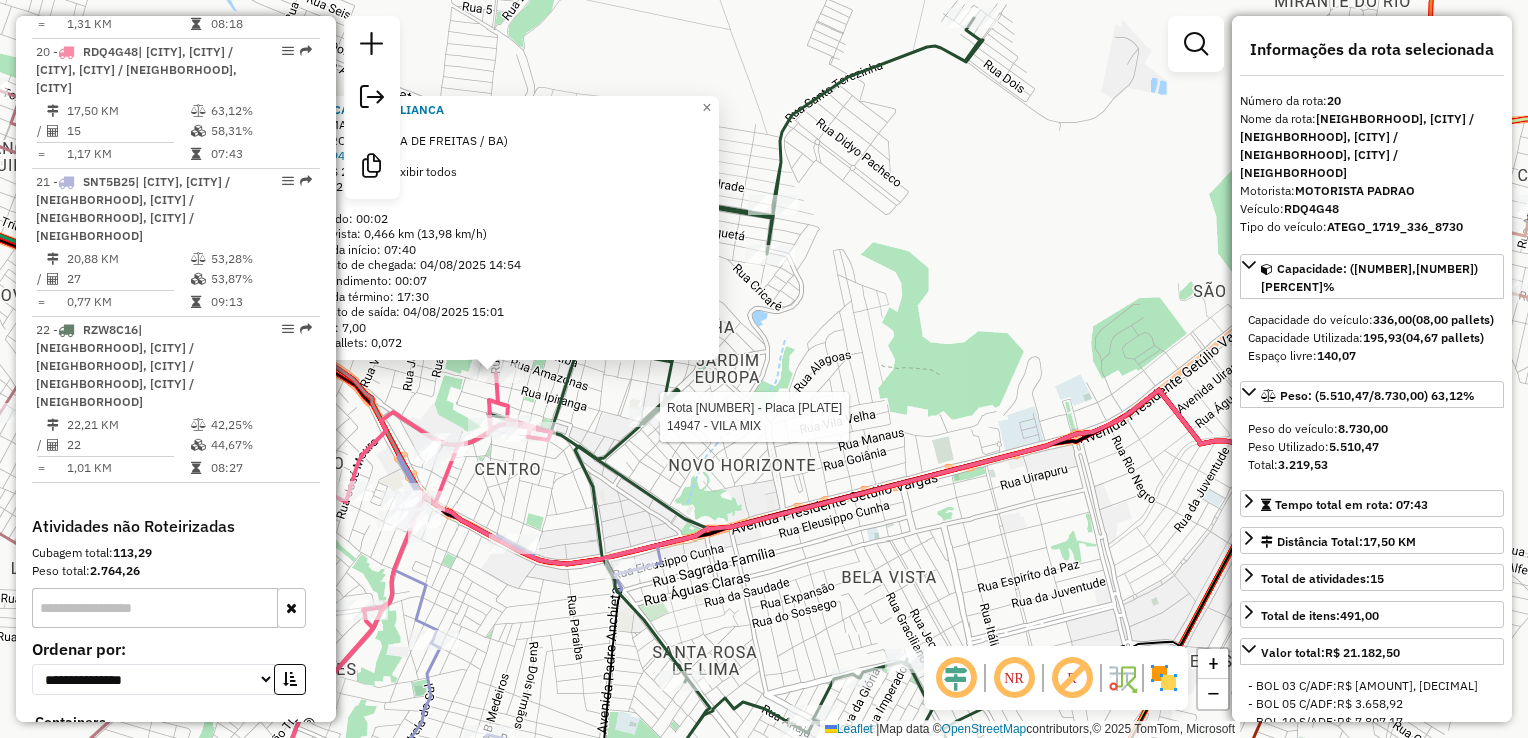 click 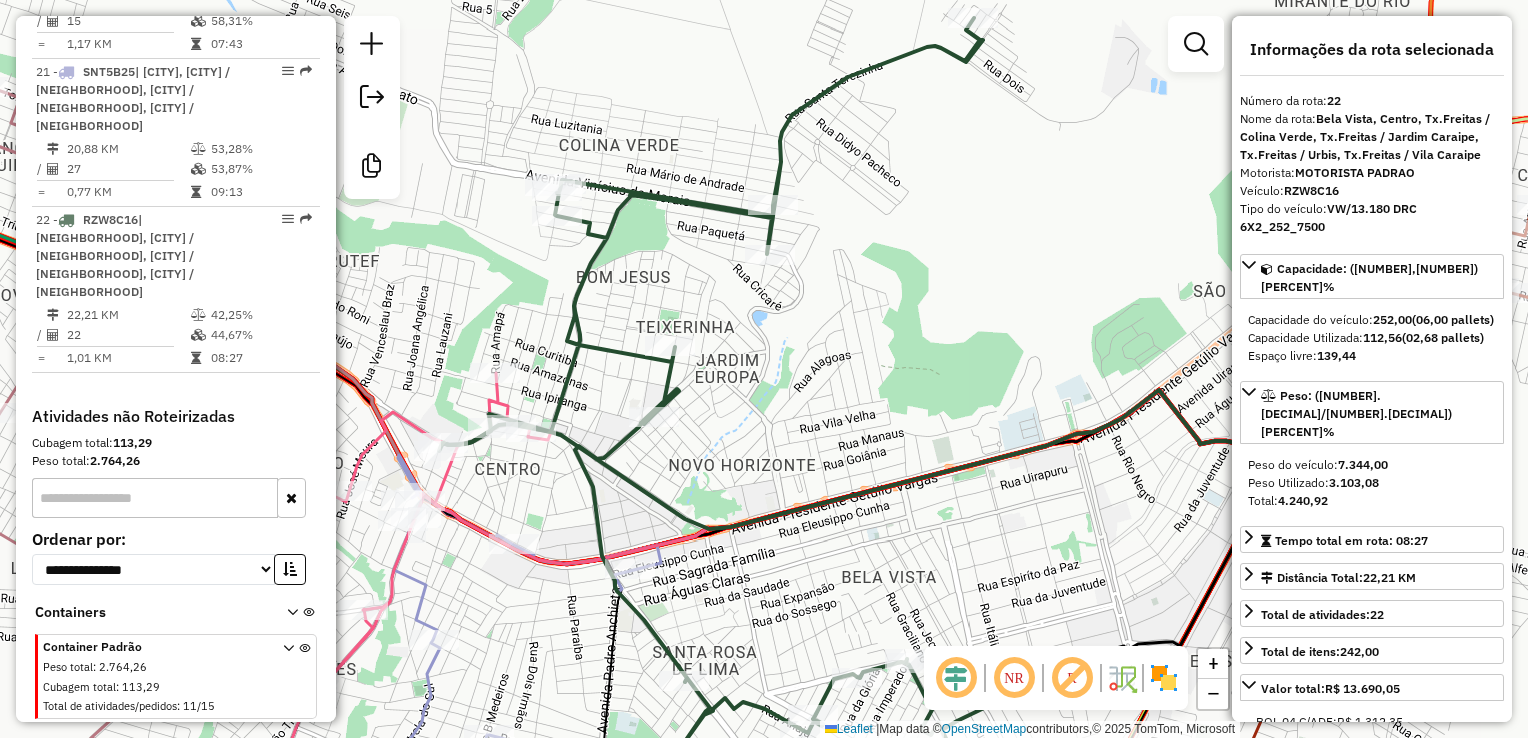 scroll, scrollTop: 3001, scrollLeft: 0, axis: vertical 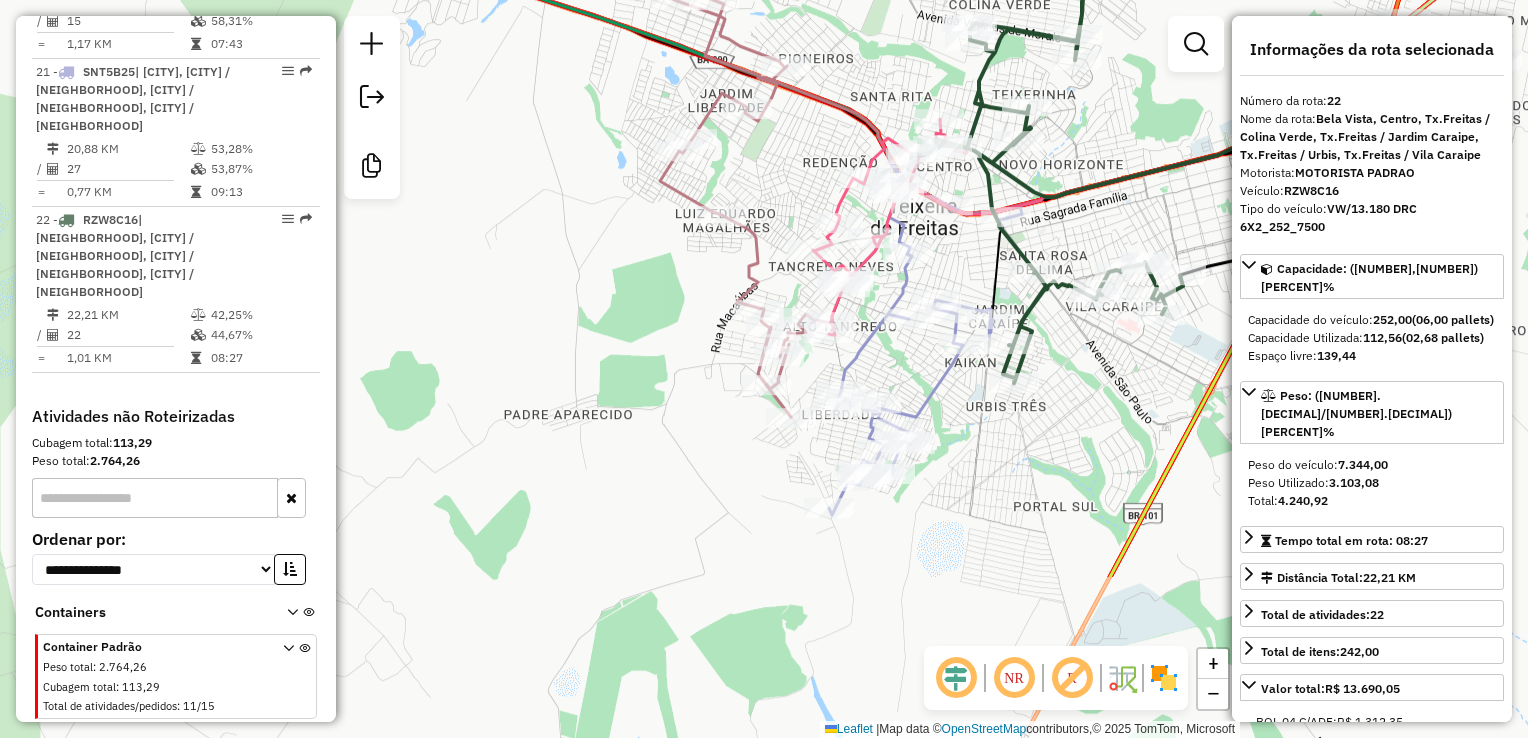 drag, startPoint x: 944, startPoint y: 348, endPoint x: 872, endPoint y: 113, distance: 245.78242 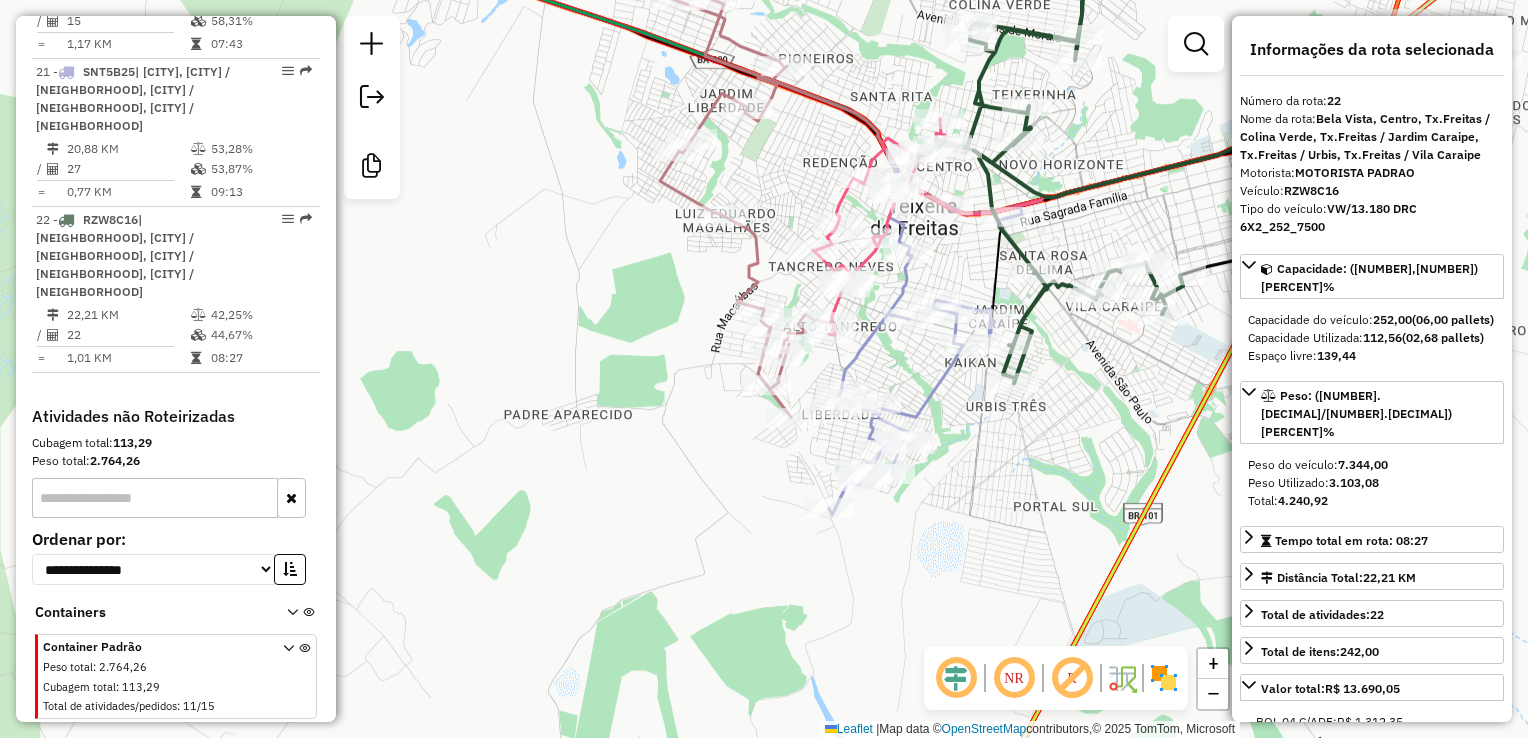 drag, startPoint x: 1253, startPoint y: 101, endPoint x: 1255, endPoint y: 68, distance: 33.06055 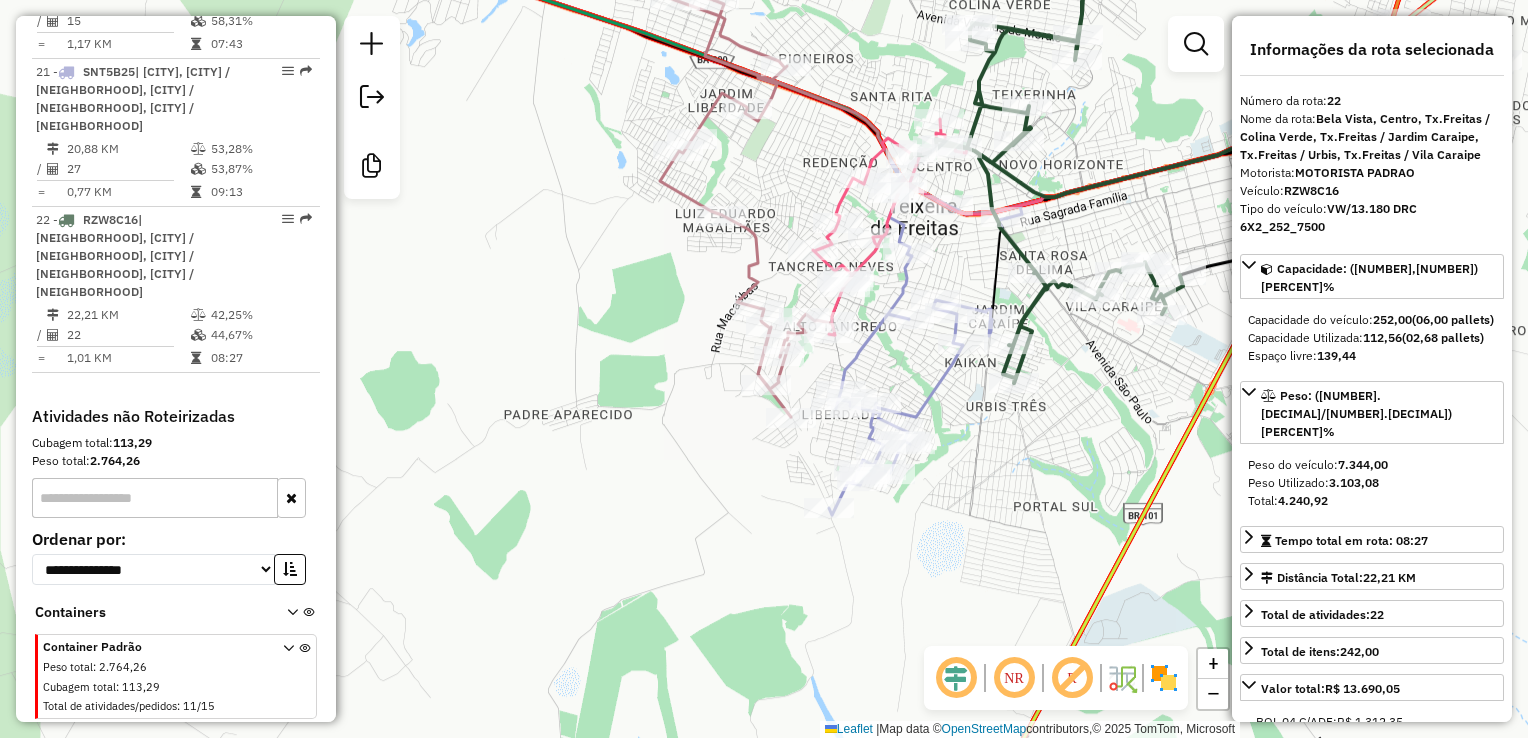 drag, startPoint x: 1255, startPoint y: 68, endPoint x: 785, endPoint y: 183, distance: 483.86465 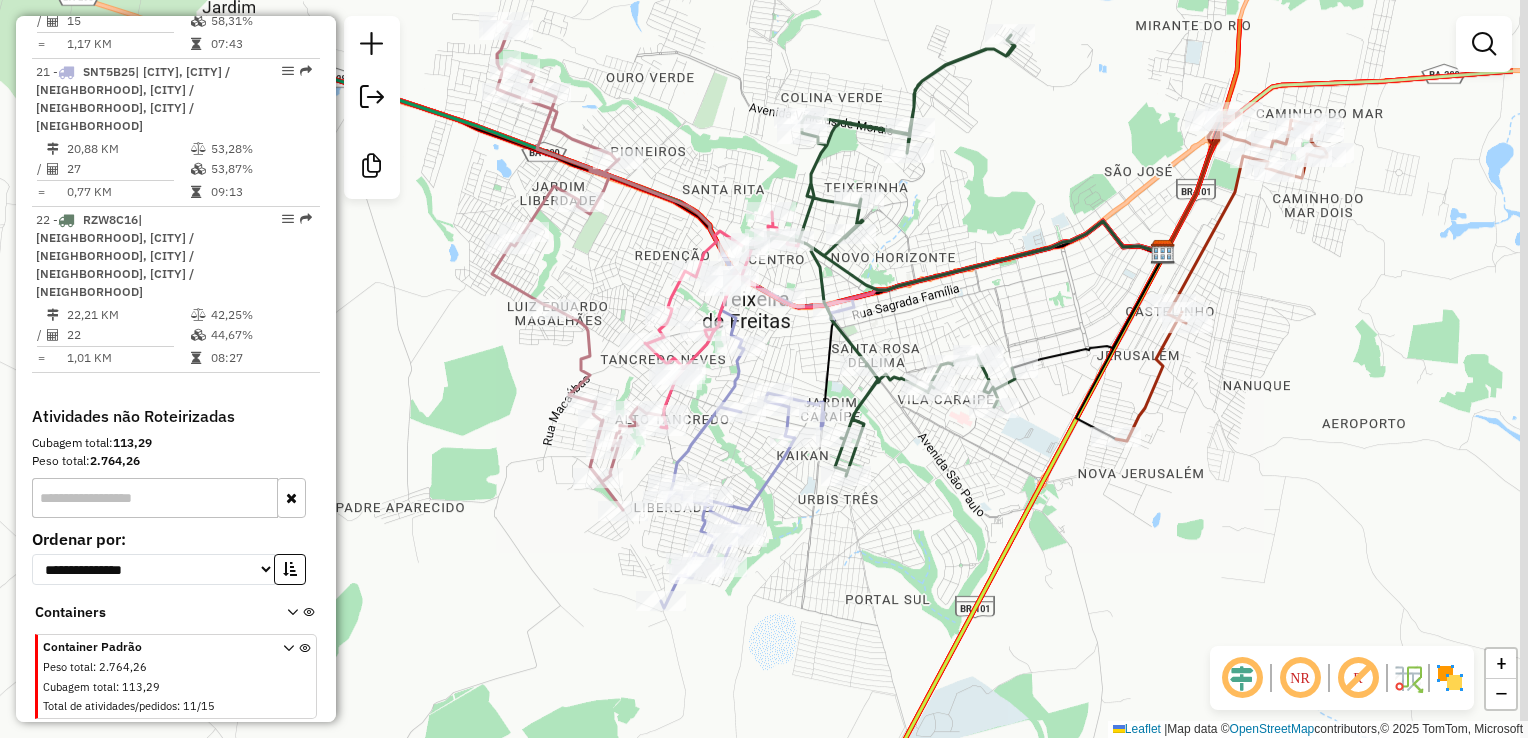 drag, startPoint x: 796, startPoint y: 144, endPoint x: 633, endPoint y: 243, distance: 190.7092 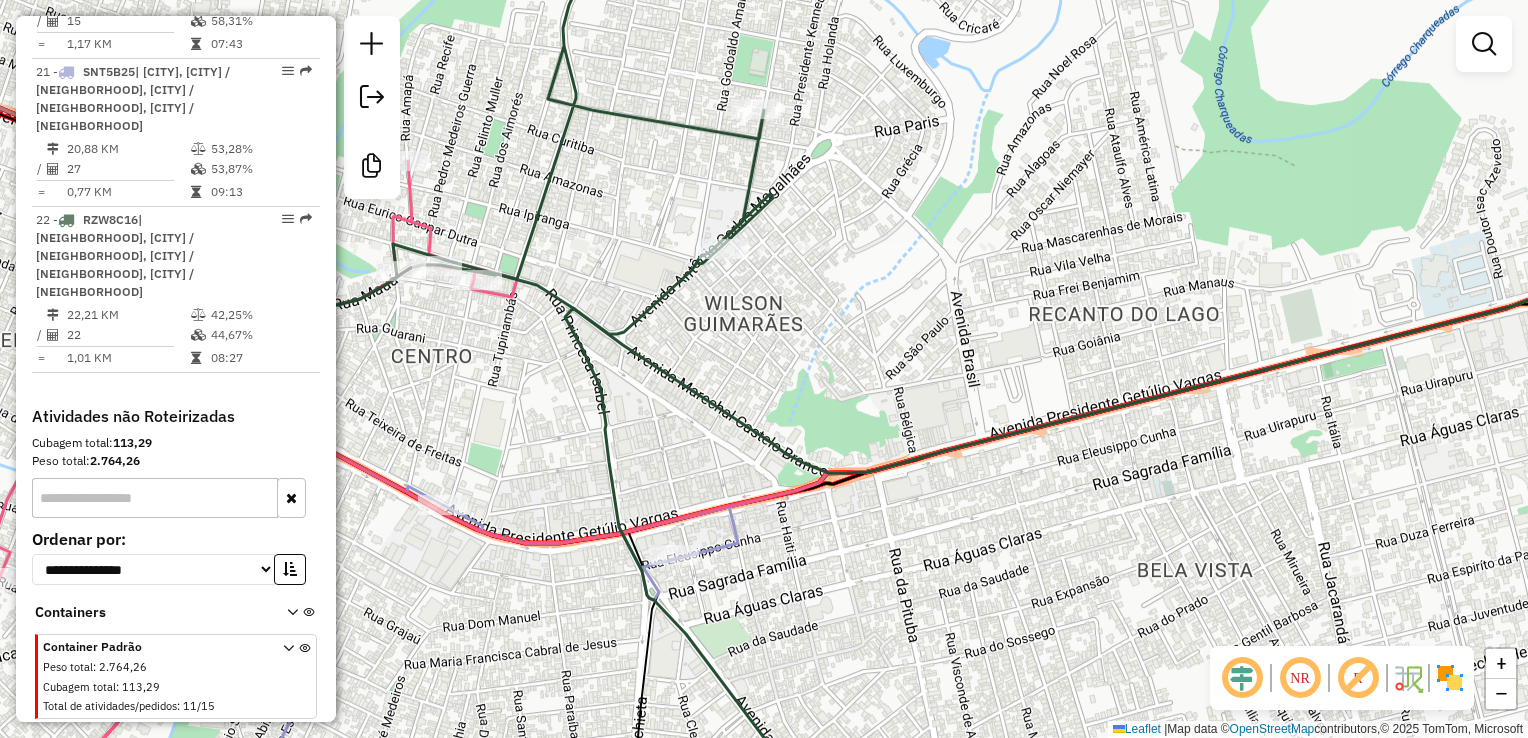 drag, startPoint x: 963, startPoint y: 271, endPoint x: 854, endPoint y: 305, distance: 114.17968 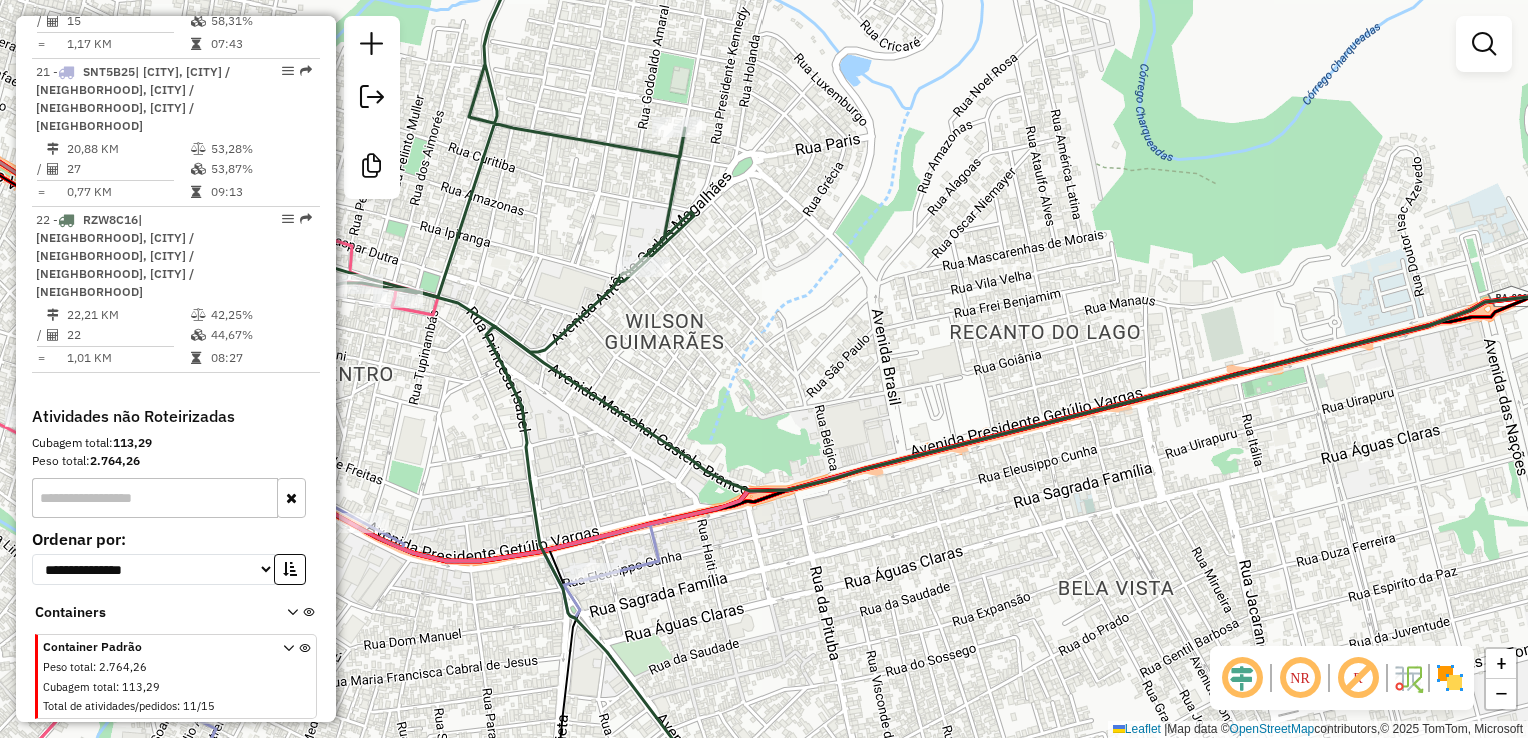 click on "NR R" 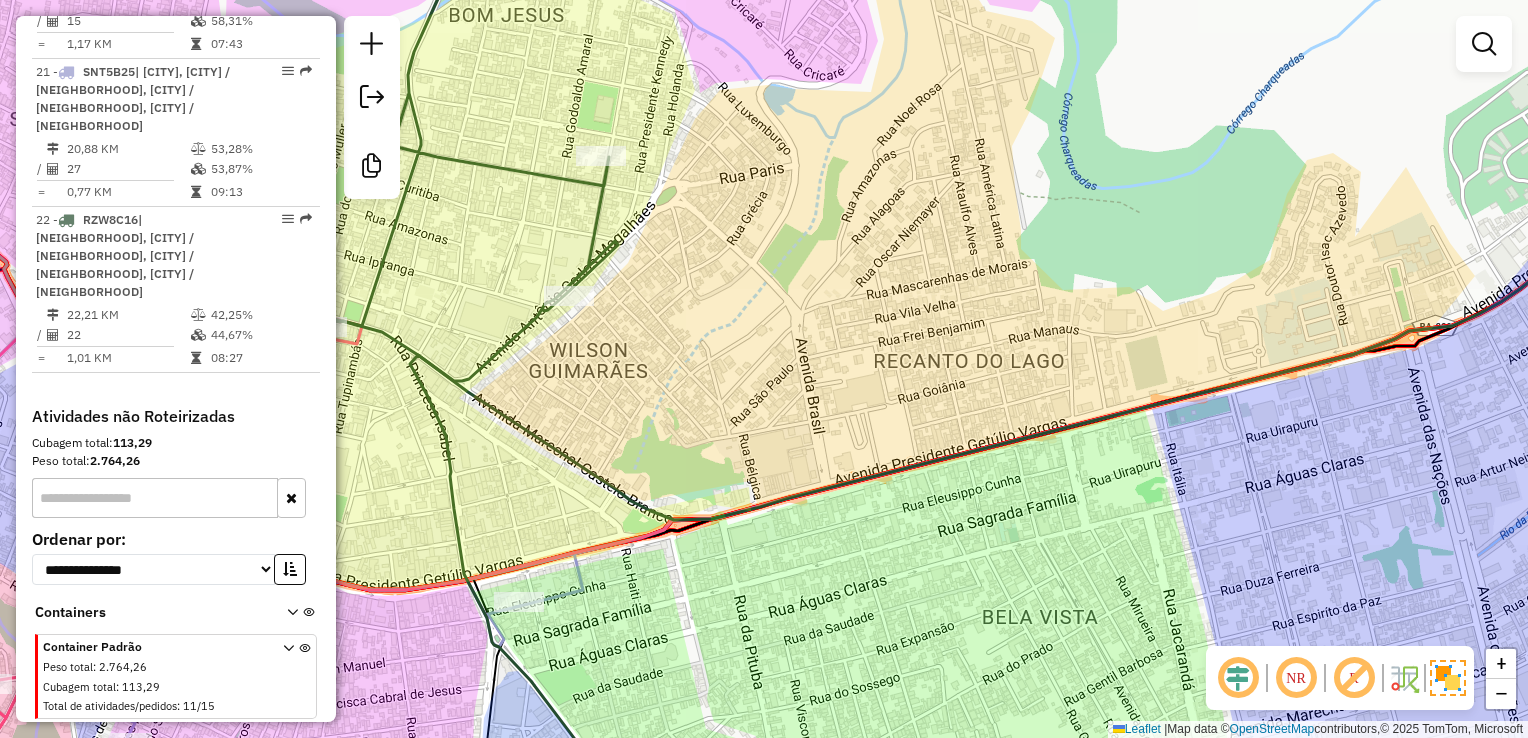 drag, startPoint x: 952, startPoint y: 386, endPoint x: 879, endPoint y: 398, distance: 73.97973 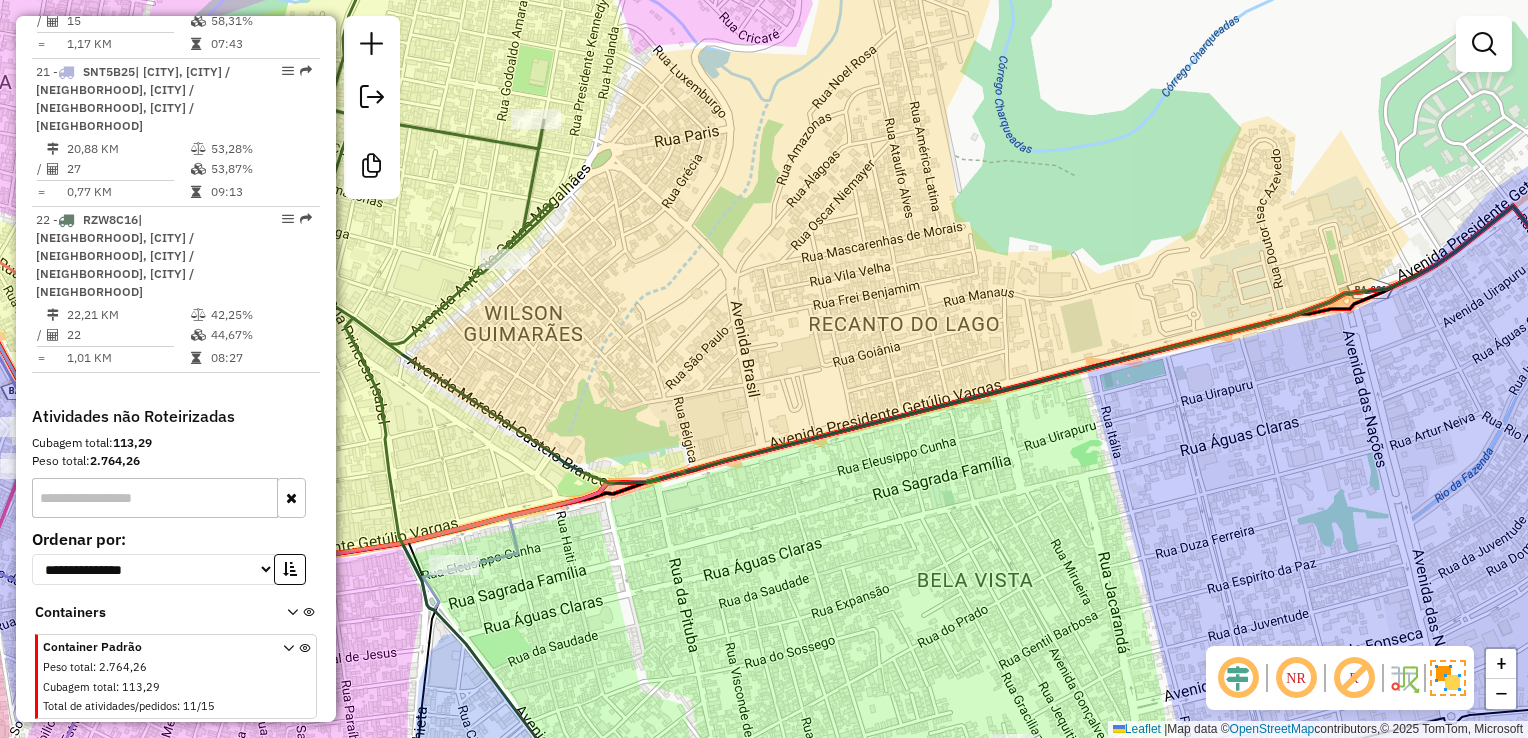 drag, startPoint x: 1040, startPoint y: 402, endPoint x: 971, endPoint y: 358, distance: 81.8352 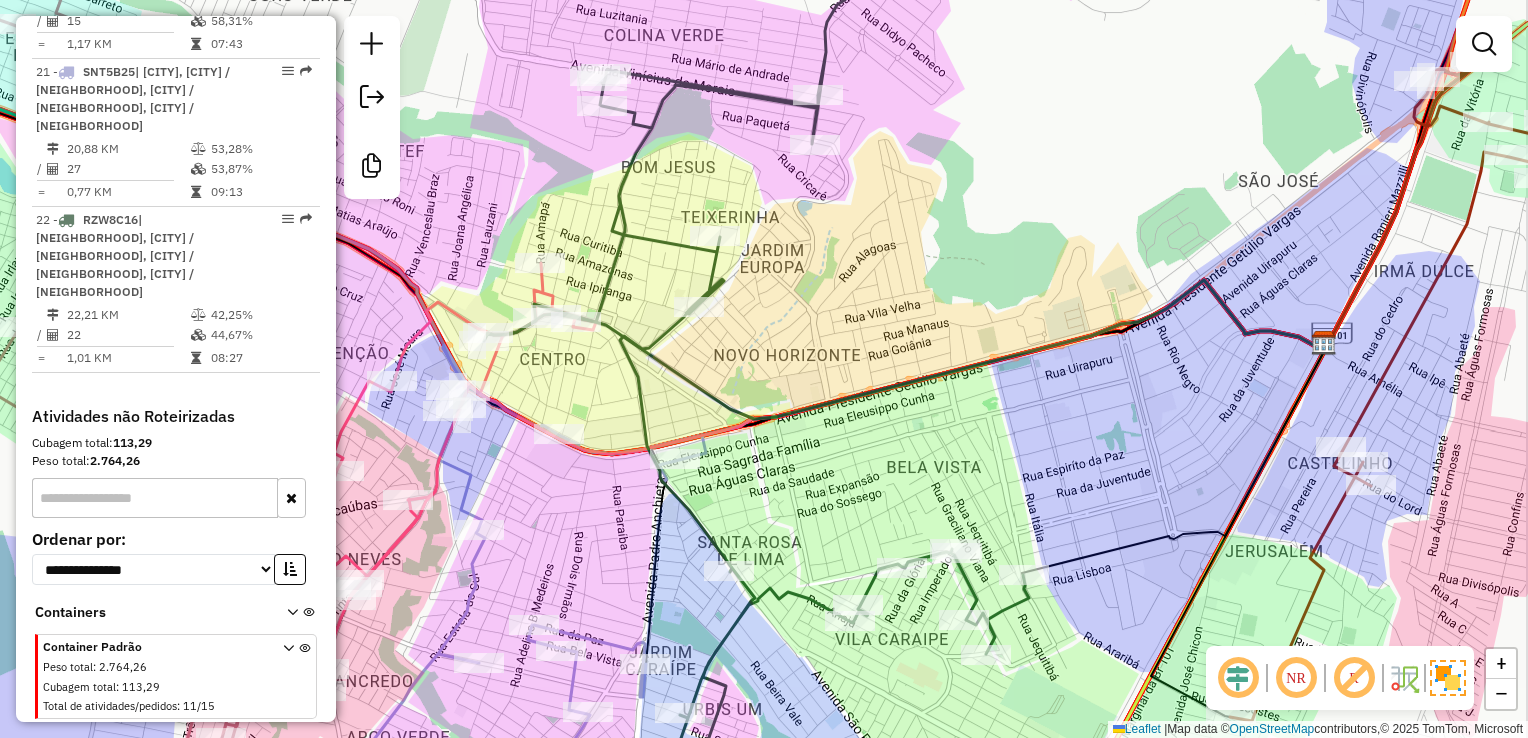drag, startPoint x: 984, startPoint y: 355, endPoint x: 950, endPoint y: 355, distance: 34 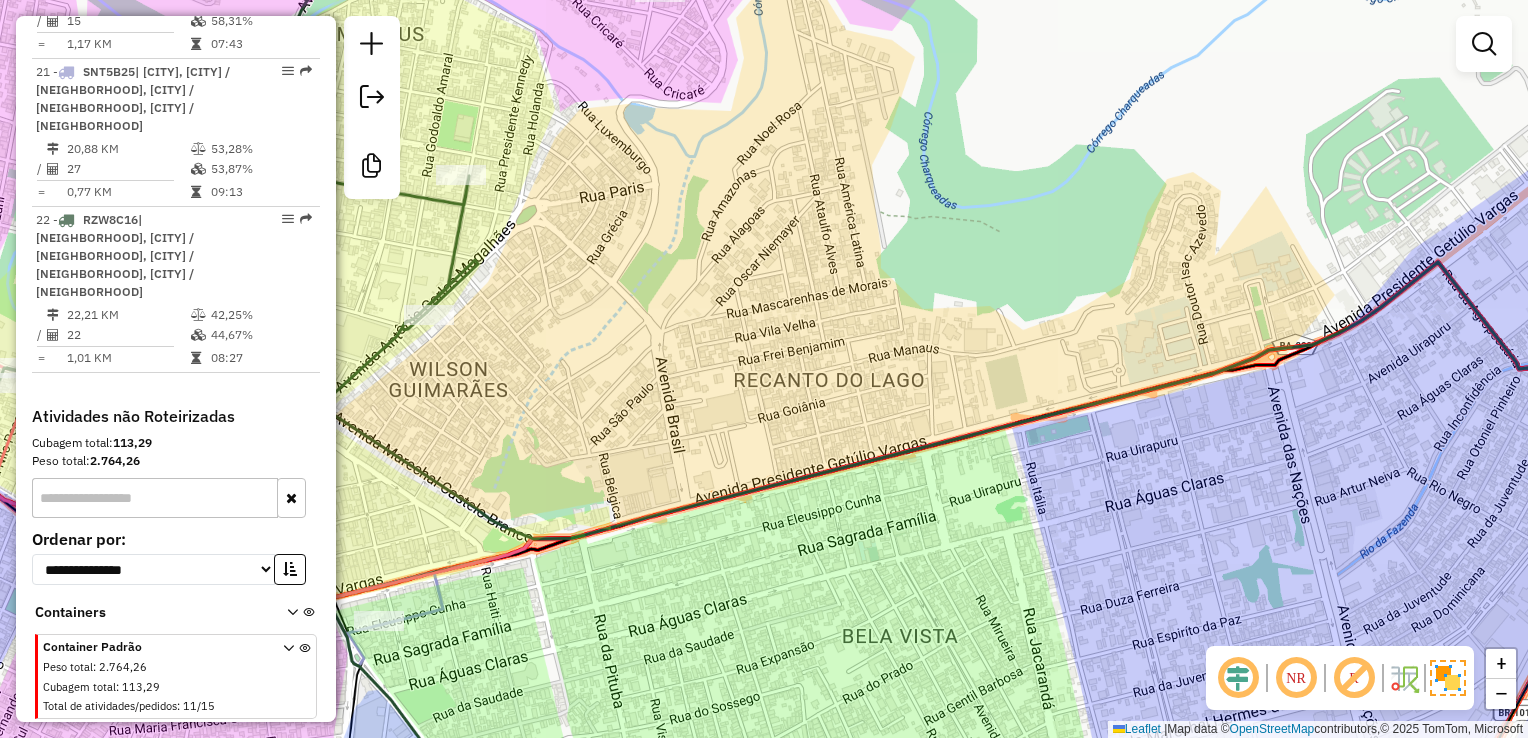 drag, startPoint x: 752, startPoint y: 324, endPoint x: 837, endPoint y: 374, distance: 98.61542 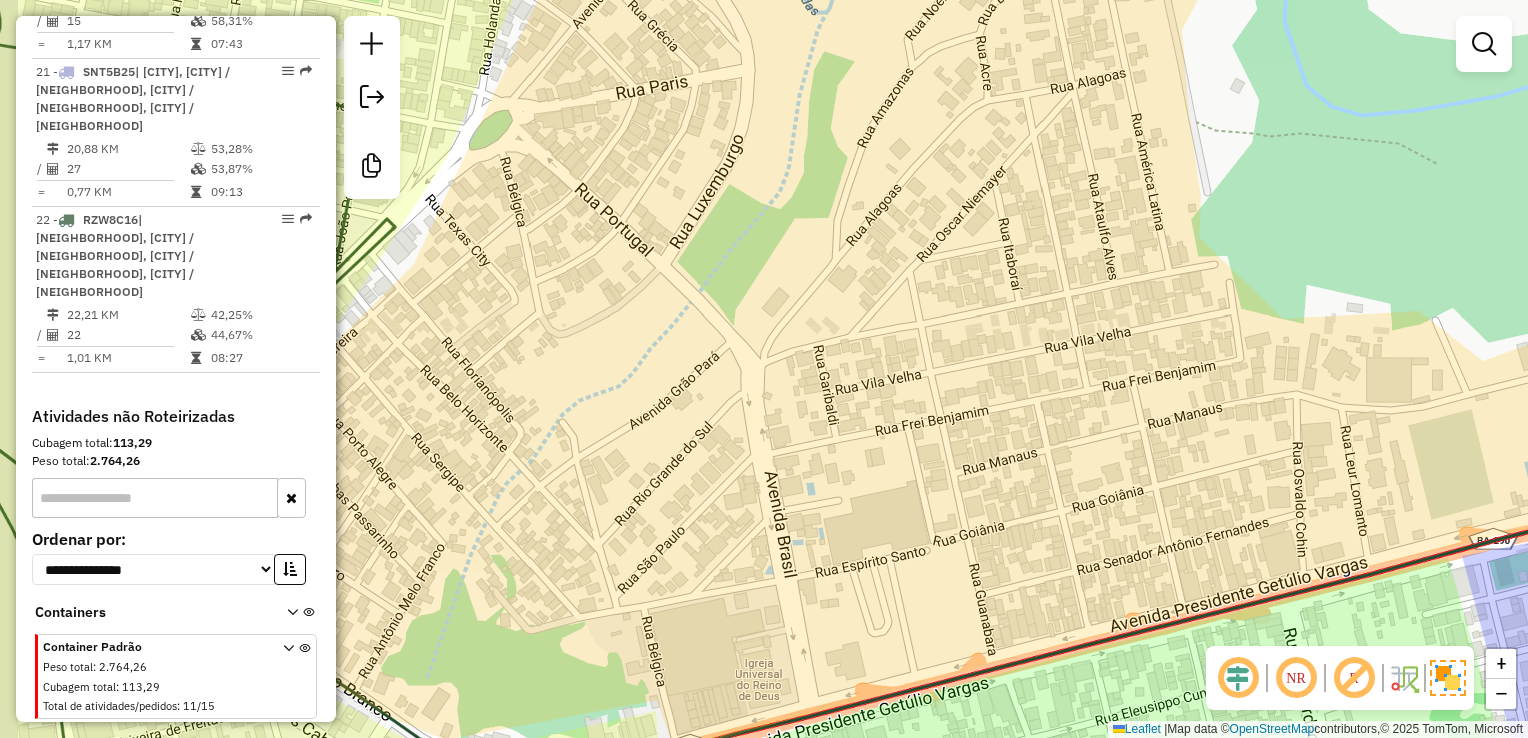 drag, startPoint x: 752, startPoint y: 408, endPoint x: 804, endPoint y: 417, distance: 52.773098 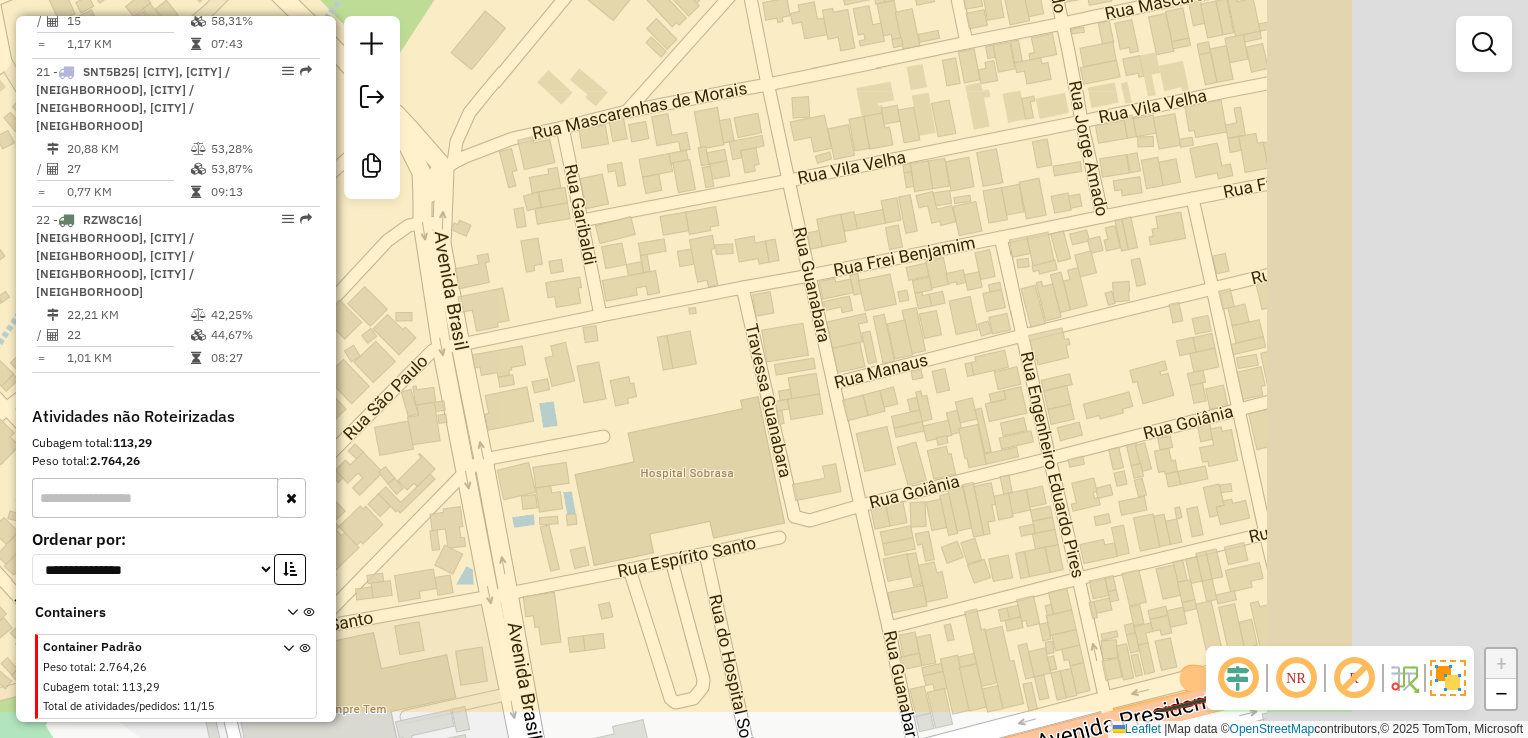 drag, startPoint x: 1074, startPoint y: 494, endPoint x: 745, endPoint y: 394, distance: 343.86188 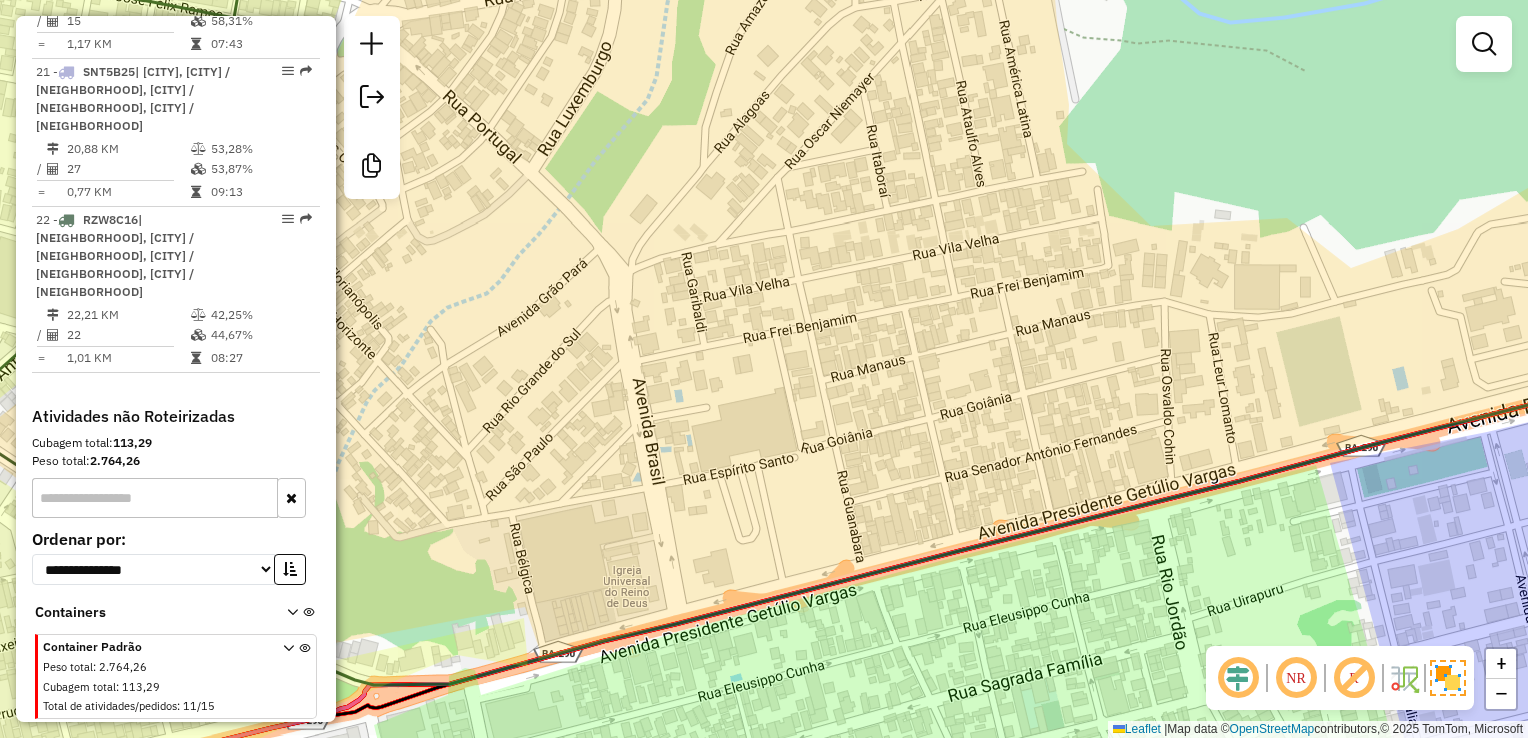 drag, startPoint x: 908, startPoint y: 449, endPoint x: 1000, endPoint y: 415, distance: 98.0816 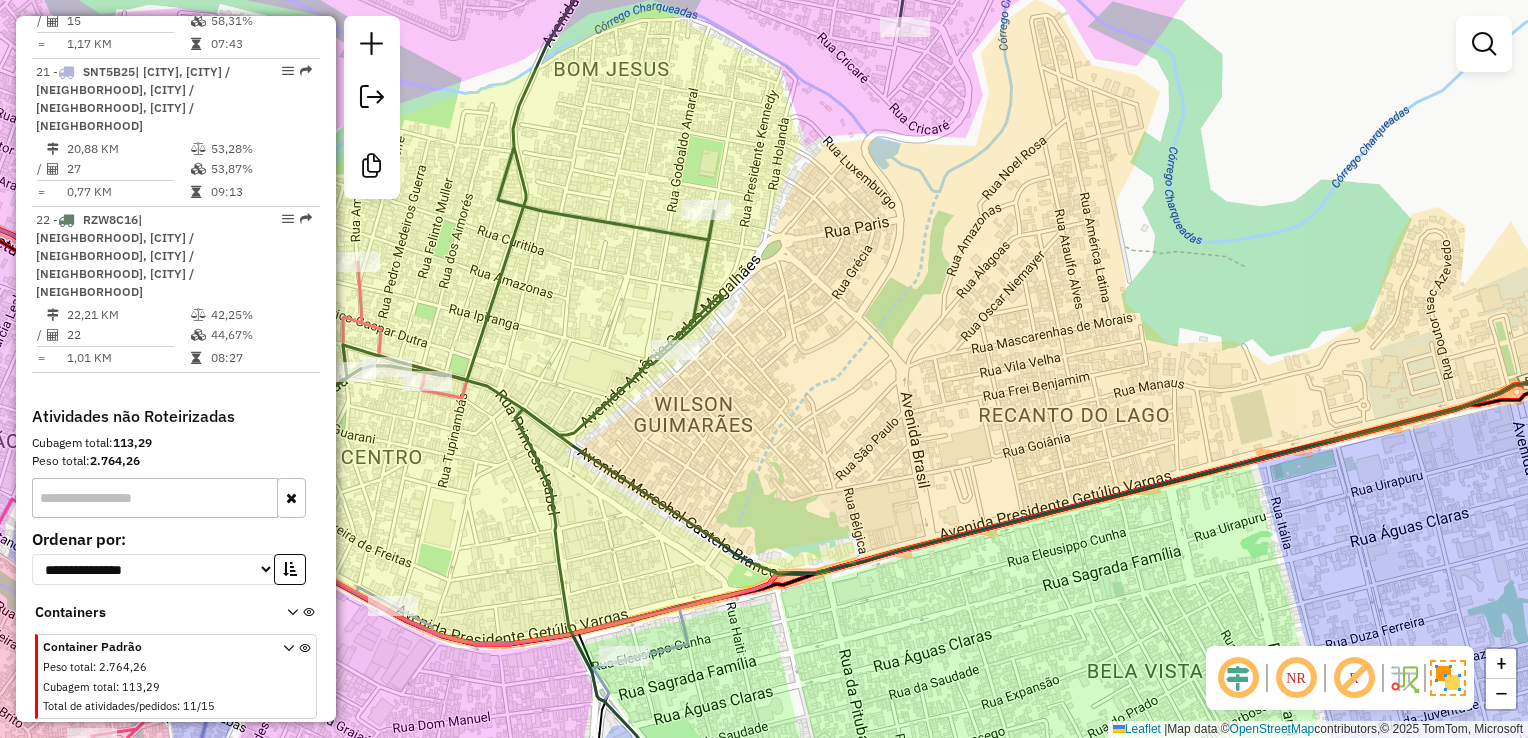 drag, startPoint x: 948, startPoint y: 377, endPoint x: 956, endPoint y: 389, distance: 14.422205 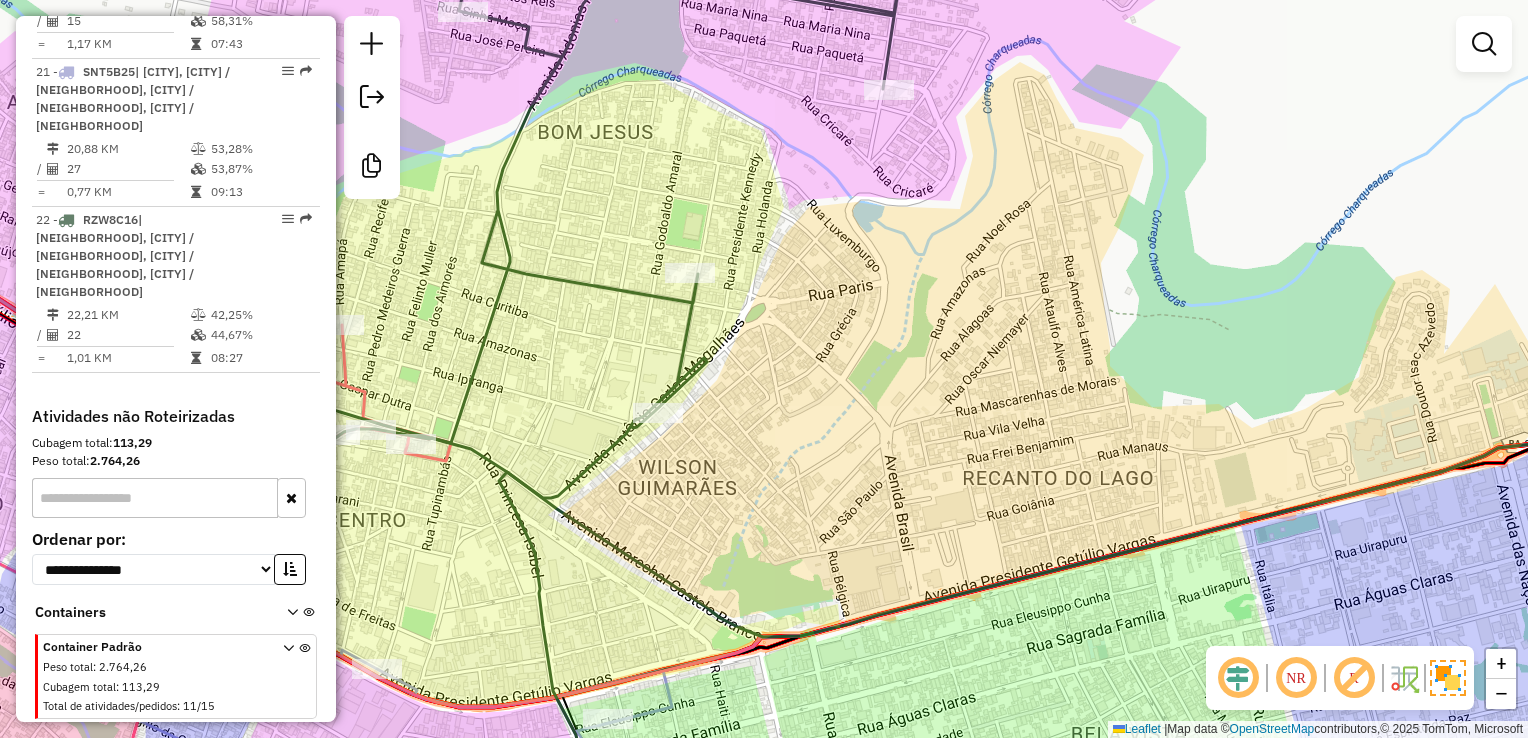 drag, startPoint x: 956, startPoint y: 389, endPoint x: 940, endPoint y: 452, distance: 65 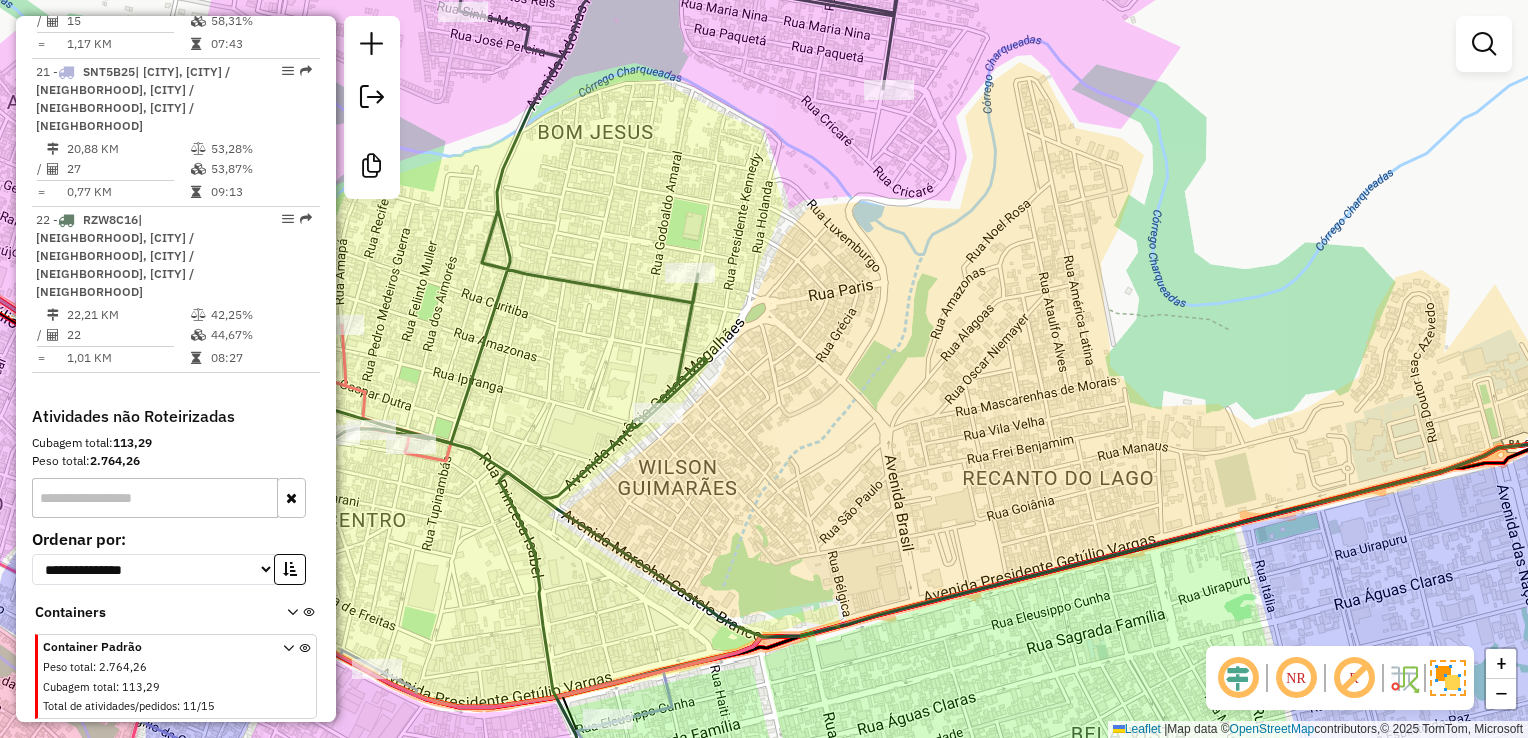 click on "Aguarde...  Pop-up bloqueado!  Seu navegador bloqueou automáticamente a abertura de uma nova janela.   Acesse as configurações e adicione o endereço do sistema a lista de permissão.   Fechar  Informações da Sessão 974458 - 04/08/2025     Criação: 02/08/2025 16:41   Desbloquear Sessão   Depósito:  GP7 TEIXEIRA DE FREITAS  Total de rotas:  22  Distância Total:  2.918,11 km  Tempo total:  216:46  Valor total:  R$ 725.802,25  - Total roteirizado:  R$ 708.247,20  - Total não roteirizado:  R$ 17.555,05  Total de Atividades Roteirizadas:  331  Total de Pedidos Roteirizados:  508  Peso total roteirizado:  124.861,17  Cubagem total roteirizado:  4.409,10  Total de Atividades não Roteirizadas:  11  Total de Pedidos não Roteirizados:  15 Total de caixas por viagem:  4.409,10 /   22 =  200,41 Média de Atividades por viagem:  331 /   22 =  15,05 Ocupação média da frota:  59,90%   Rotas improdutivas:  5  Rotas vários dias:  1  Clientes Priorizados NR:  1 Rotas  Recargas: 3   Ver rotas" at bounding box center (764, 369) 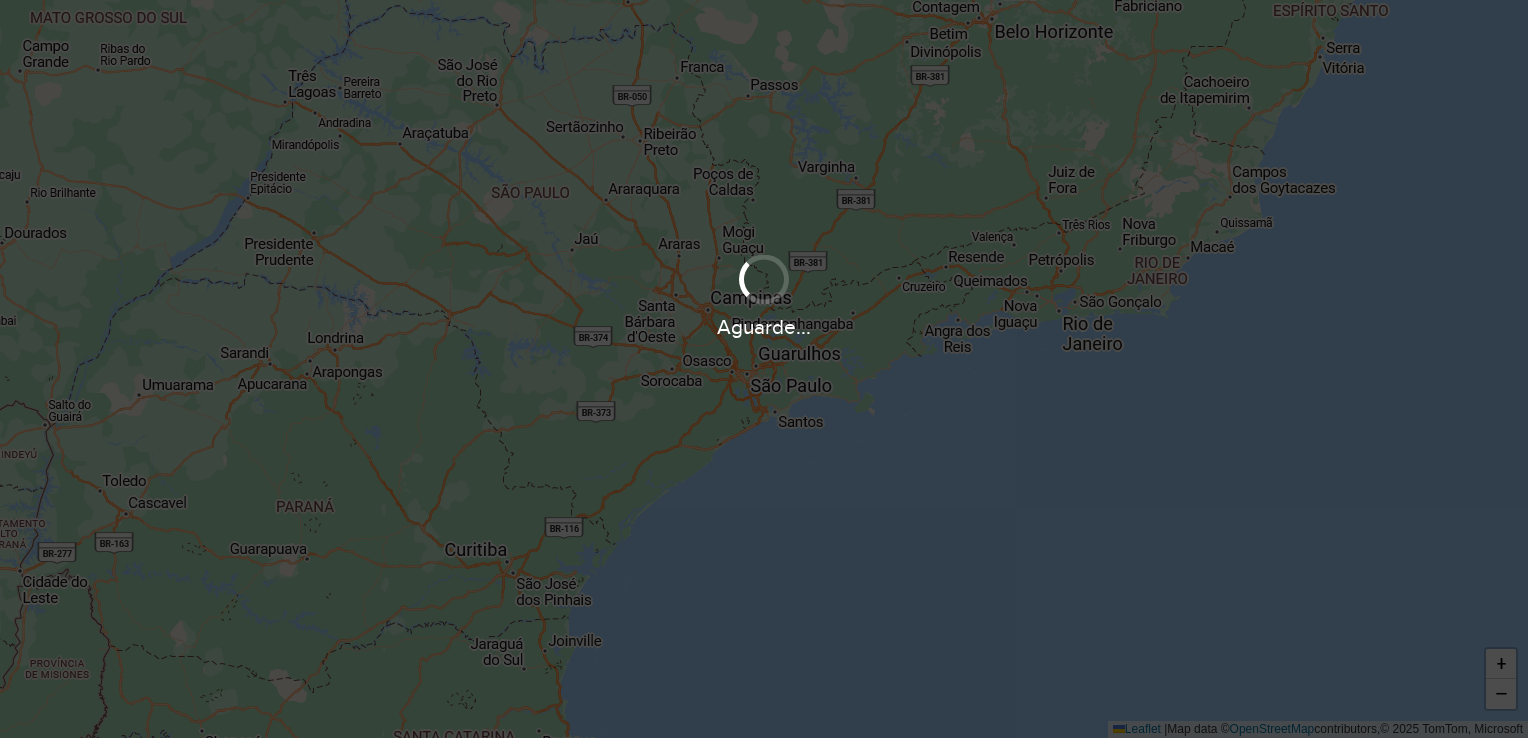 scroll, scrollTop: 0, scrollLeft: 0, axis: both 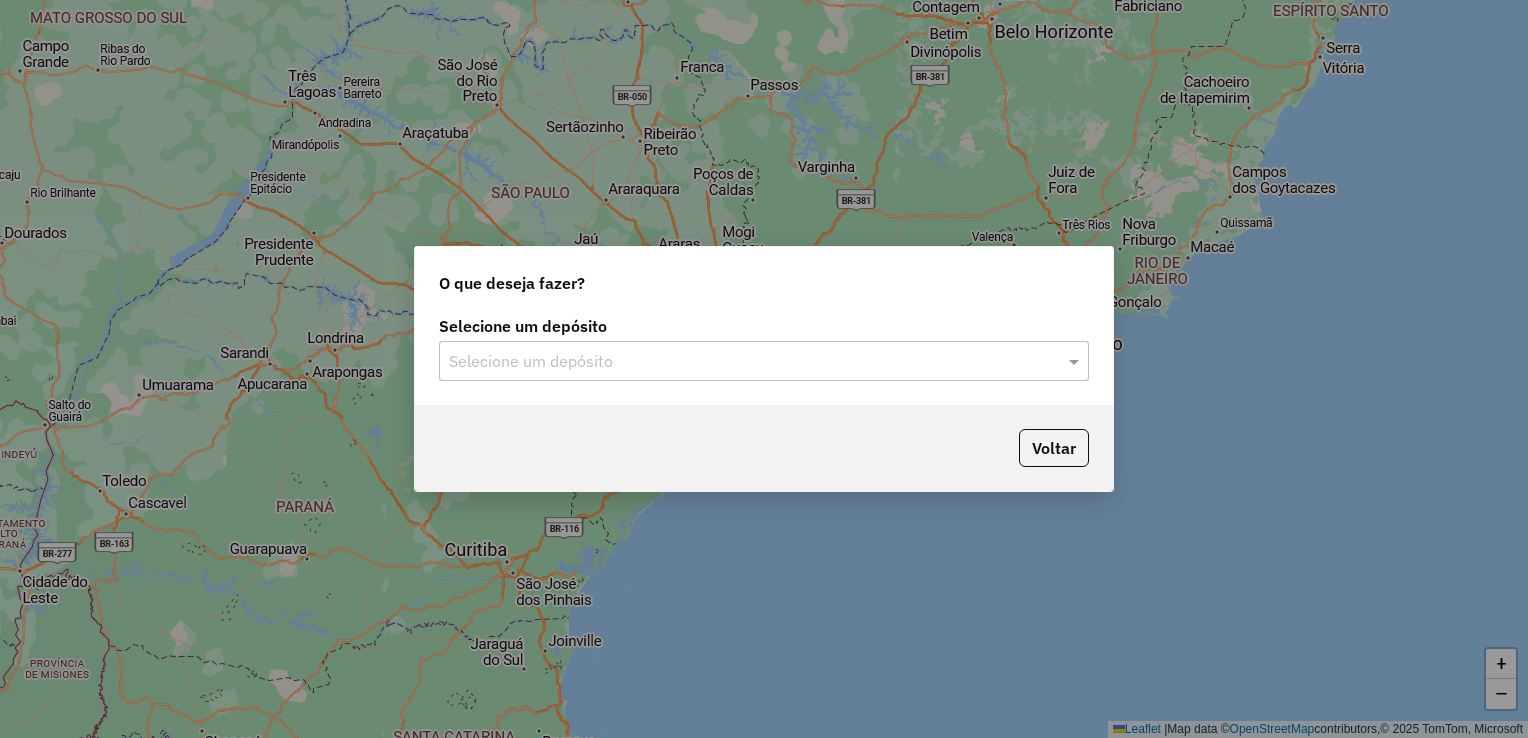 click on "Selecione um depósito" 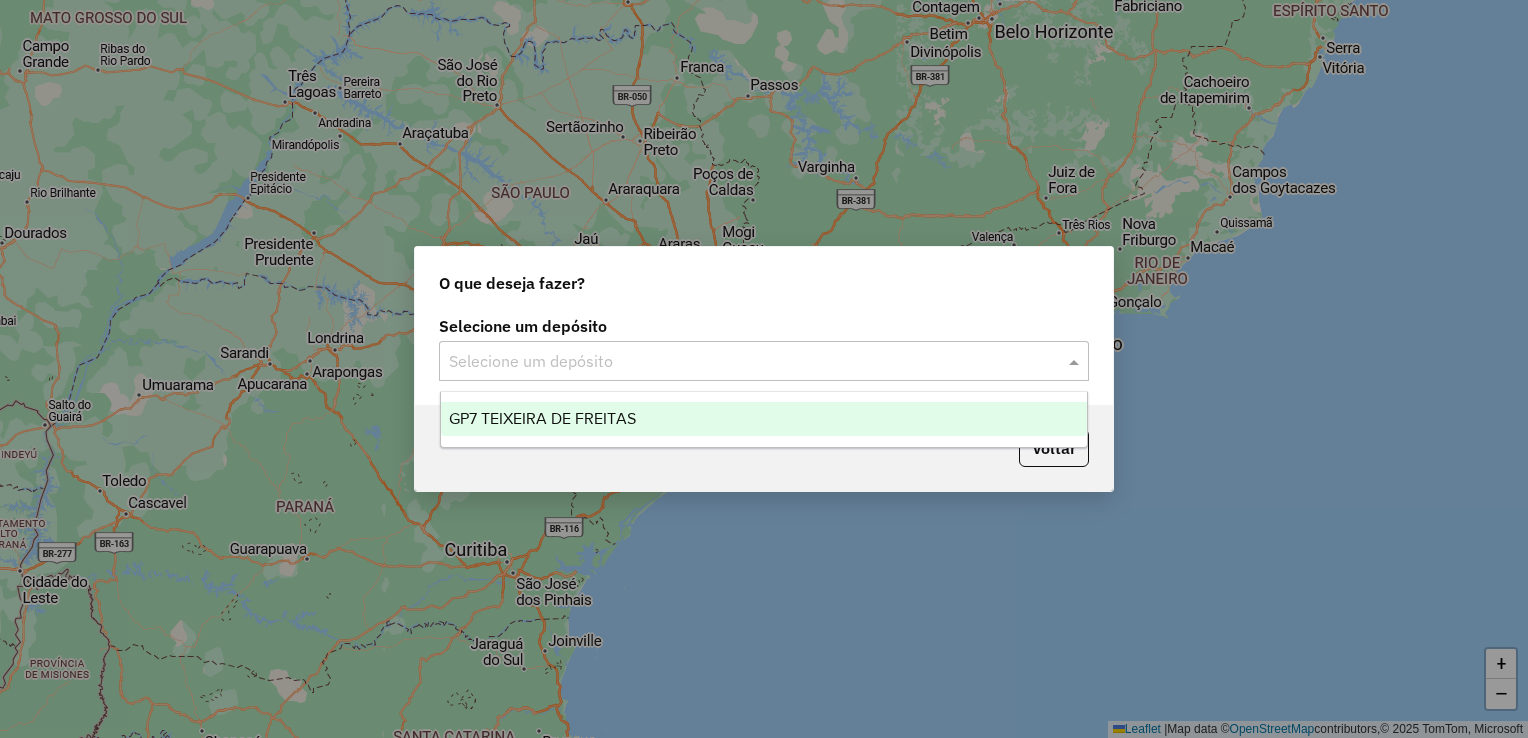 click on "GP7 TEIXEIRA DE FREITAS" at bounding box center [542, 418] 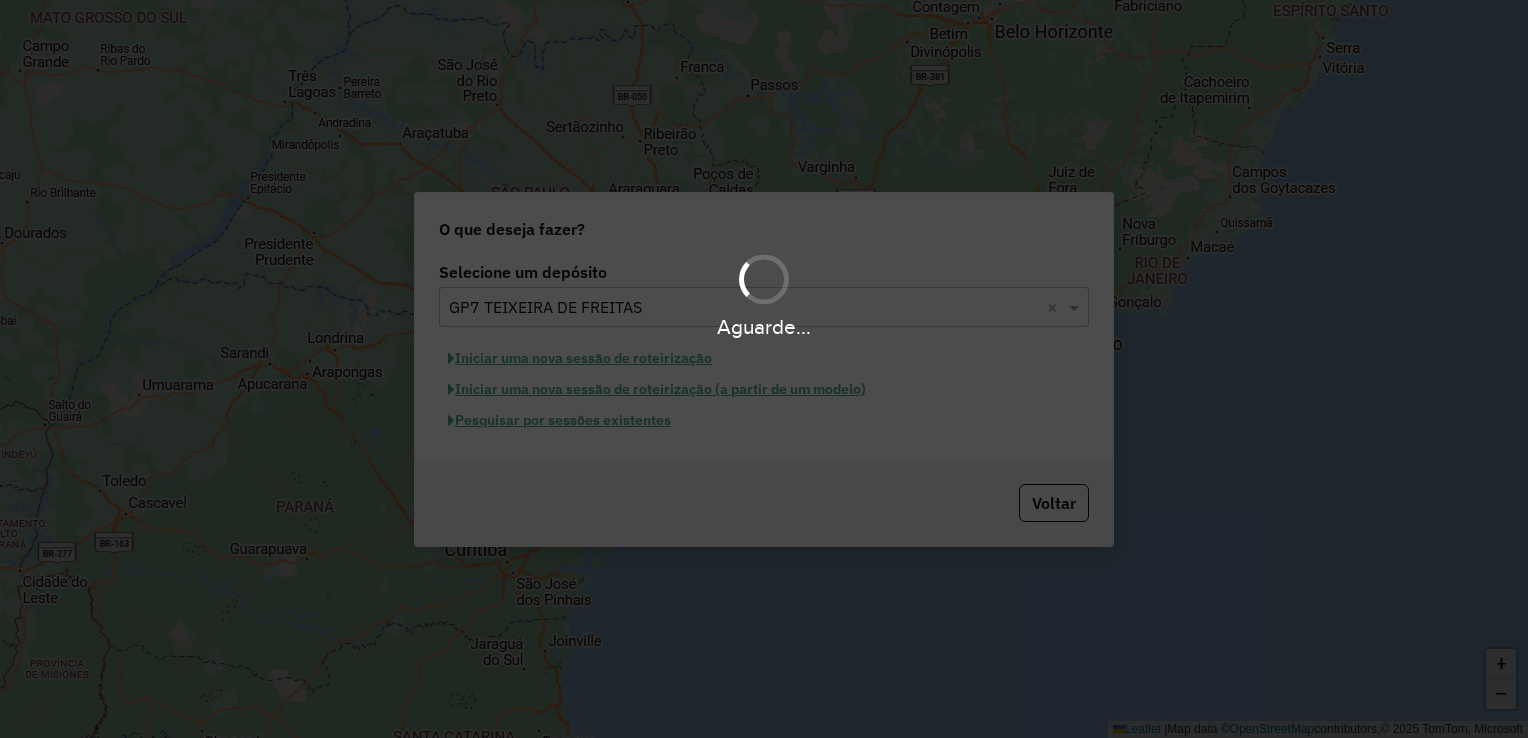 click on "Aguarde..." at bounding box center [764, 369] 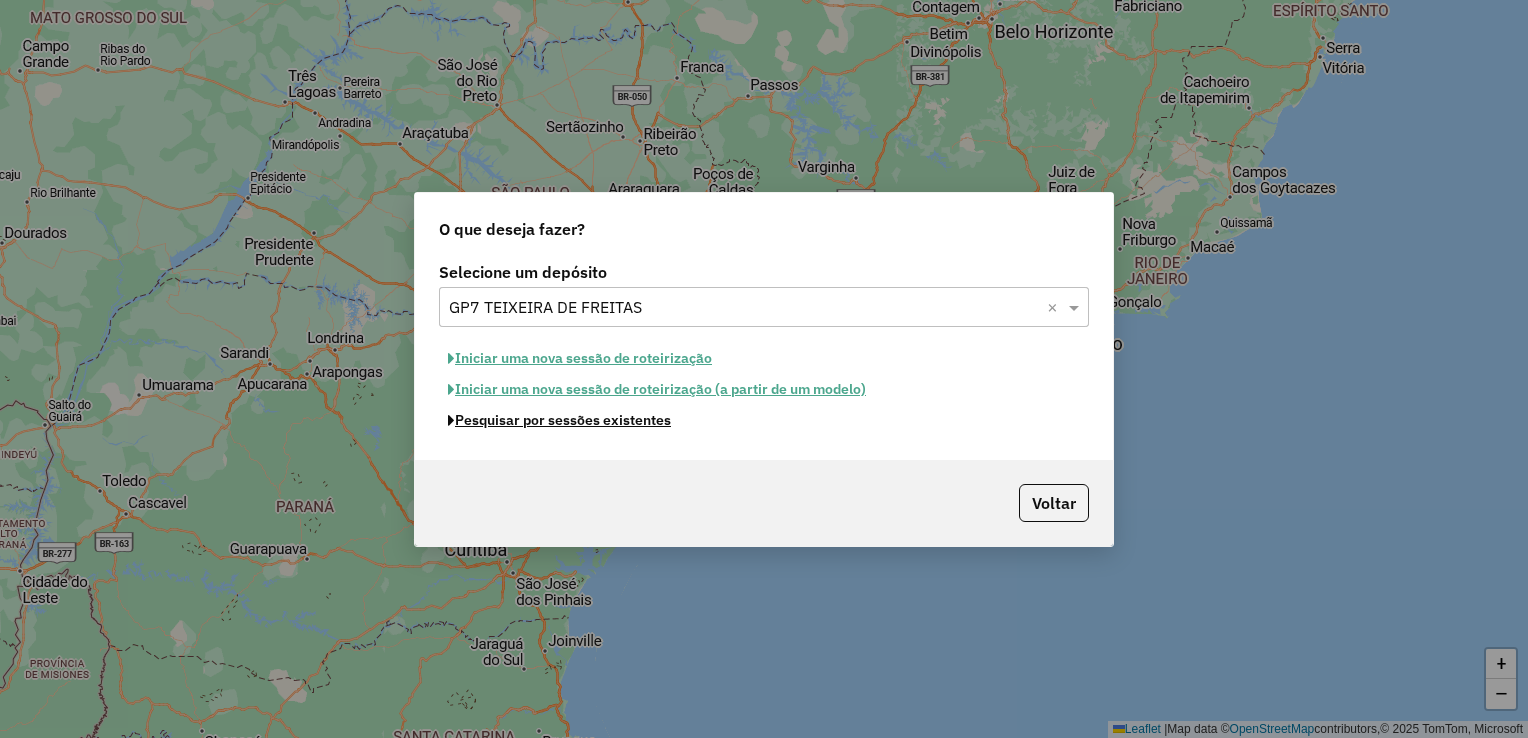 click on "Pesquisar por sessões existentes" 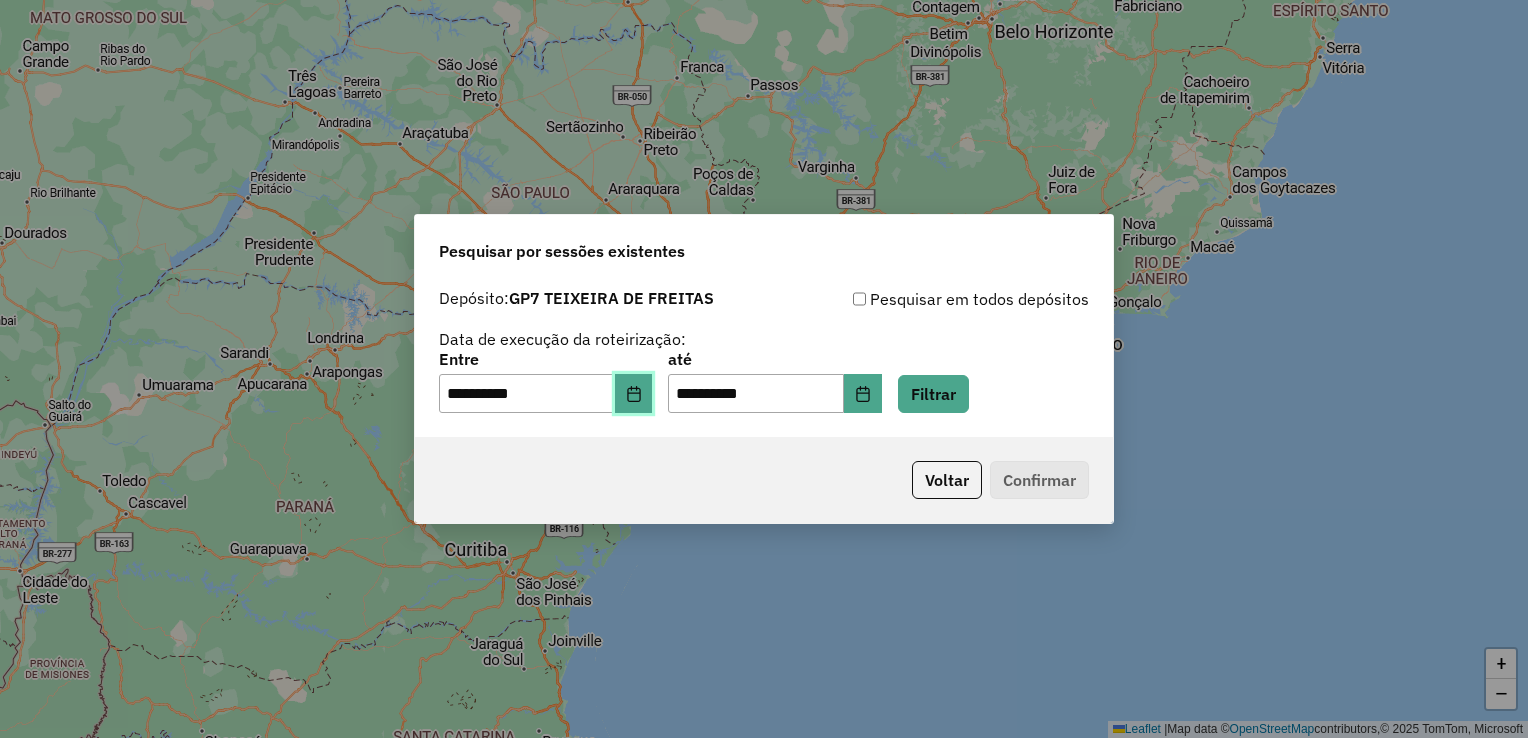 click 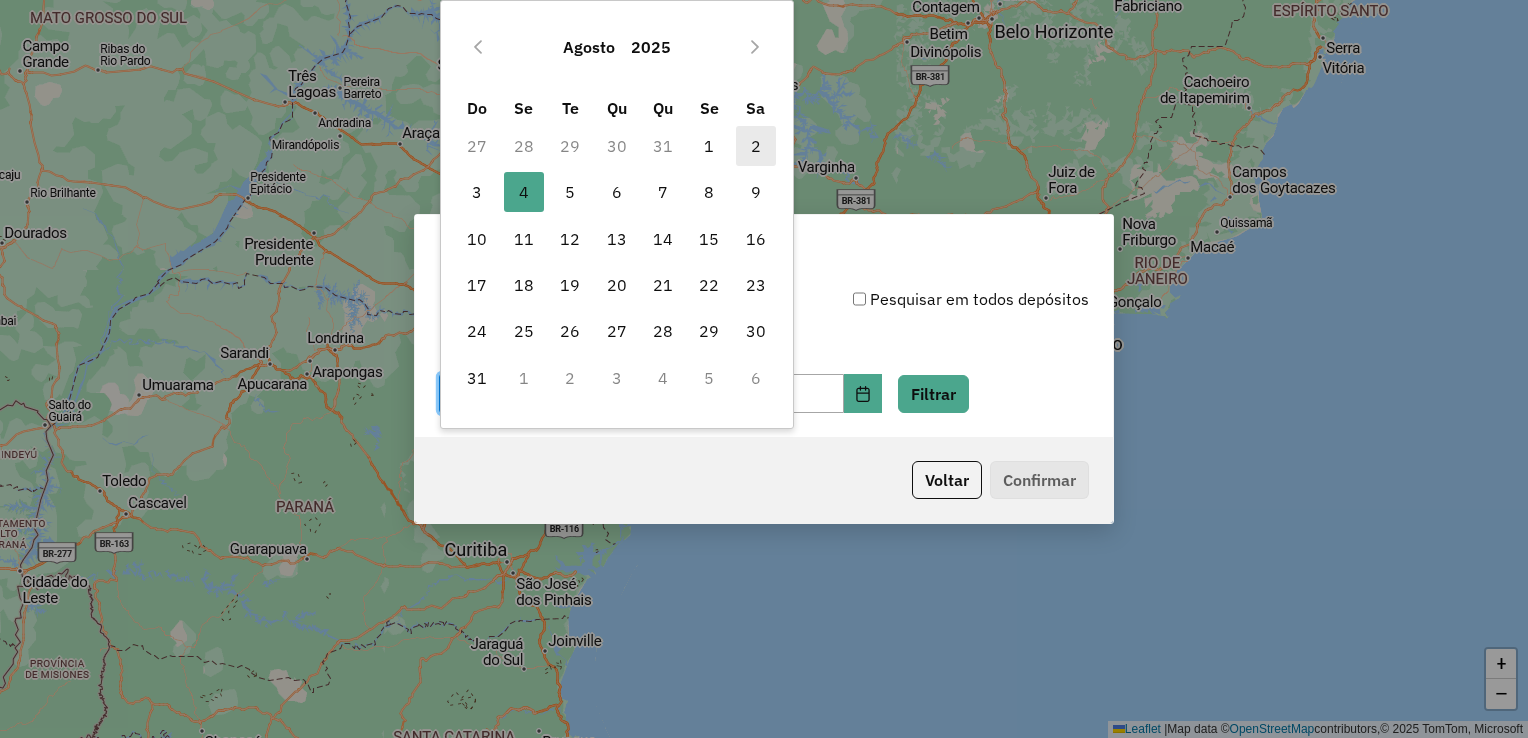 click on "2" at bounding box center [756, 146] 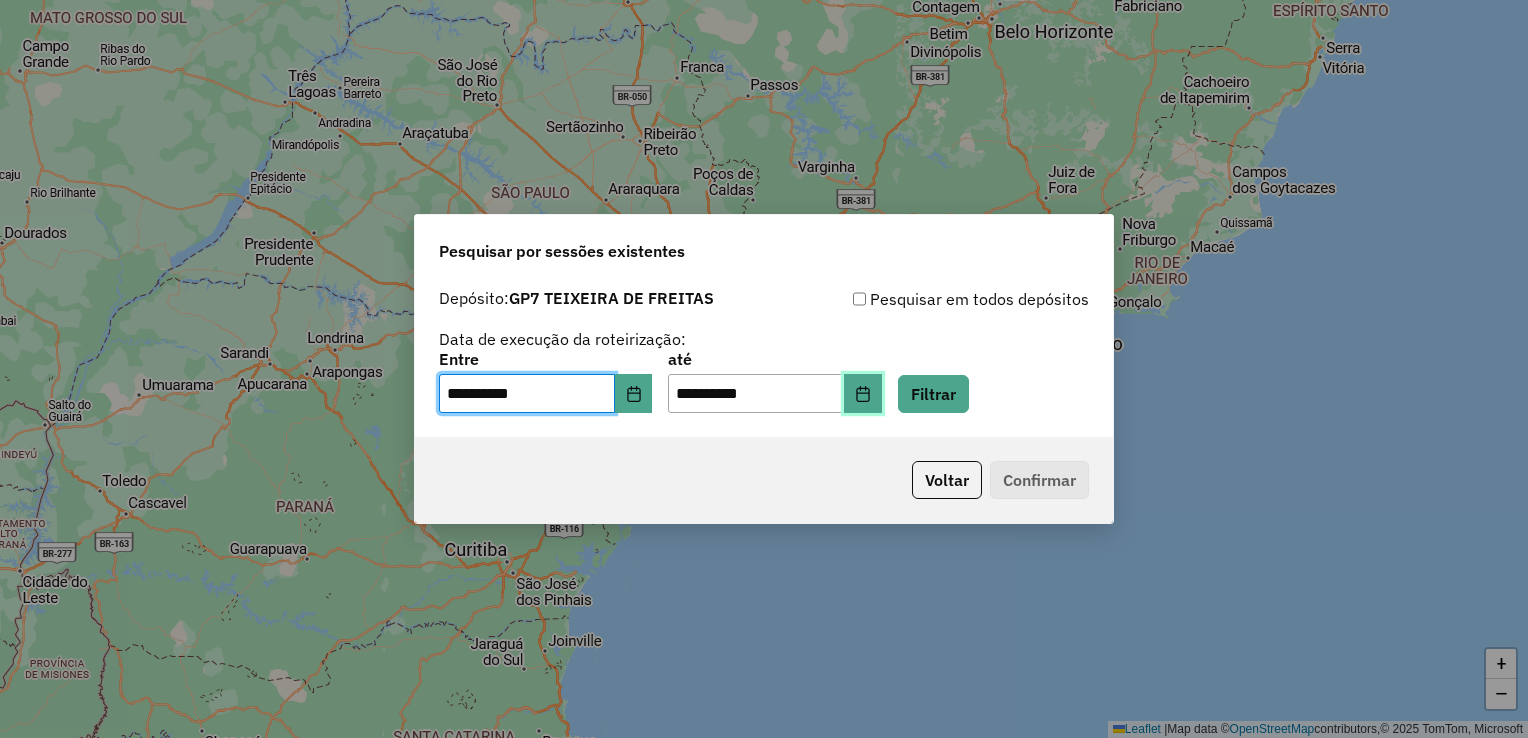 click 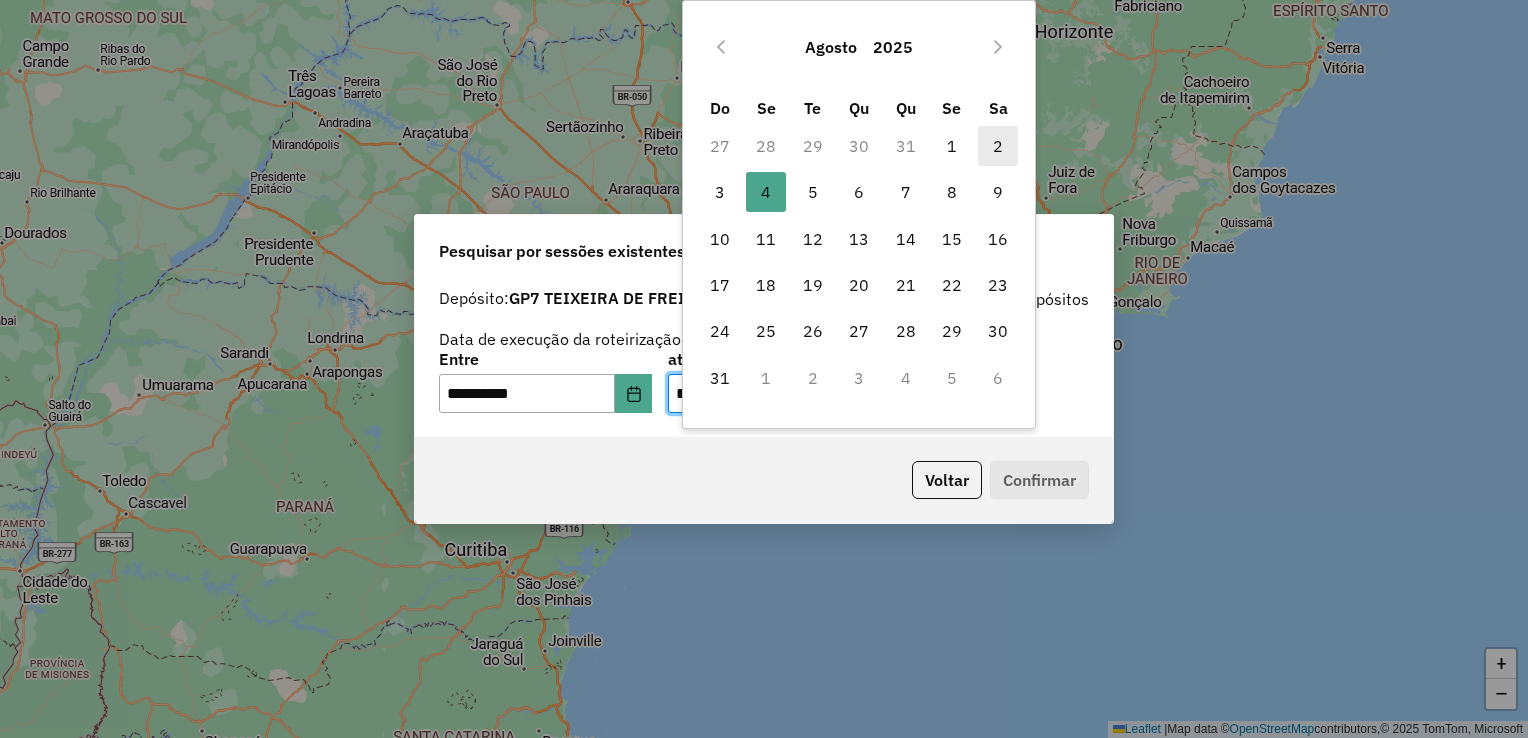 click on "2" at bounding box center [998, 146] 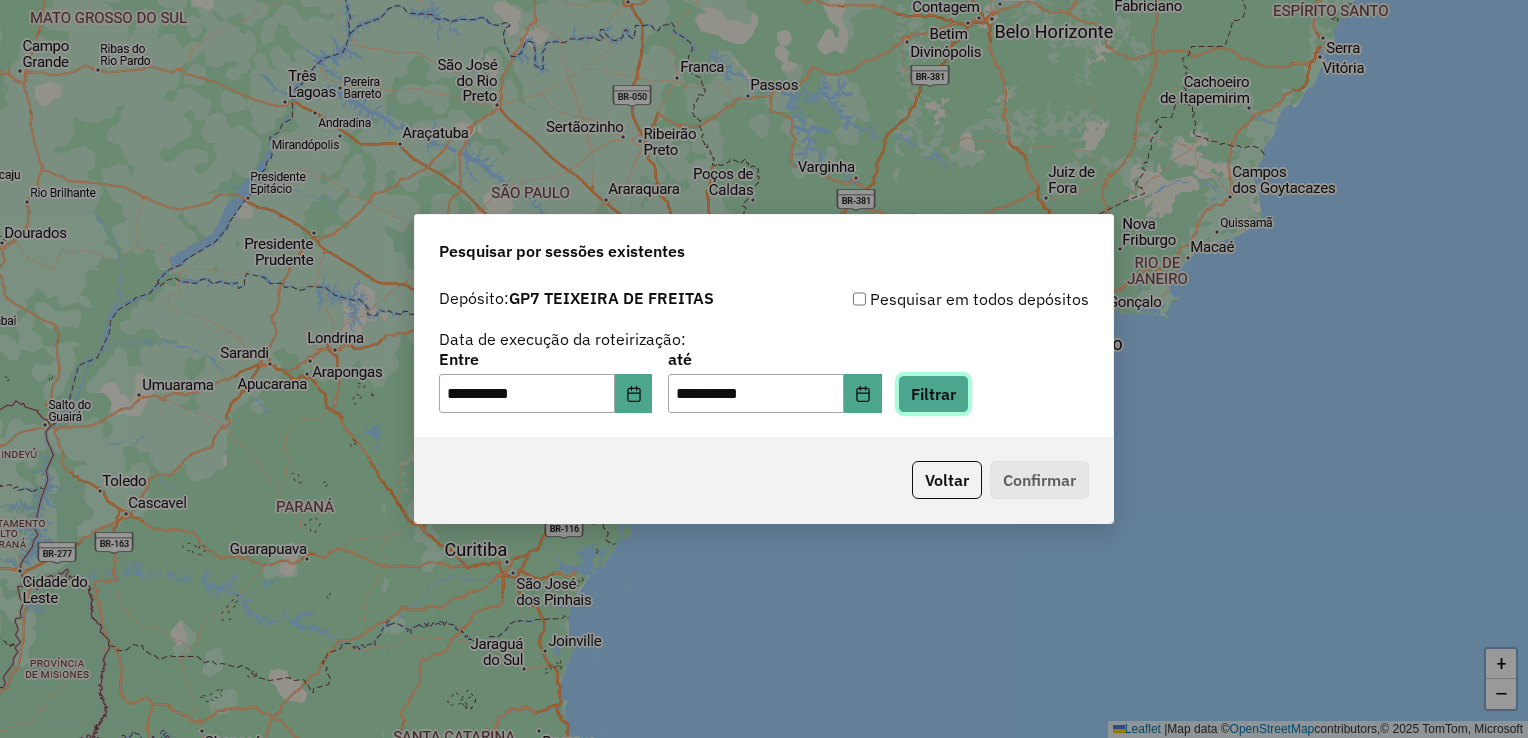 click on "Filtrar" 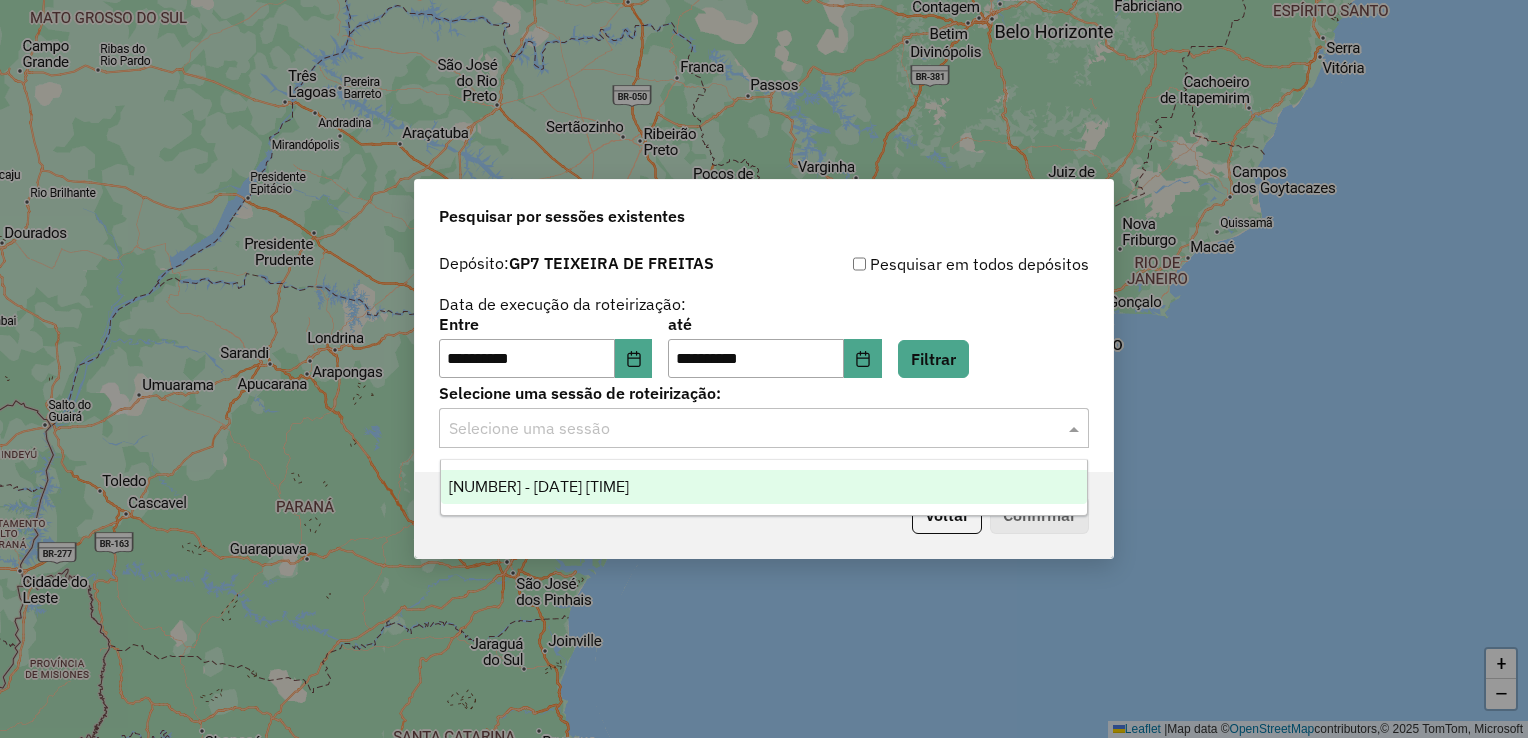click 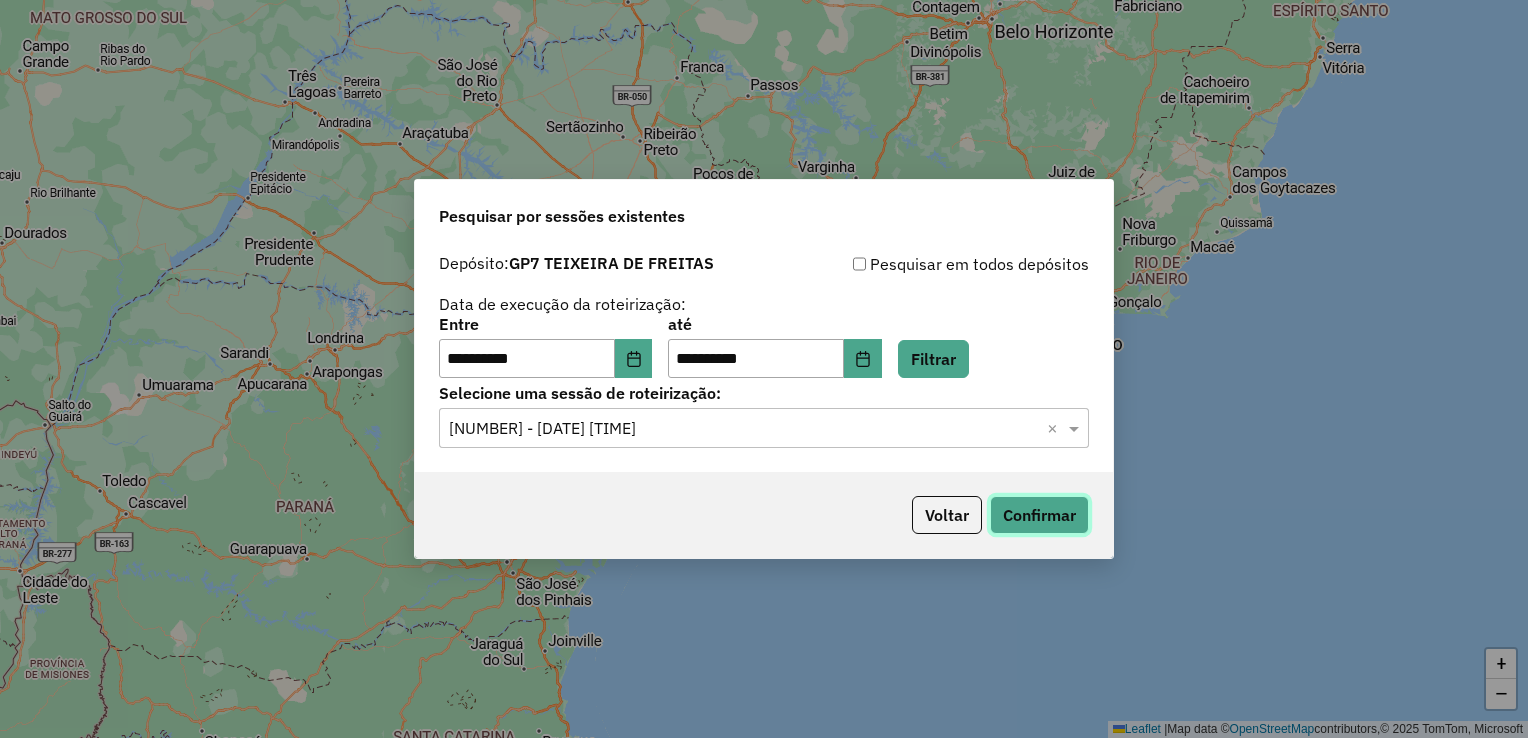 click on "Confirmar" 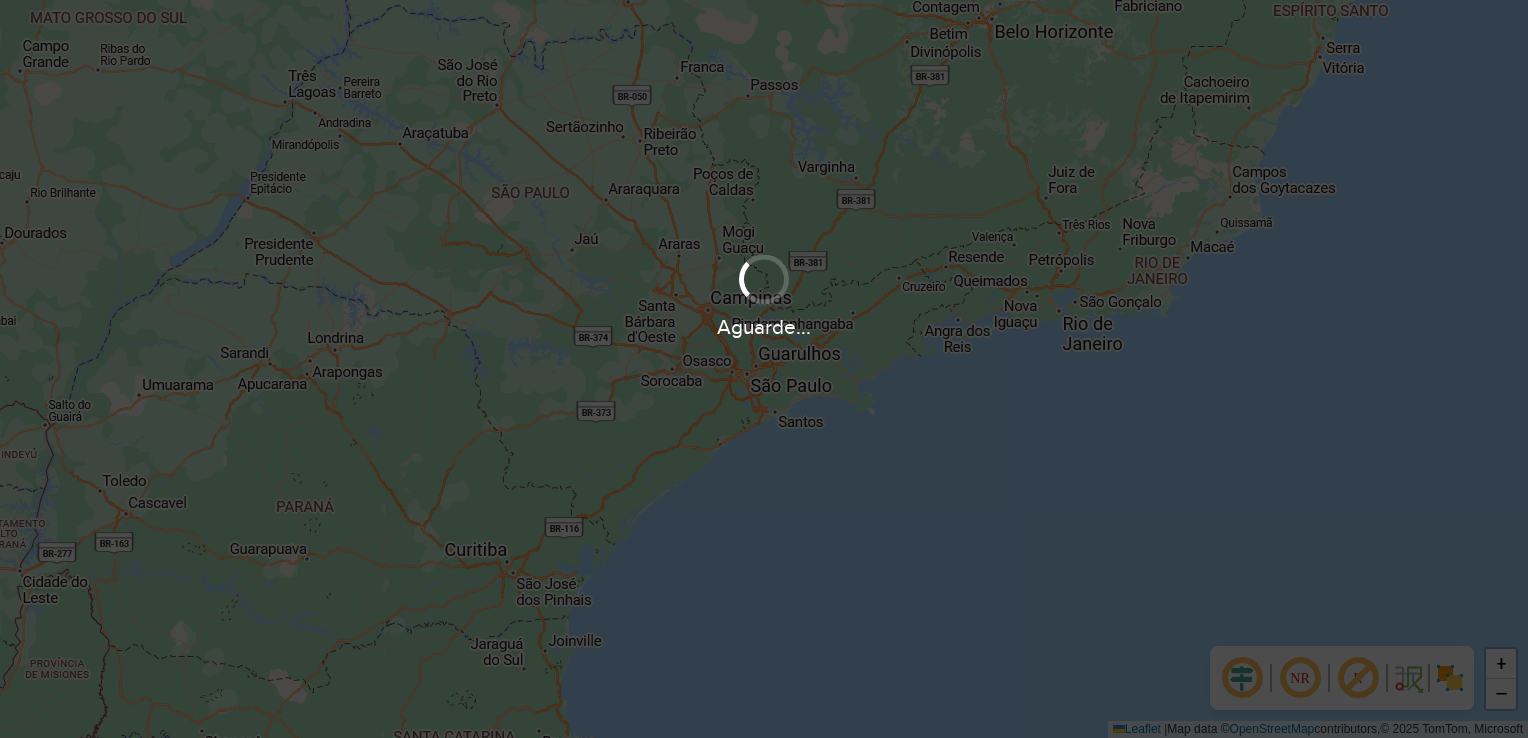 scroll, scrollTop: 0, scrollLeft: 0, axis: both 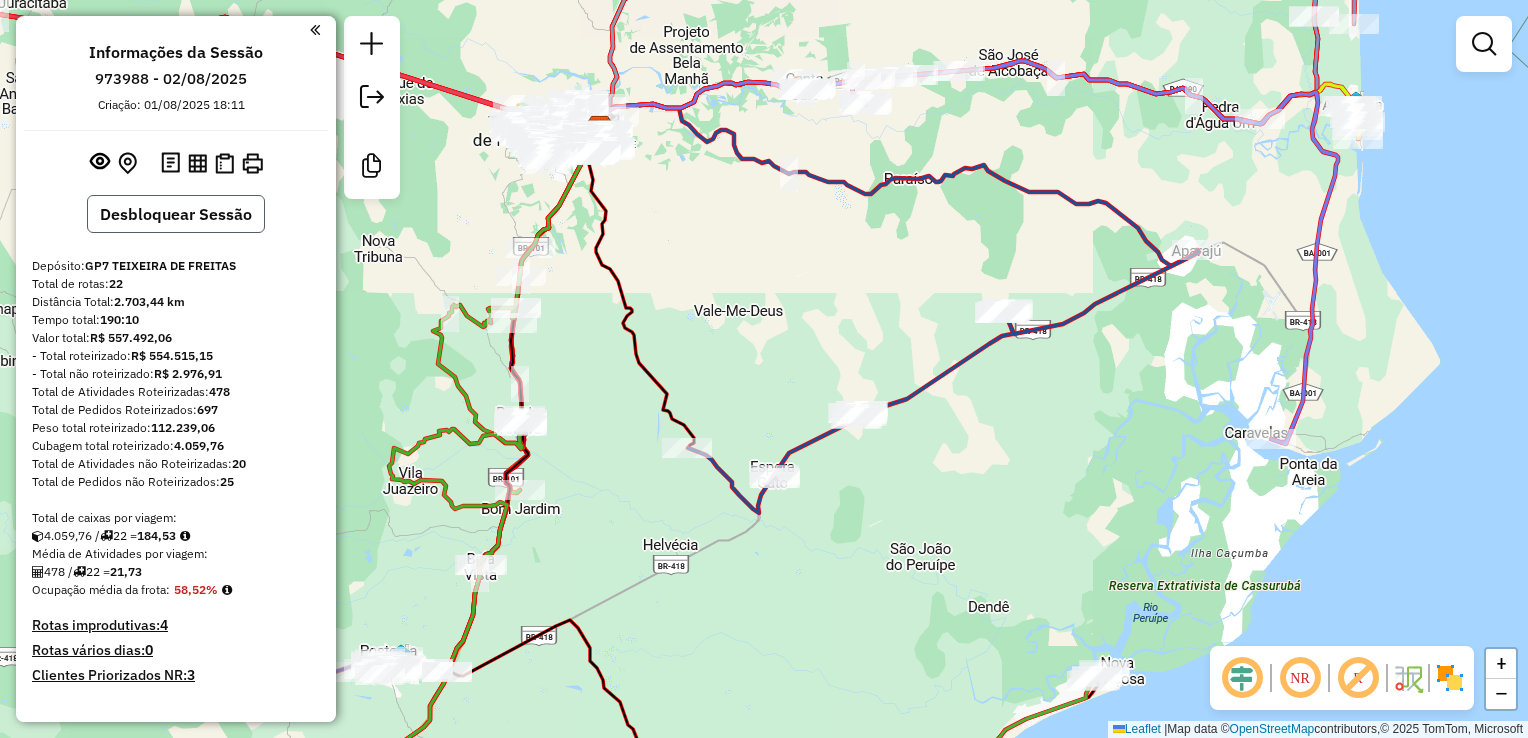 click on "Desbloquear Sessão" at bounding box center (176, 214) 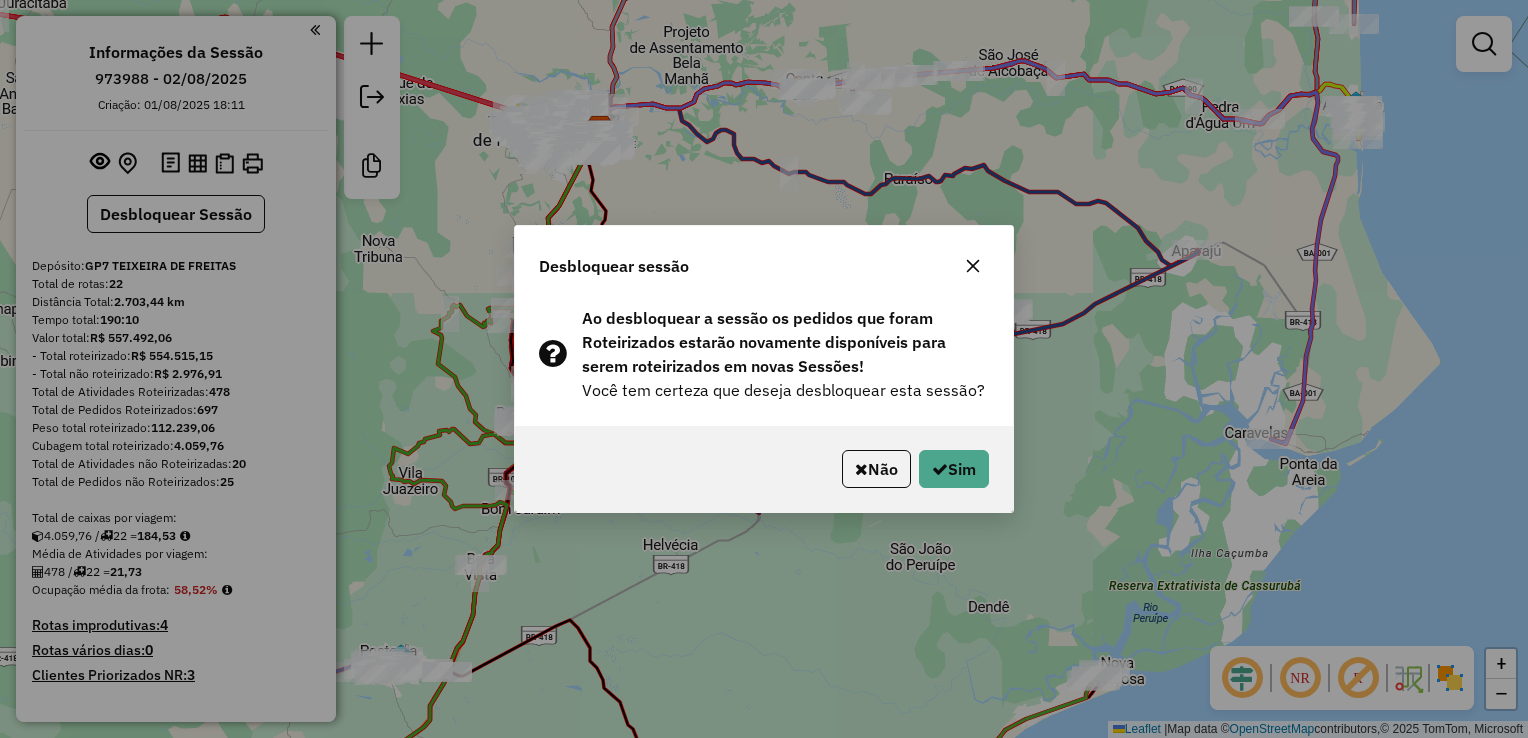 click on "Não   Sim" 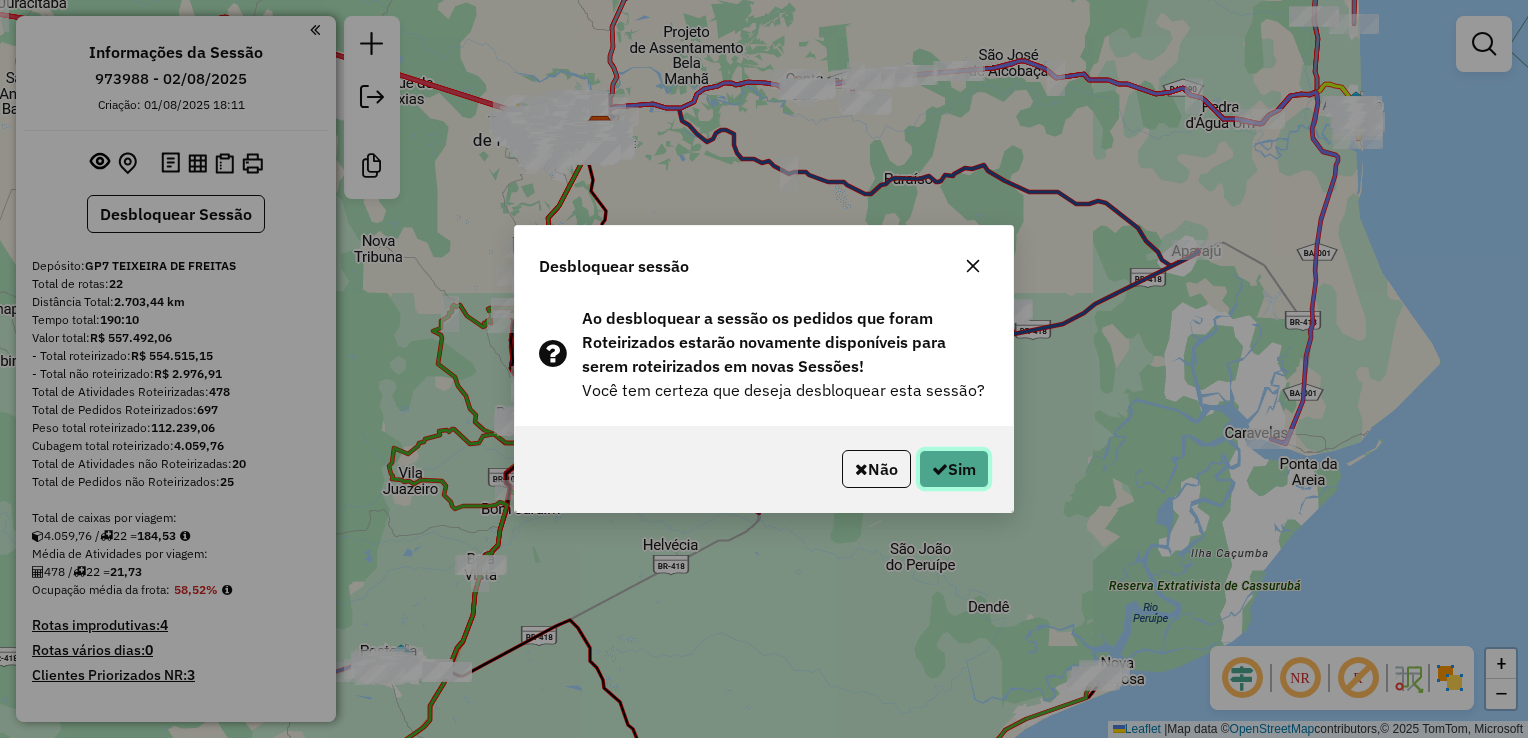 click on "Sim" 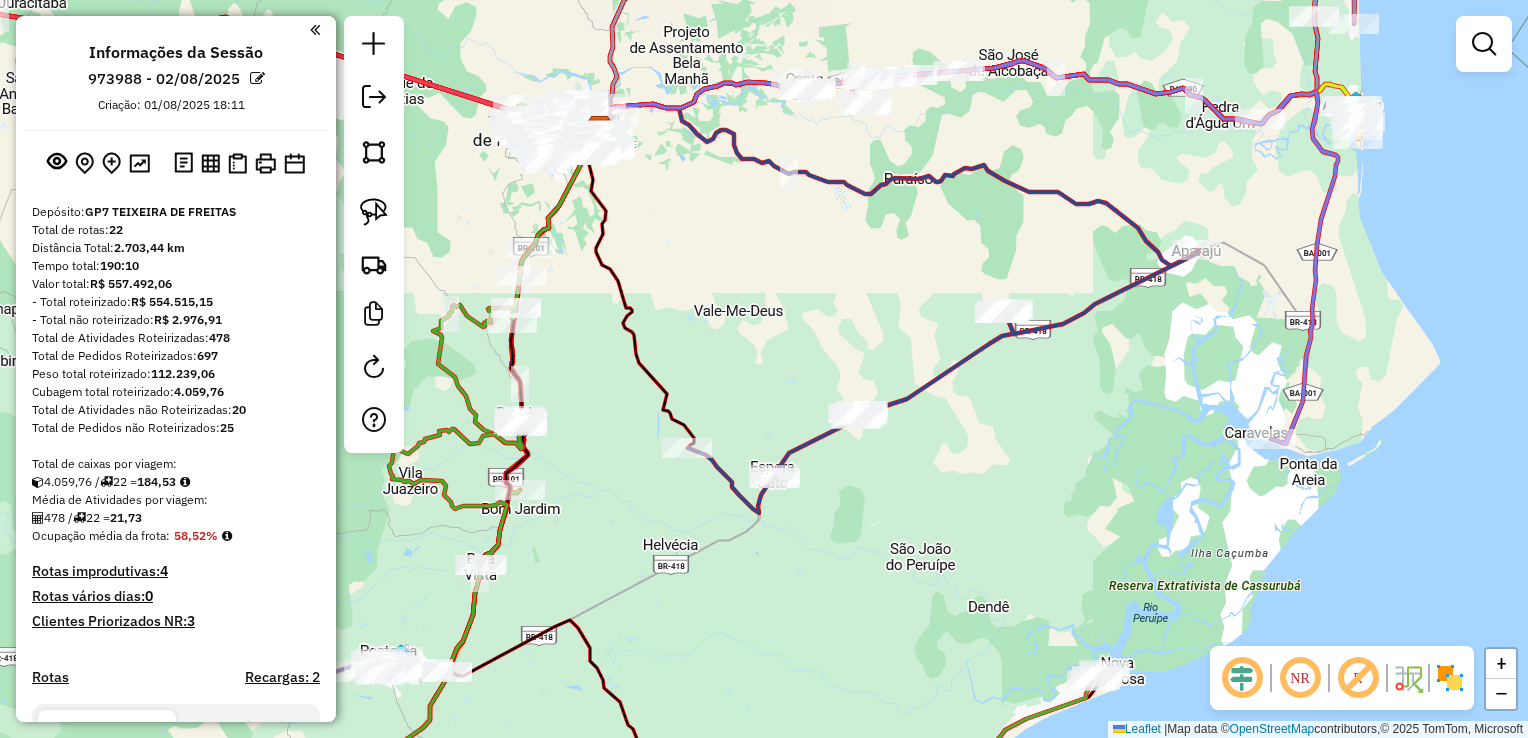 scroll, scrollTop: 200, scrollLeft: 0, axis: vertical 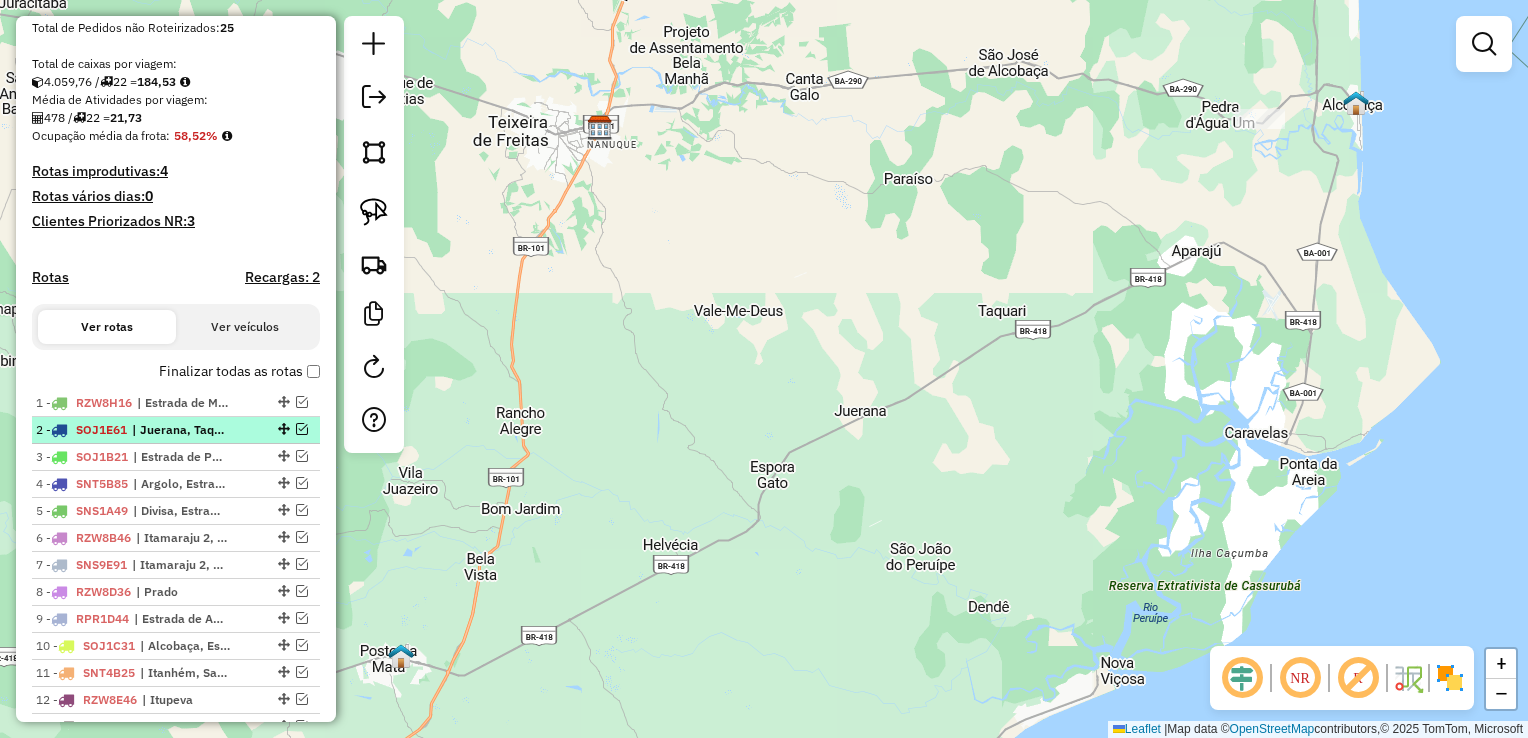 click at bounding box center [302, 429] 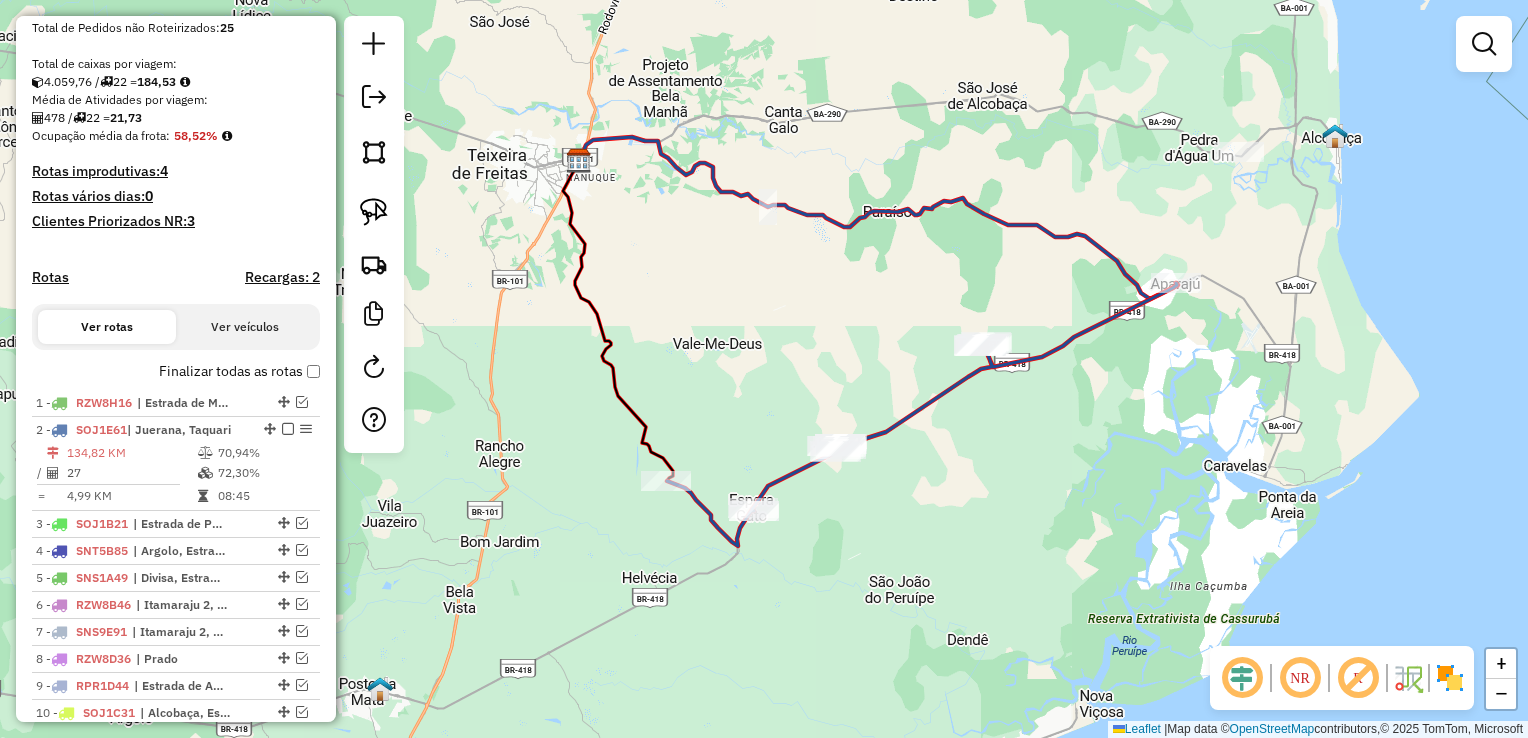 drag, startPoint x: 1010, startPoint y: 541, endPoint x: 1036, endPoint y: 547, distance: 26.683329 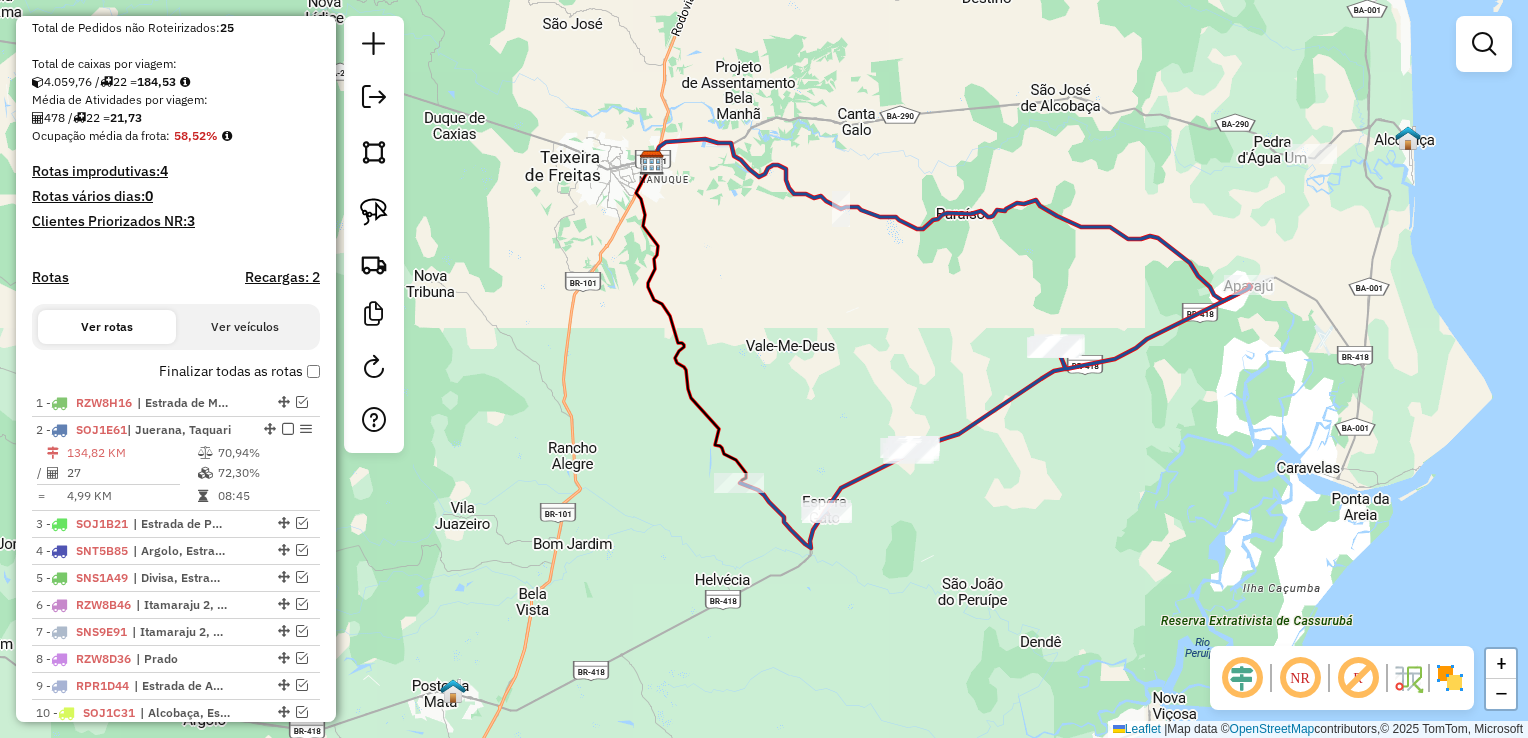 drag, startPoint x: 585, startPoint y: 387, endPoint x: 662, endPoint y: 310, distance: 108.89445 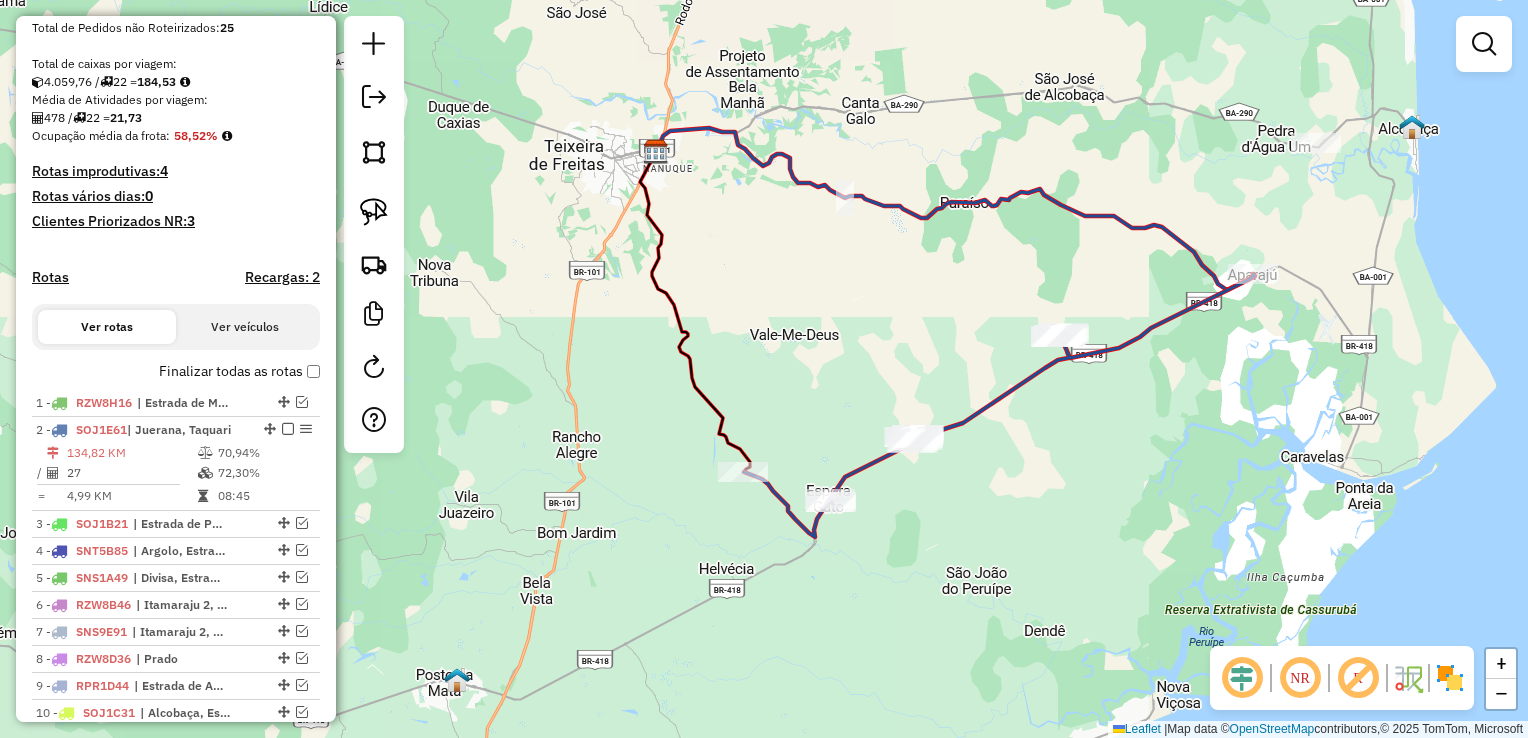 click 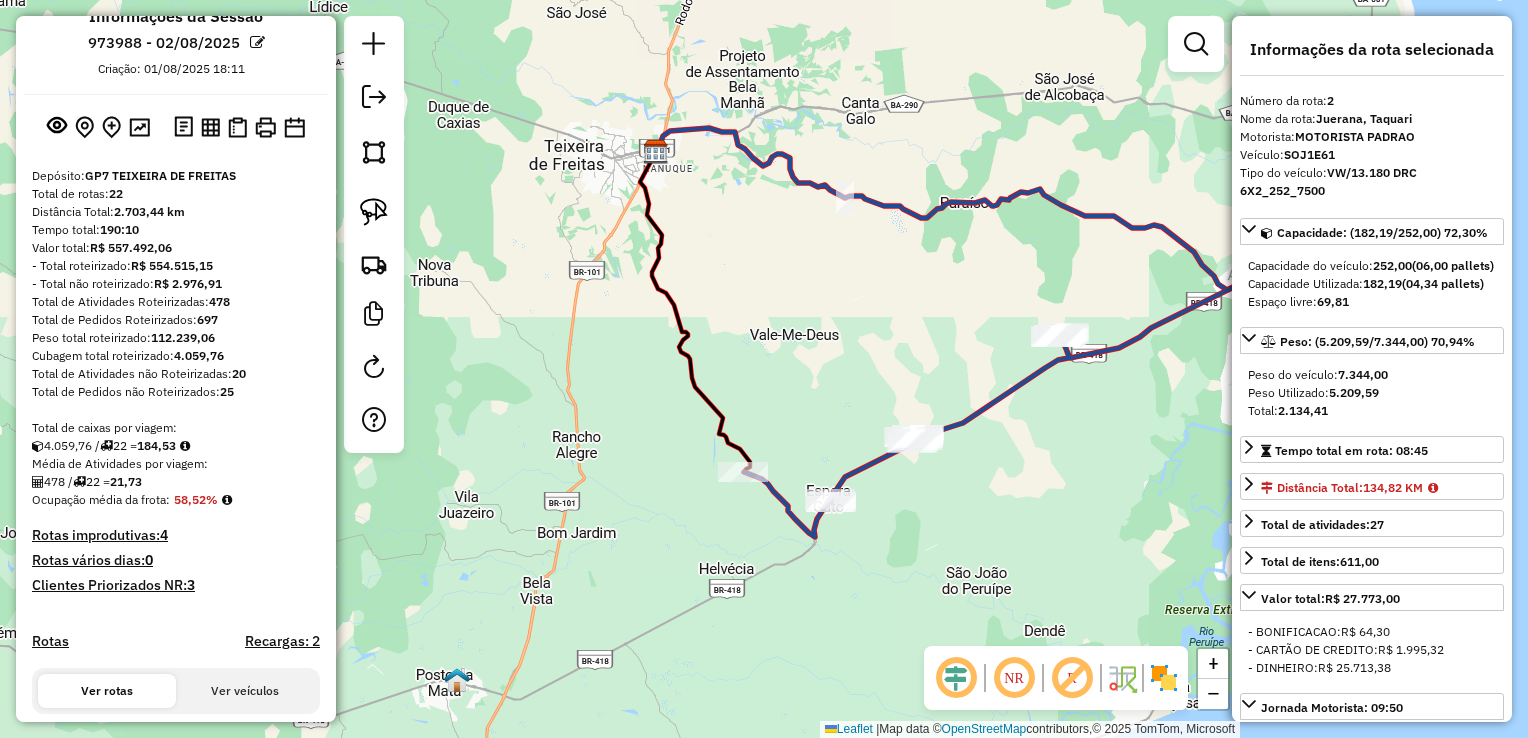 scroll, scrollTop: 0, scrollLeft: 0, axis: both 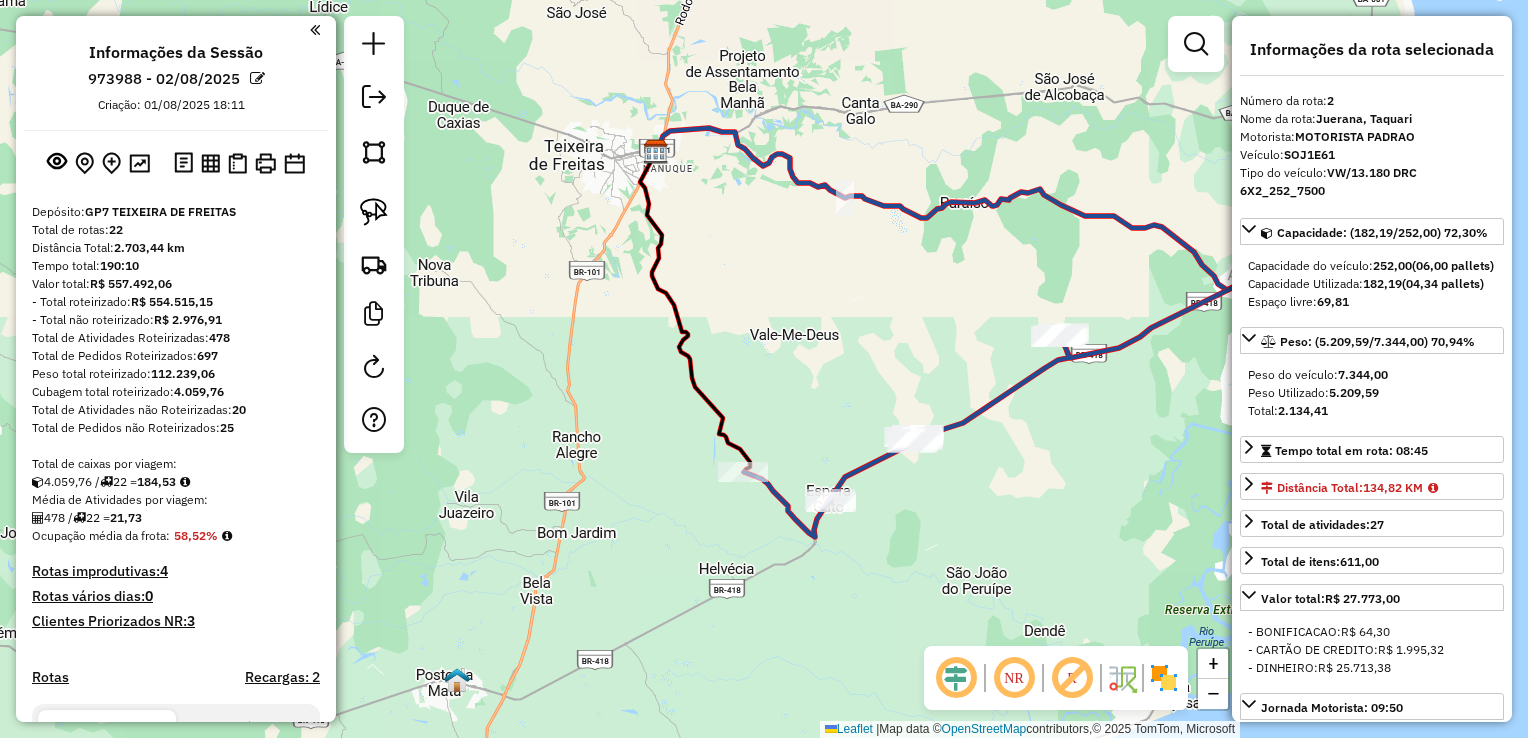 click 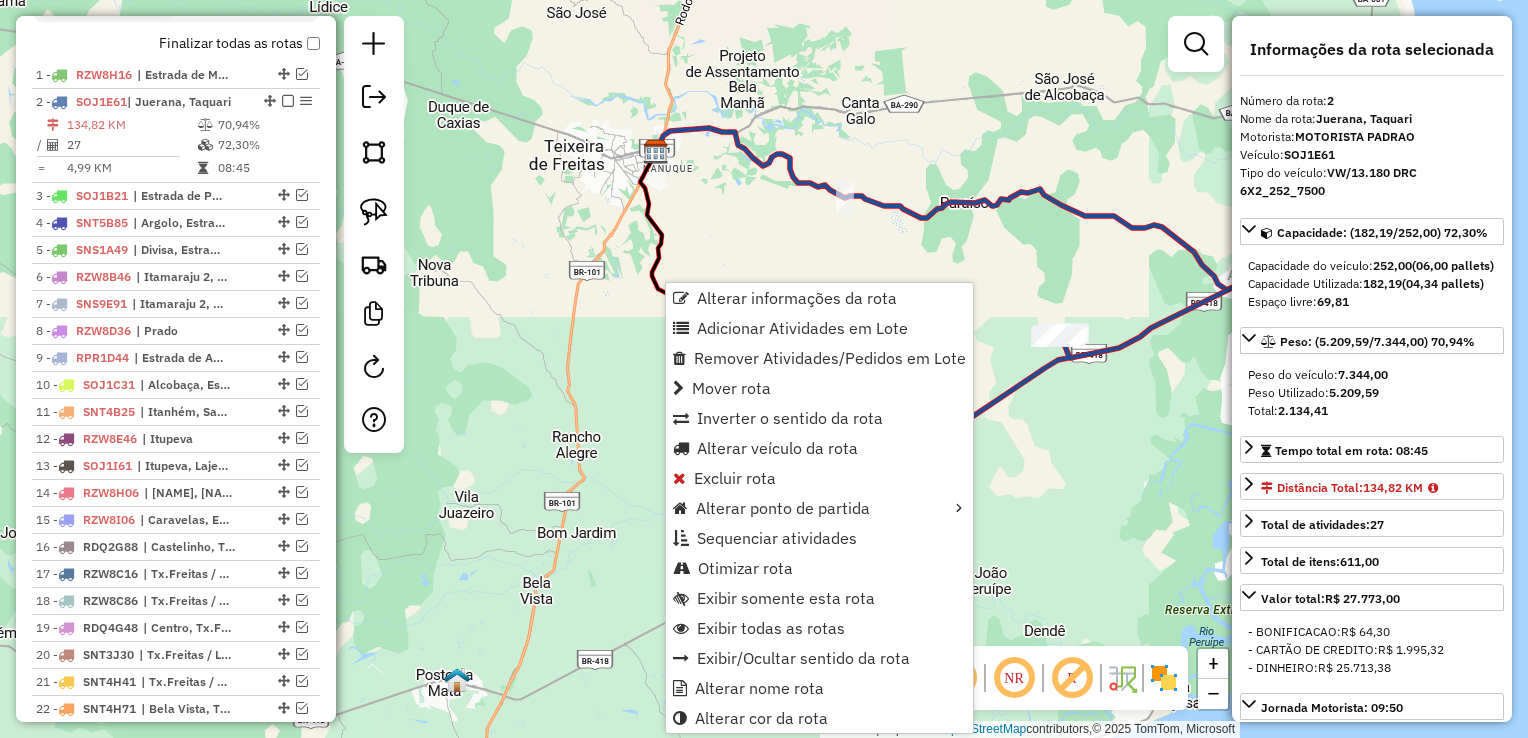scroll, scrollTop: 800, scrollLeft: 0, axis: vertical 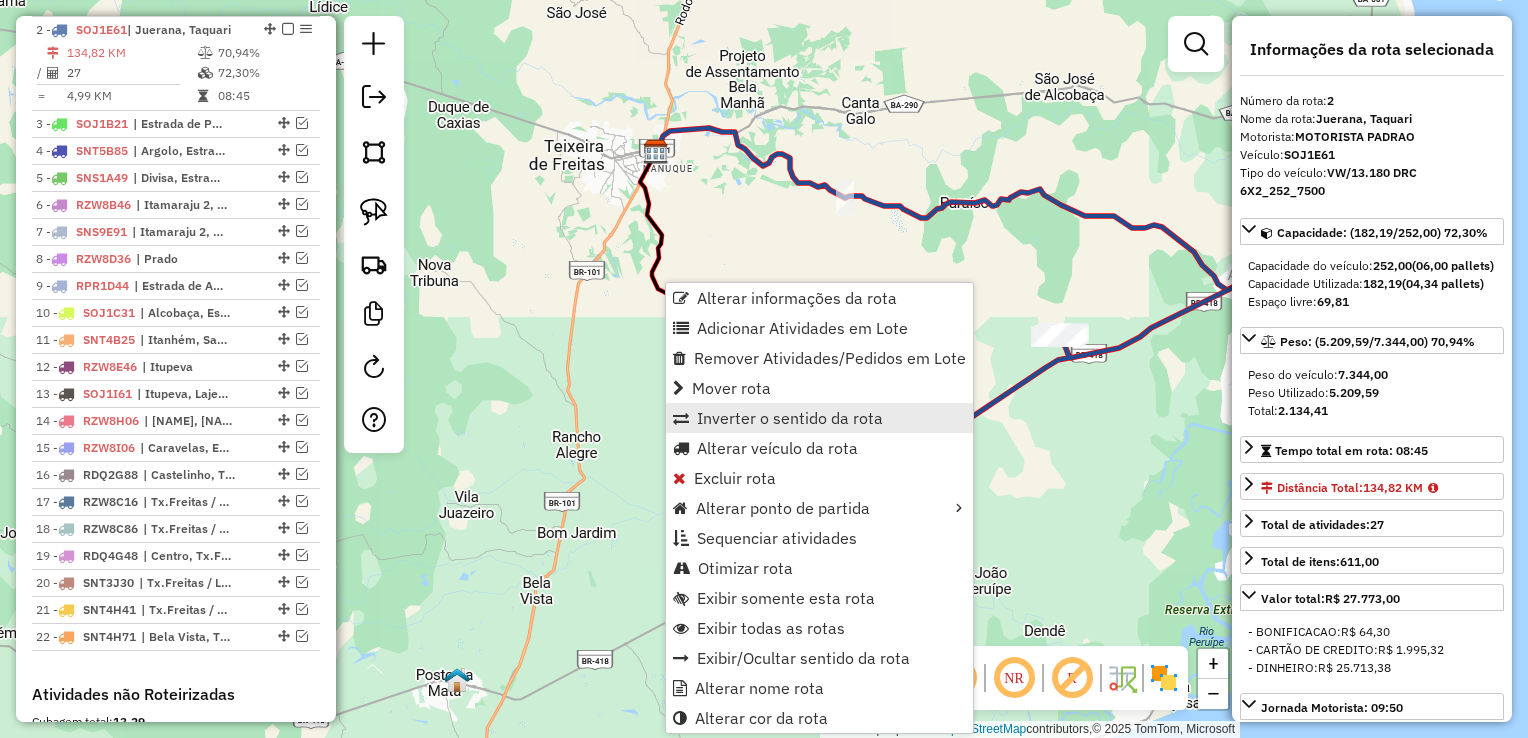 click on "Inverter o sentido da rota" at bounding box center (790, 418) 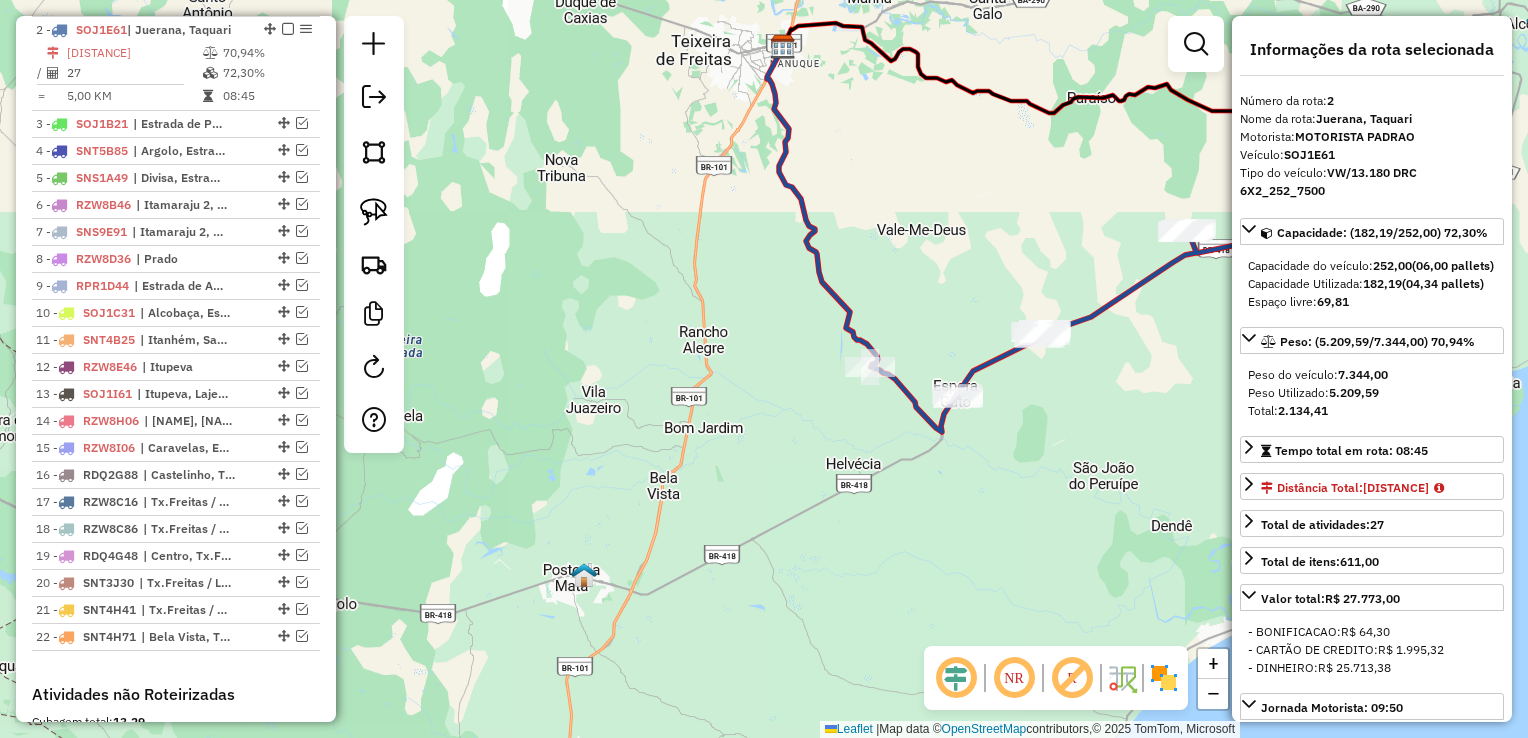 drag, startPoint x: 655, startPoint y: 427, endPoint x: 781, endPoint y: 323, distance: 163.37686 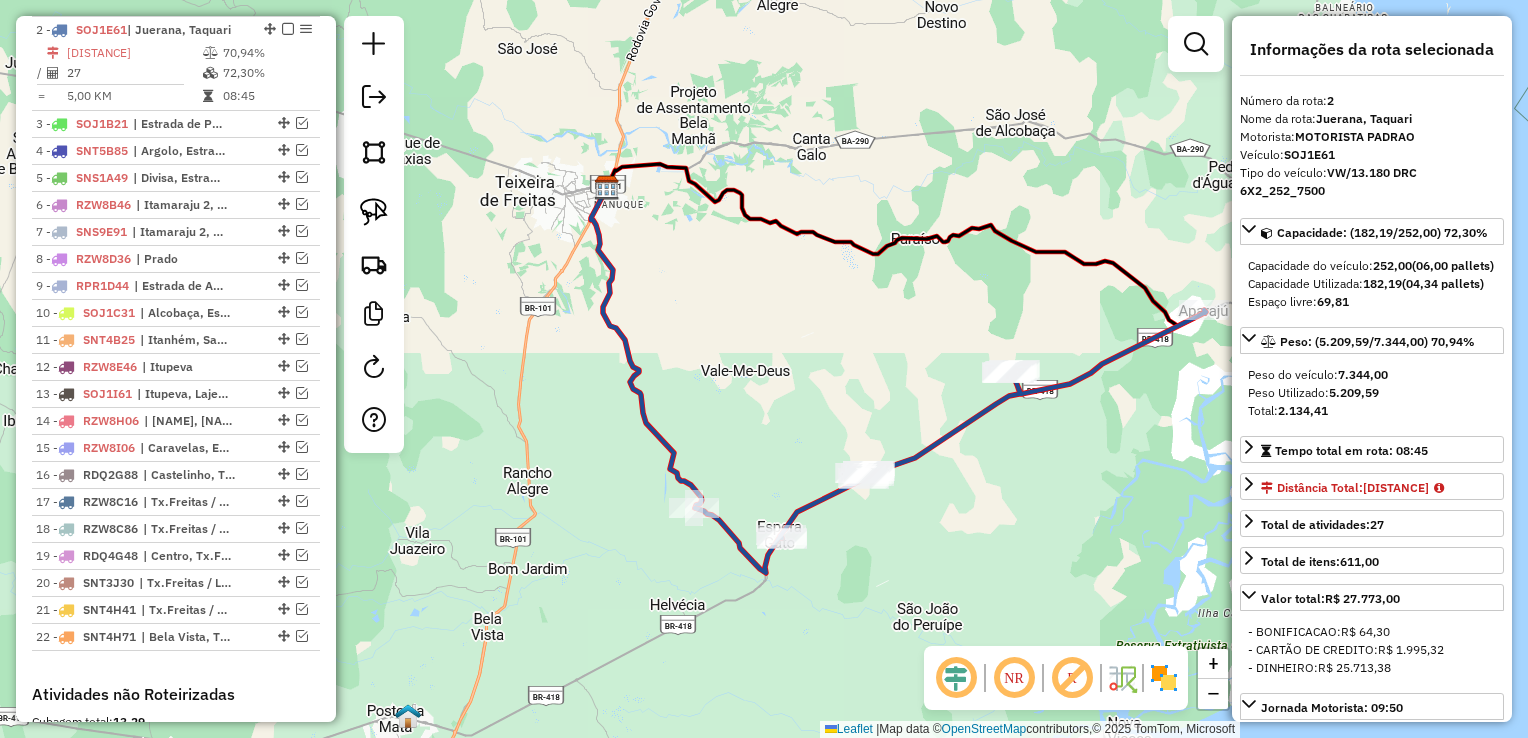 drag, startPoint x: 812, startPoint y: 293, endPoint x: 639, endPoint y: 434, distance: 223.18153 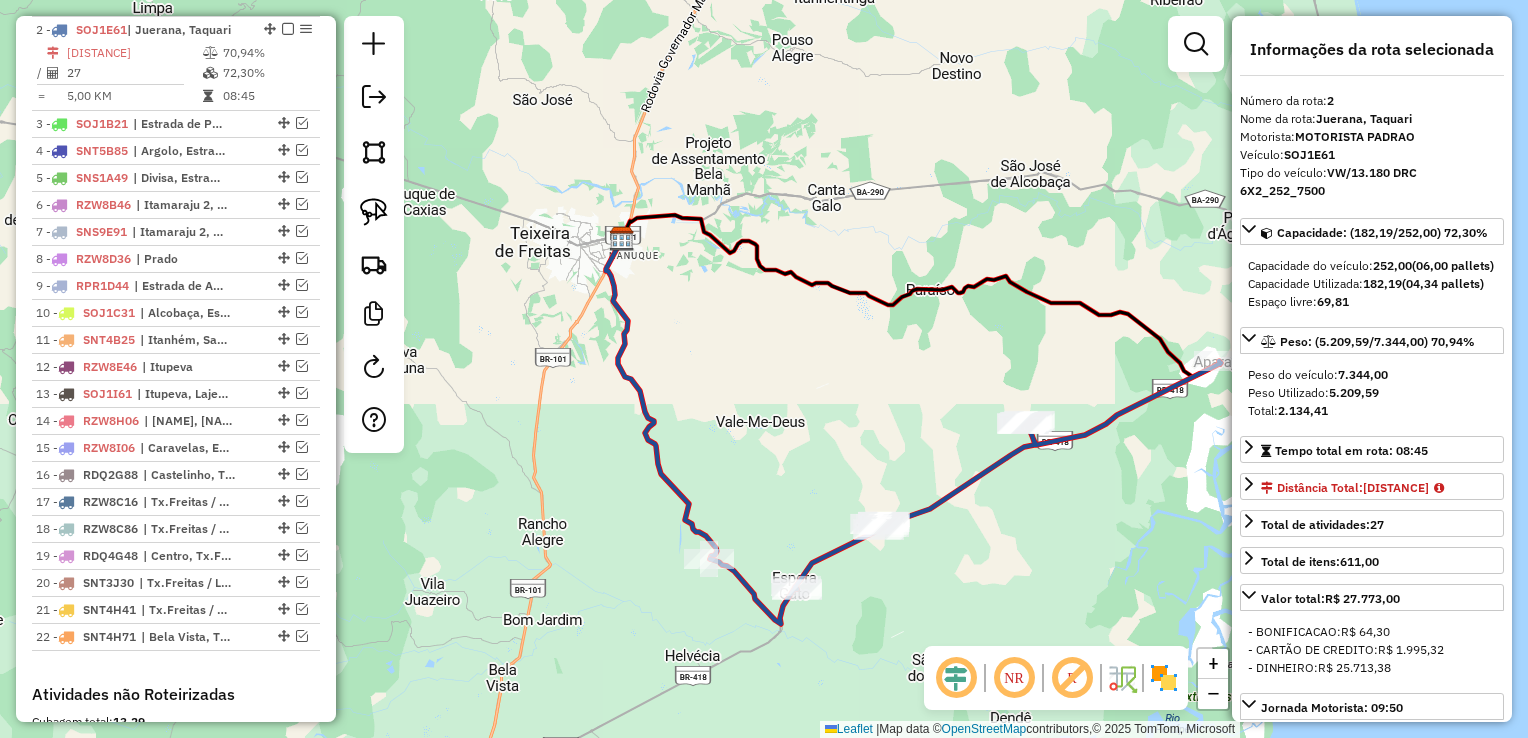 drag, startPoint x: 761, startPoint y: 339, endPoint x: 785, endPoint y: 394, distance: 60.00833 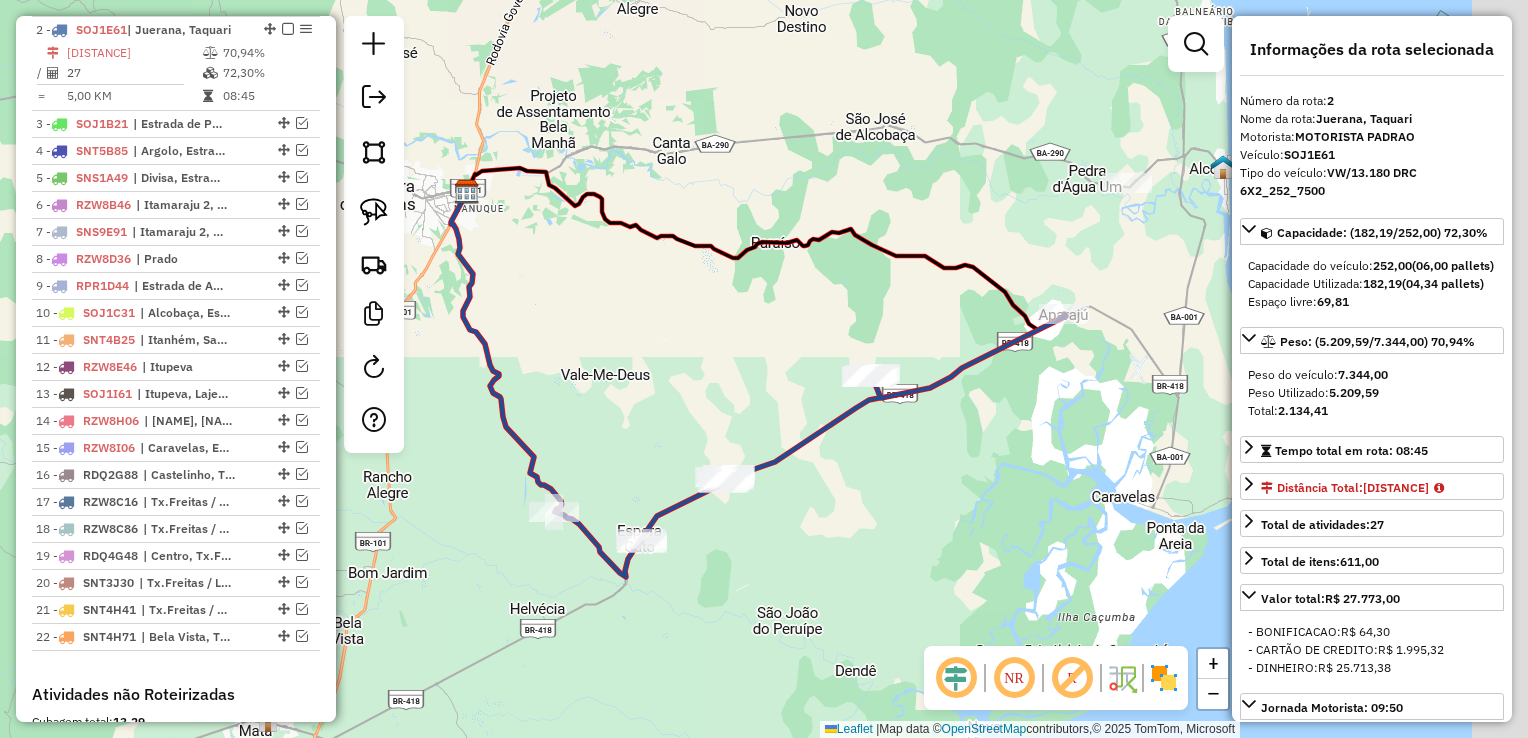 drag, startPoint x: 756, startPoint y: 382, endPoint x: 736, endPoint y: 394, distance: 23.323807 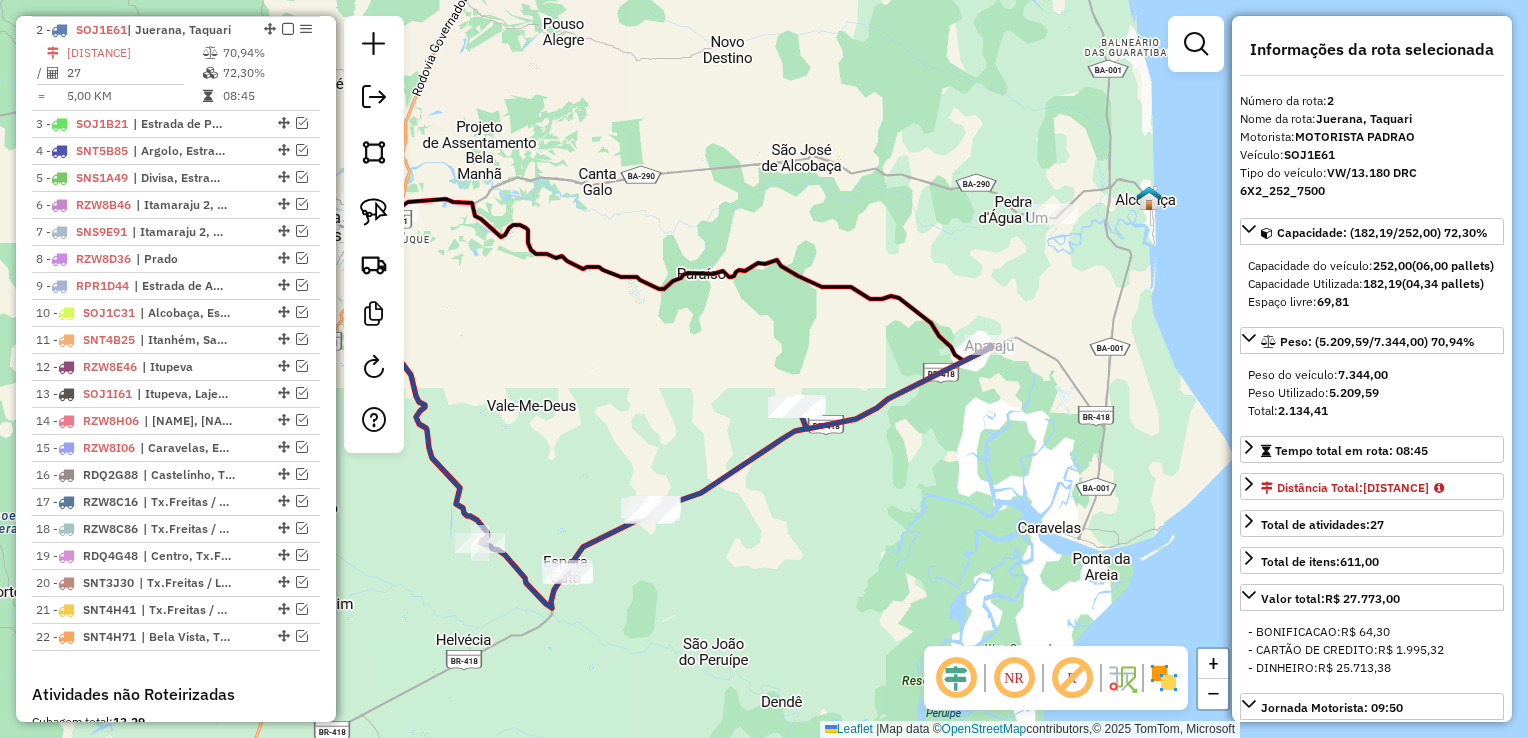 drag, startPoint x: 825, startPoint y: 399, endPoint x: 866, endPoint y: 434, distance: 53.90733 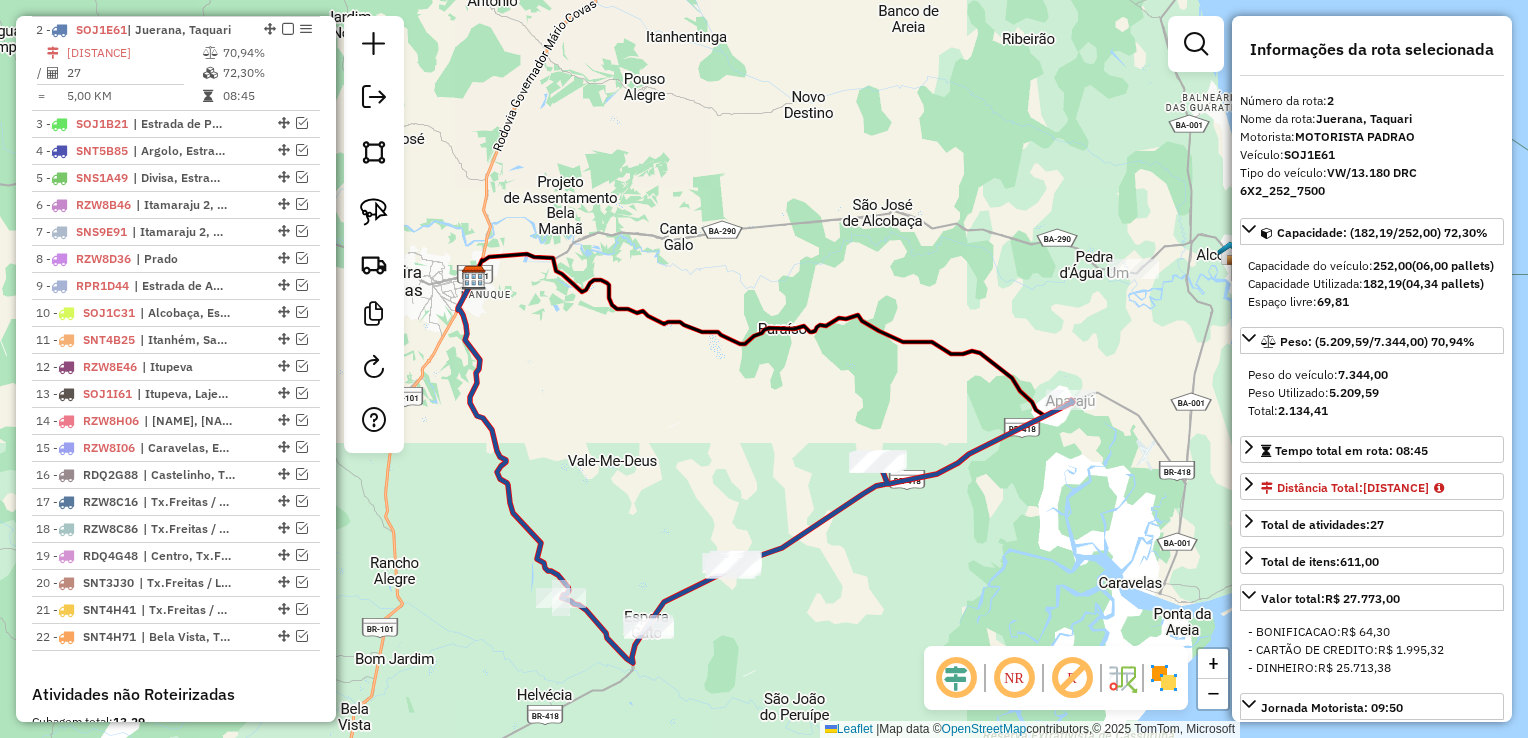 drag, startPoint x: 742, startPoint y: 139, endPoint x: 828, endPoint y: 178, distance: 94.42987 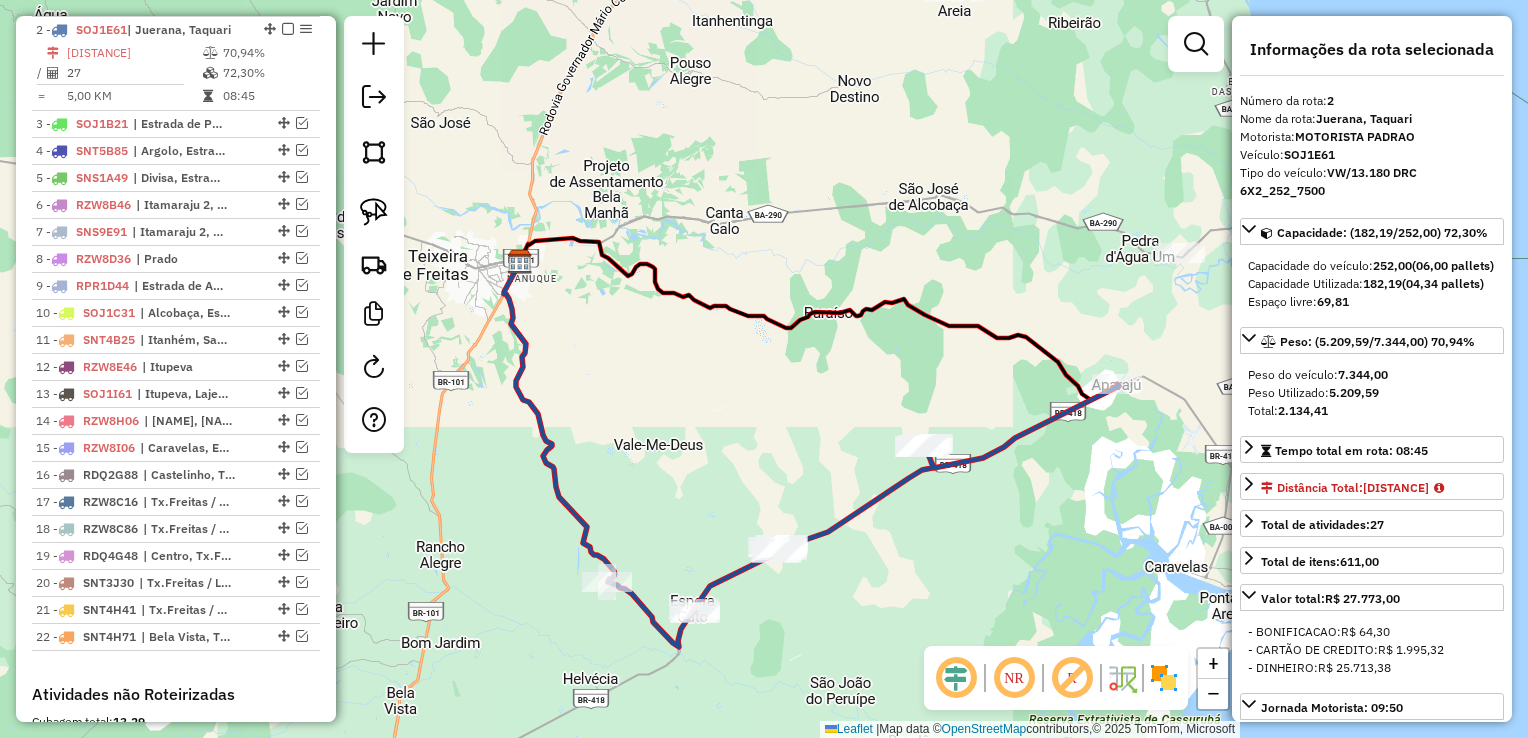 drag, startPoint x: 671, startPoint y: 418, endPoint x: 692, endPoint y: 395, distance: 31.144823 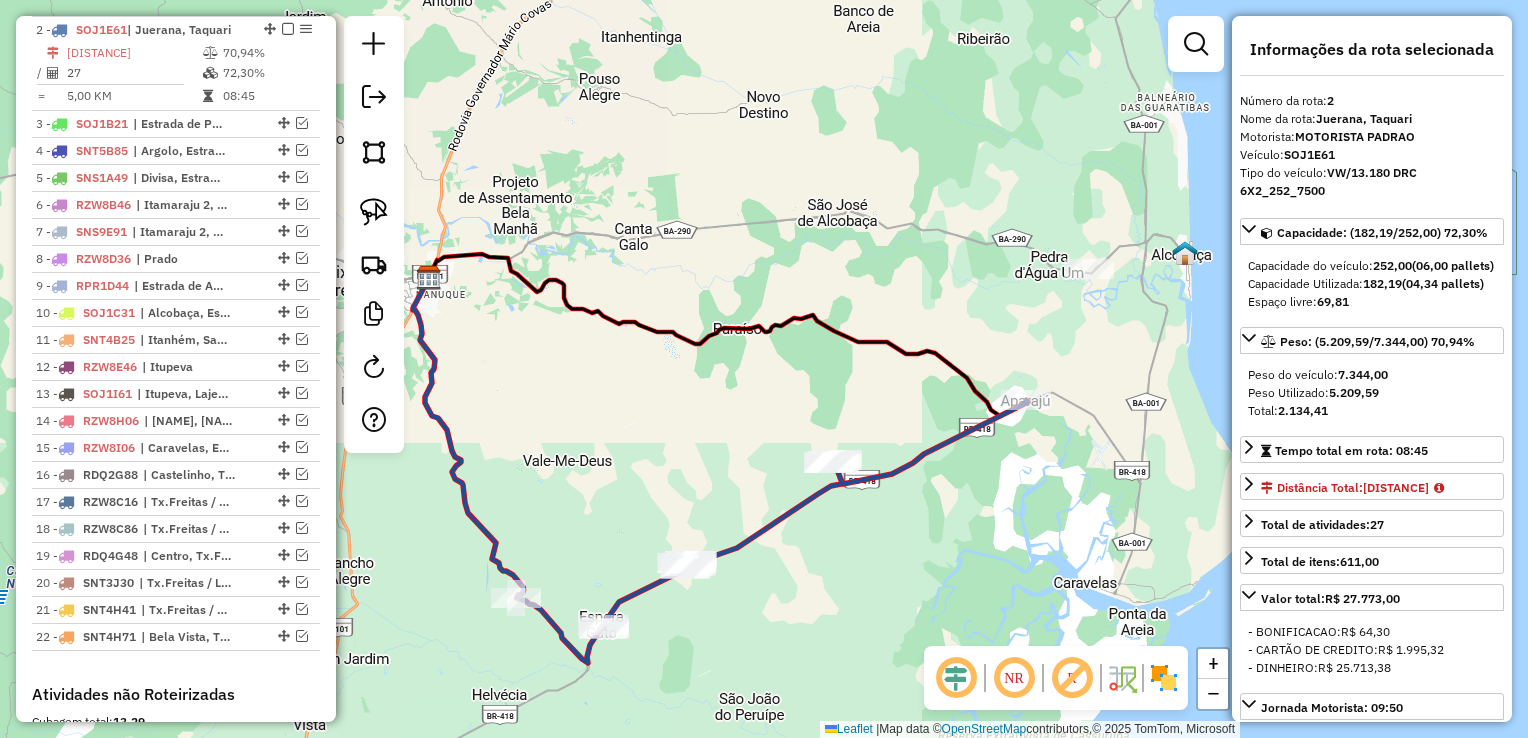 drag, startPoint x: 711, startPoint y: 214, endPoint x: 643, endPoint y: 214, distance: 68 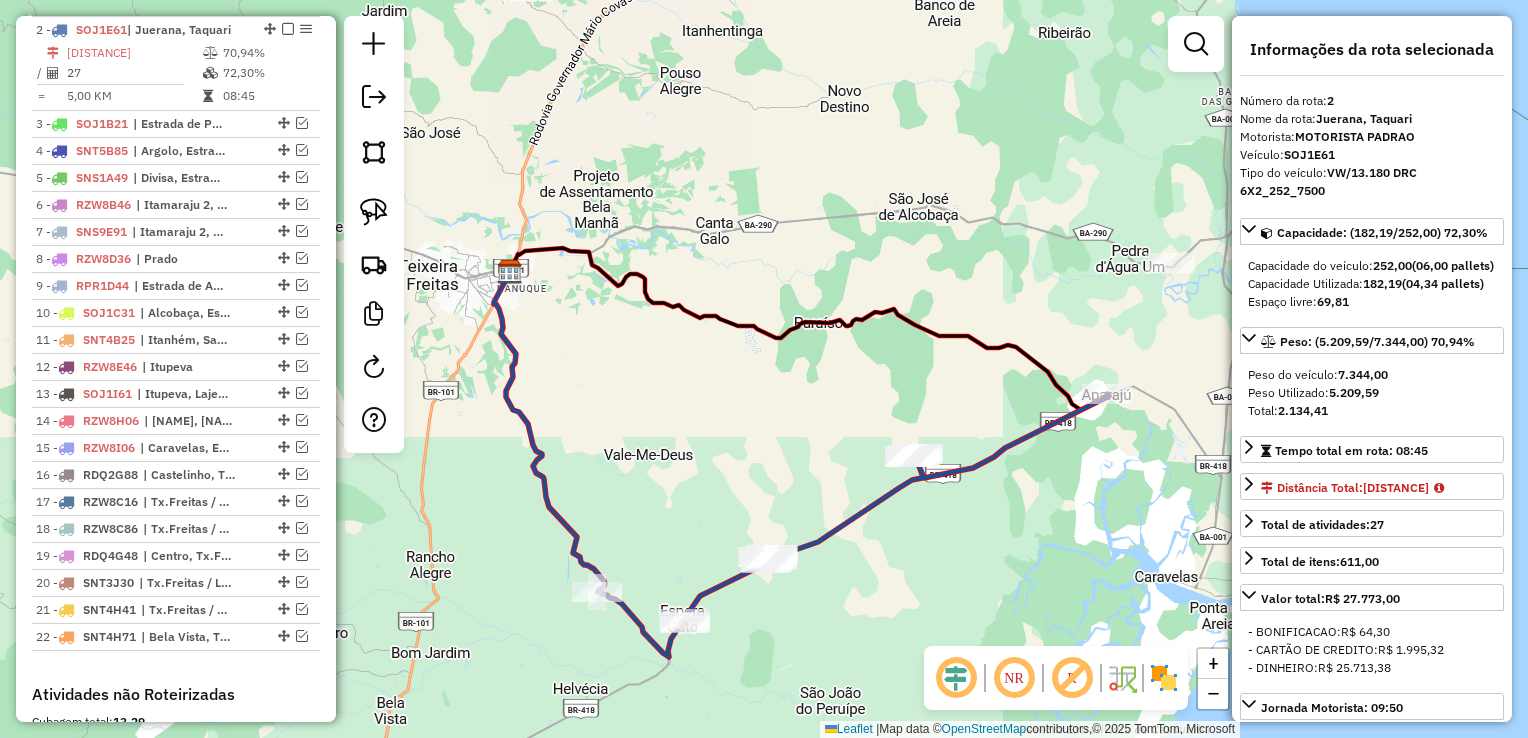 drag, startPoint x: 730, startPoint y: 439, endPoint x: 813, endPoint y: 433, distance: 83.21658 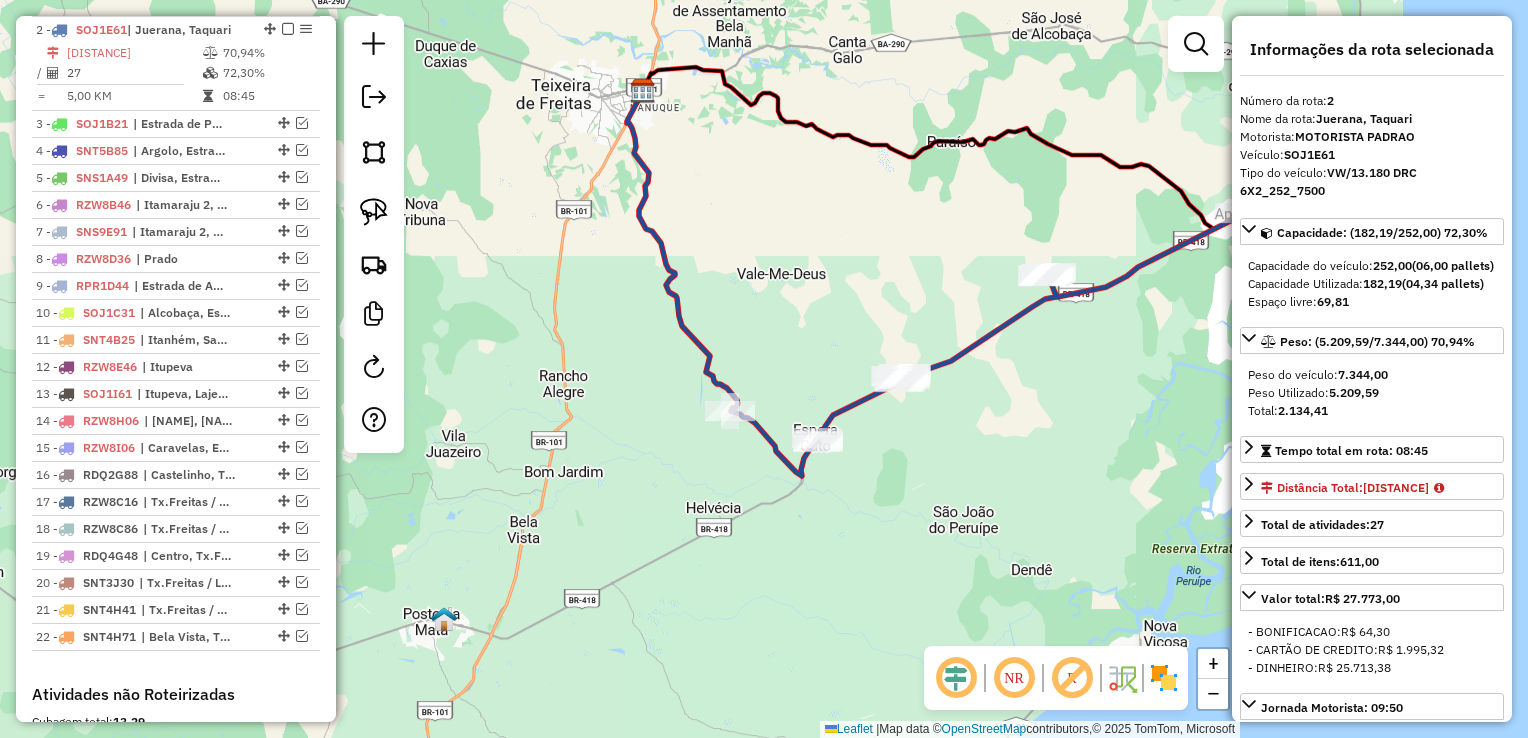 drag, startPoint x: 530, startPoint y: 527, endPoint x: 664, endPoint y: 345, distance: 226.00885 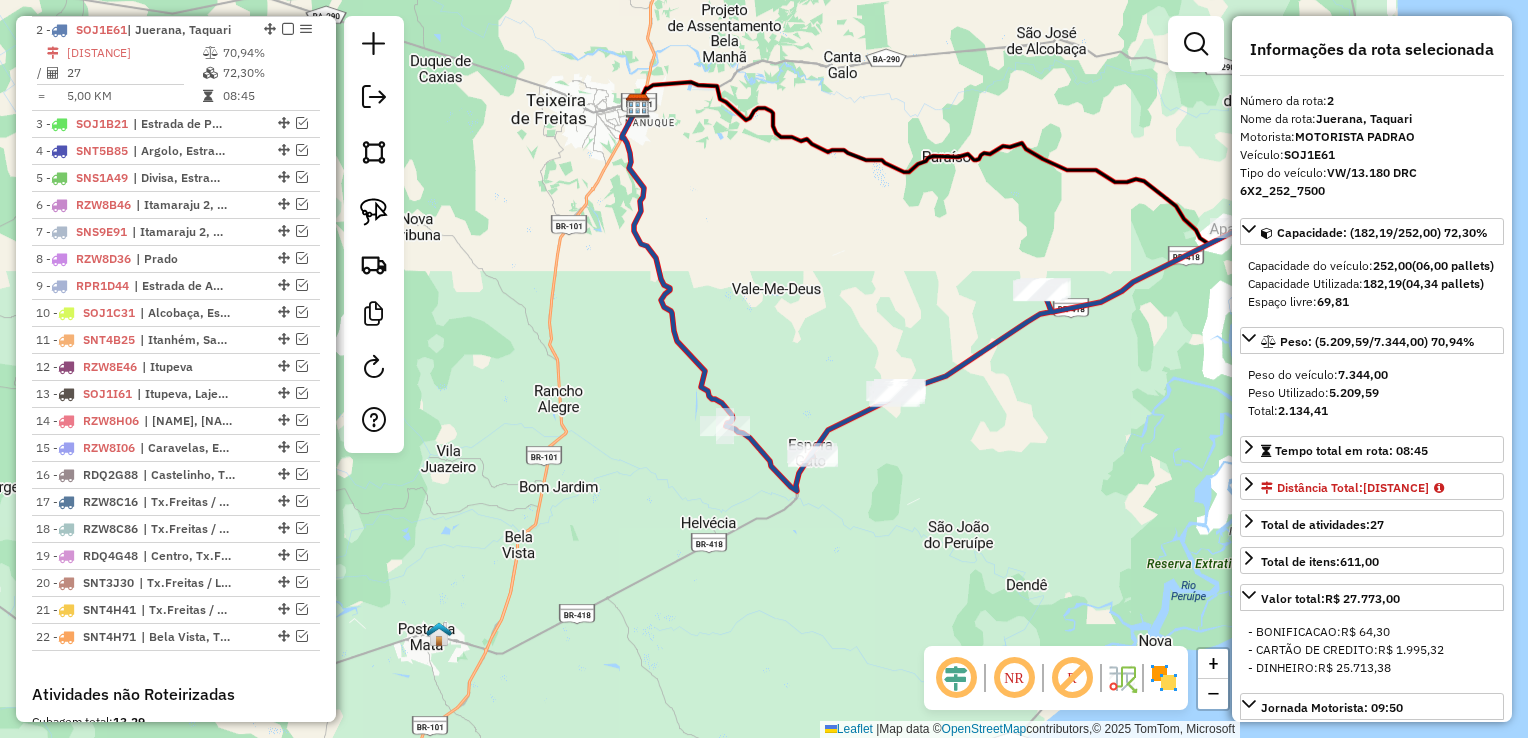 drag, startPoint x: 752, startPoint y: 259, endPoint x: 745, endPoint y: 274, distance: 16.552946 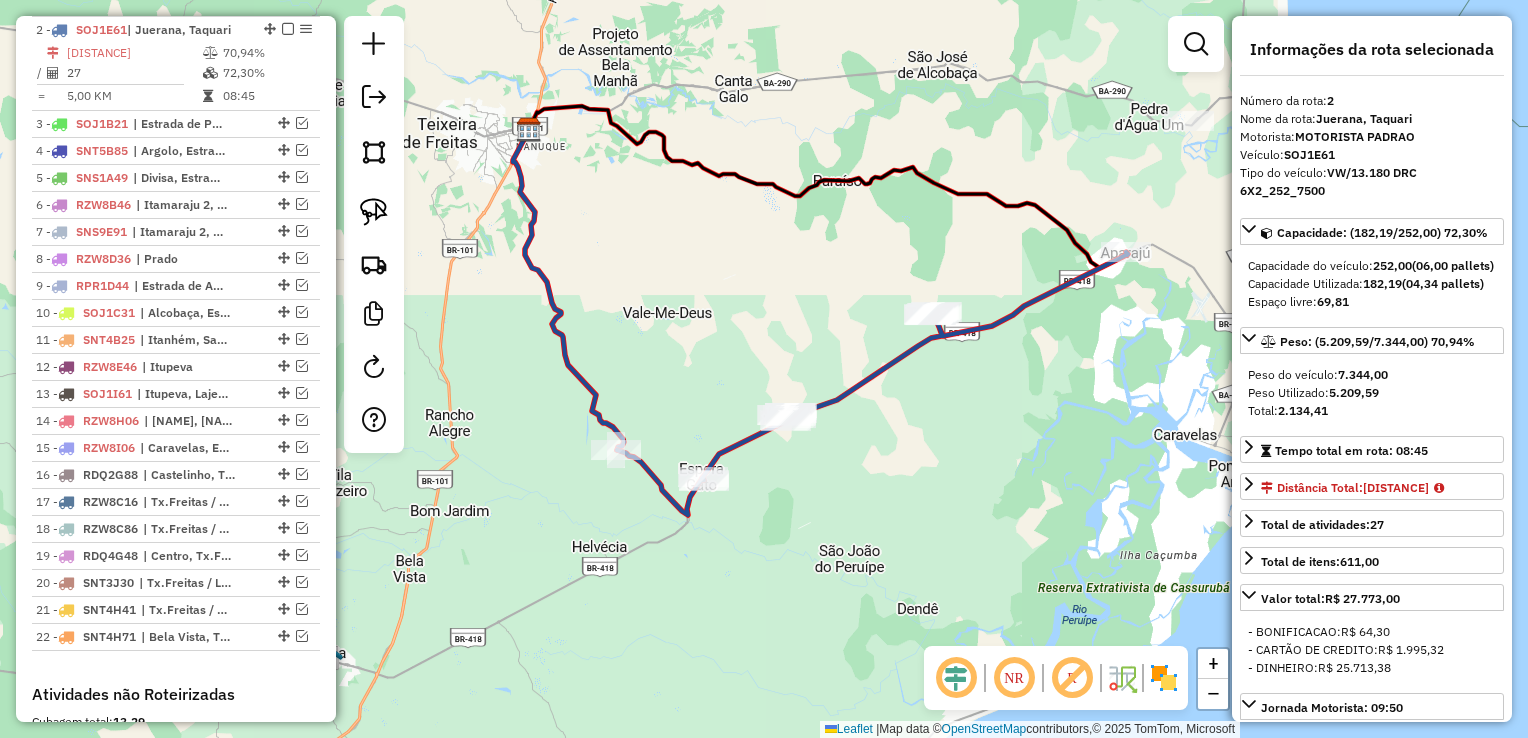 drag, startPoint x: 742, startPoint y: 290, endPoint x: 634, endPoint y: 295, distance: 108.11568 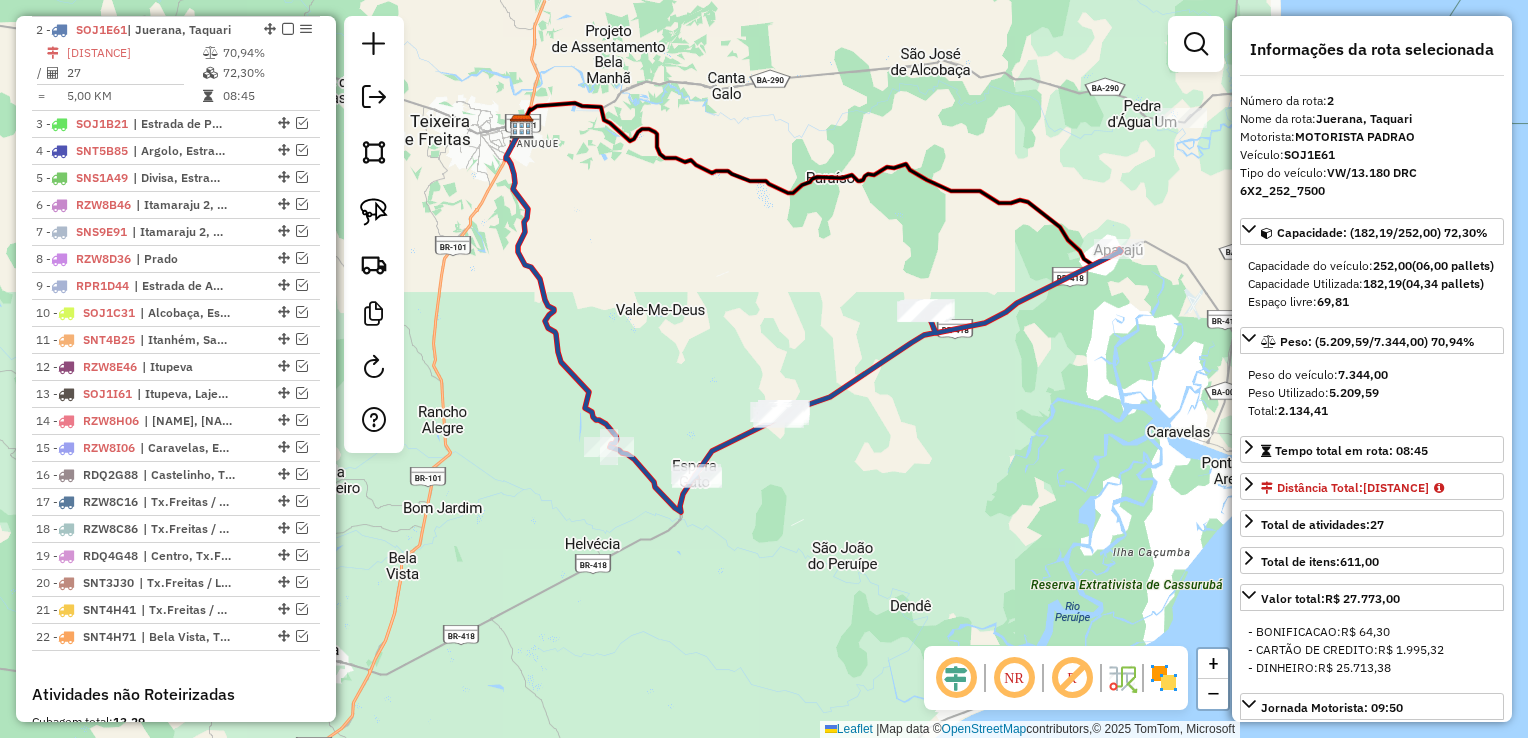 drag, startPoint x: 872, startPoint y: 281, endPoint x: 699, endPoint y: 345, distance: 184.45866 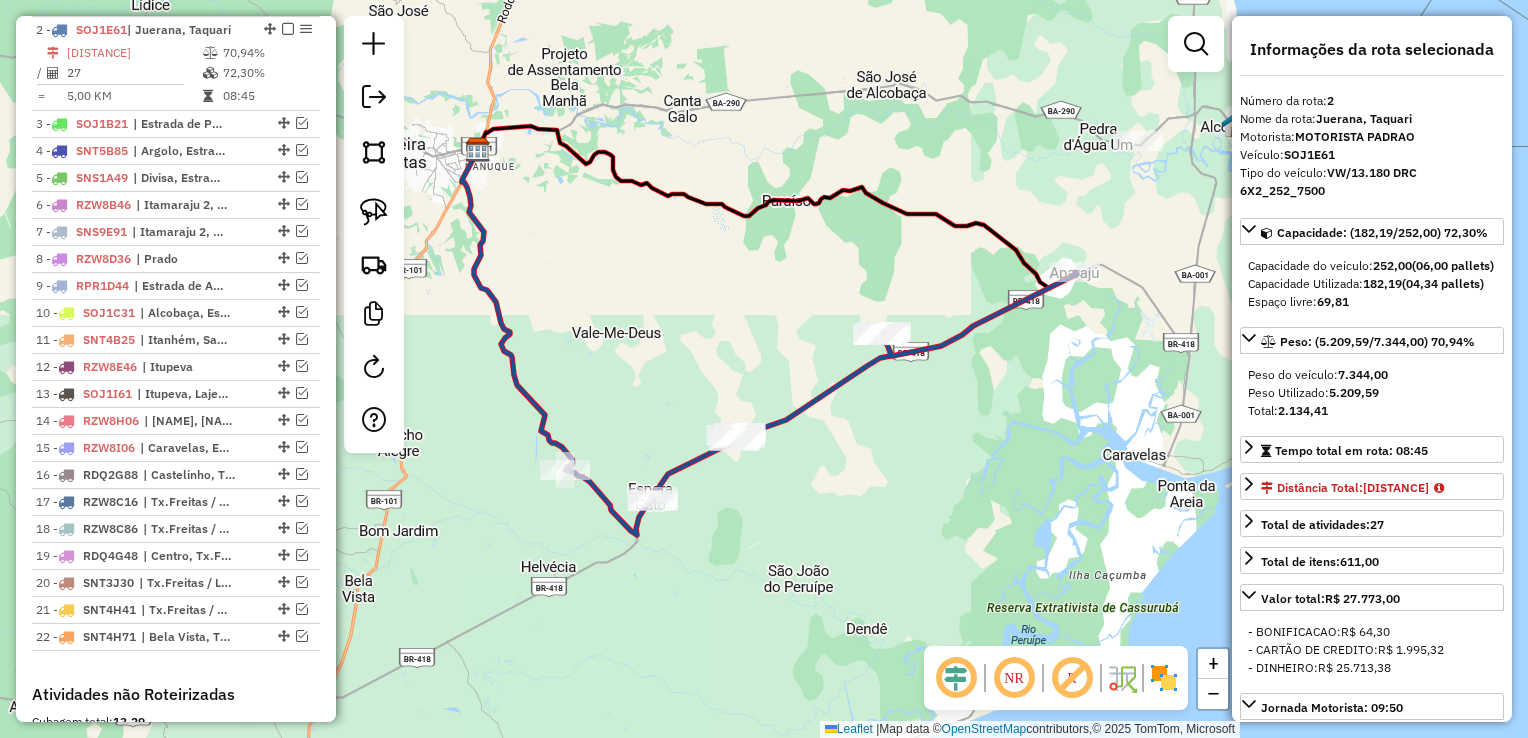 drag, startPoint x: 940, startPoint y: 186, endPoint x: 1057, endPoint y: 142, distance: 125 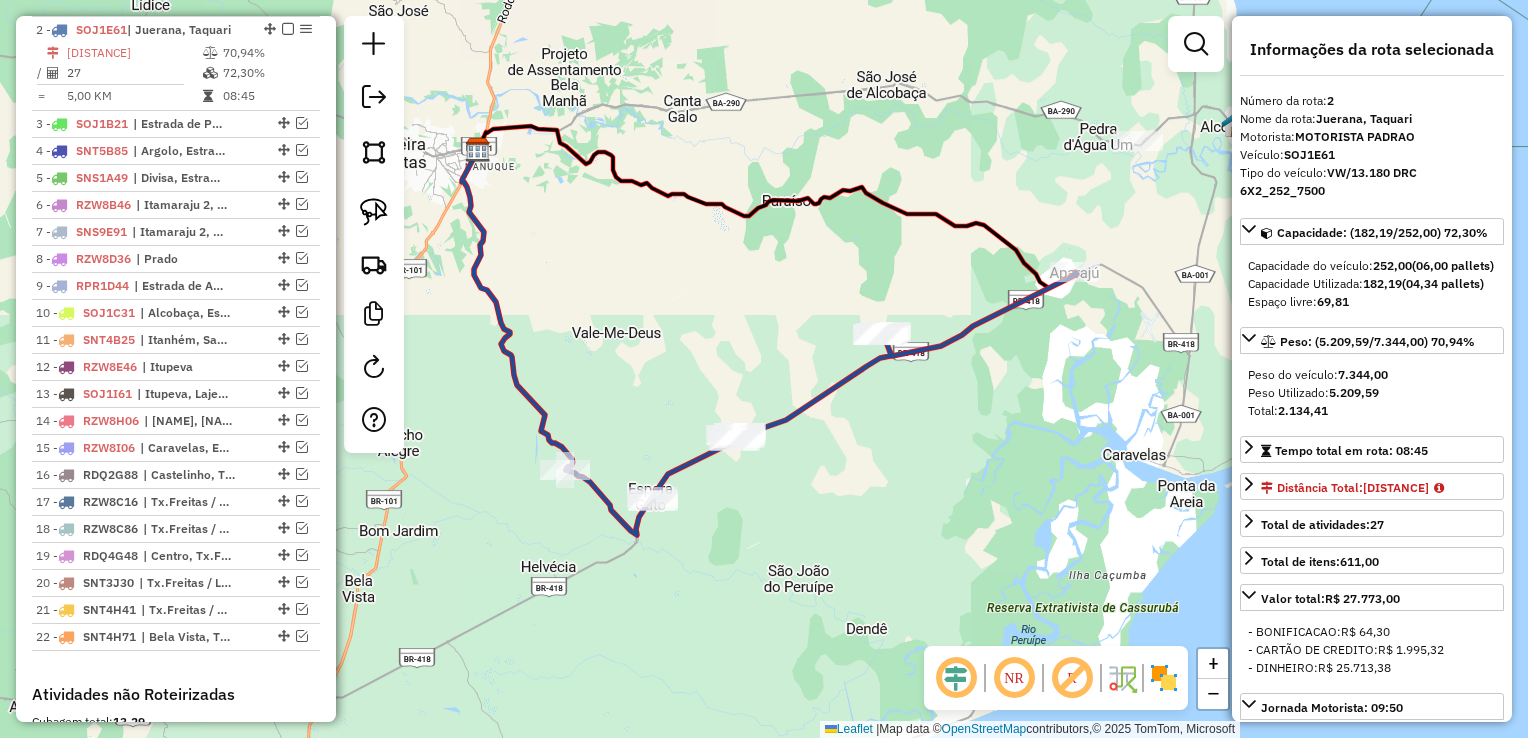 click 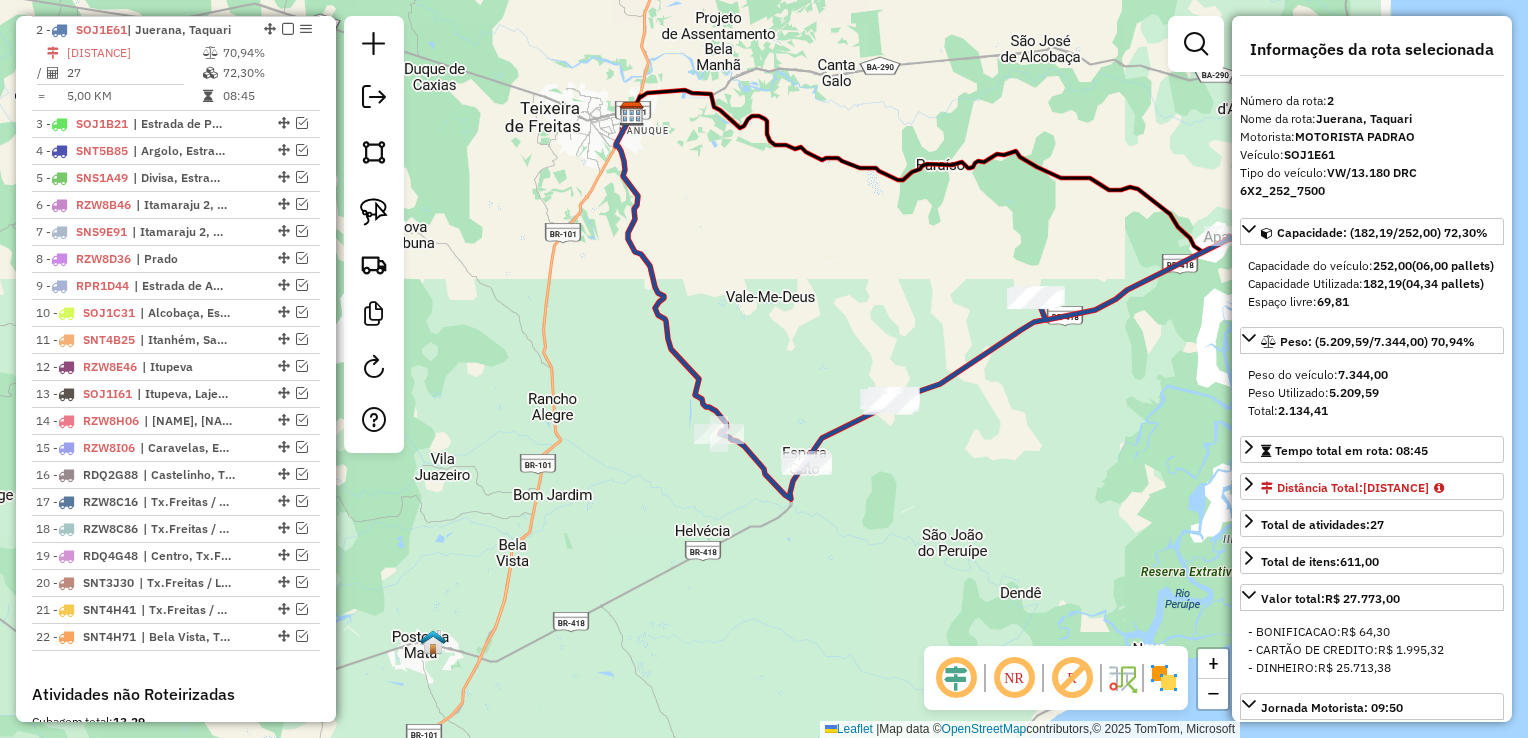 drag, startPoint x: 678, startPoint y: 419, endPoint x: 824, endPoint y: 378, distance: 151.64761 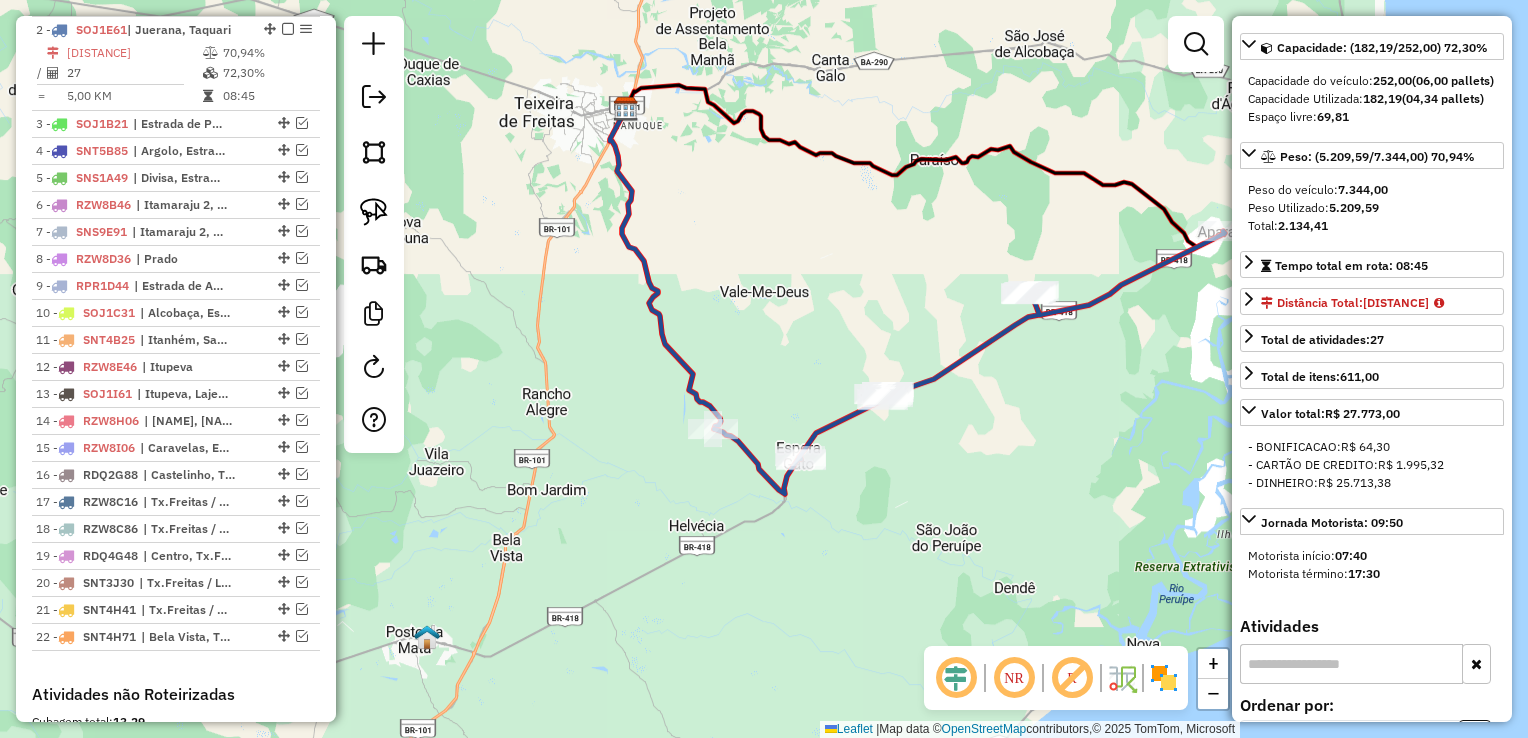 scroll, scrollTop: 200, scrollLeft: 0, axis: vertical 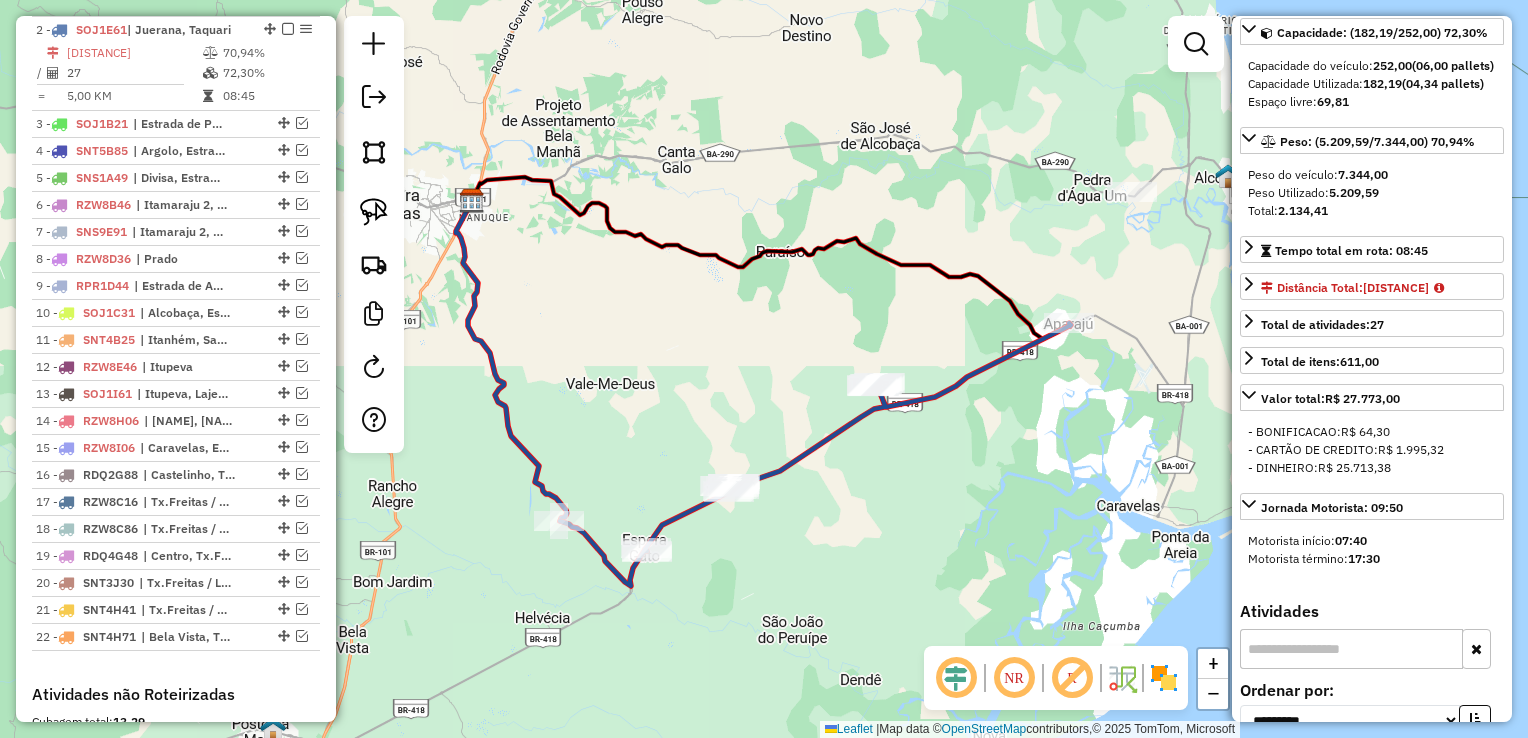 drag, startPoint x: 1055, startPoint y: 198, endPoint x: 913, endPoint y: 292, distance: 170.29387 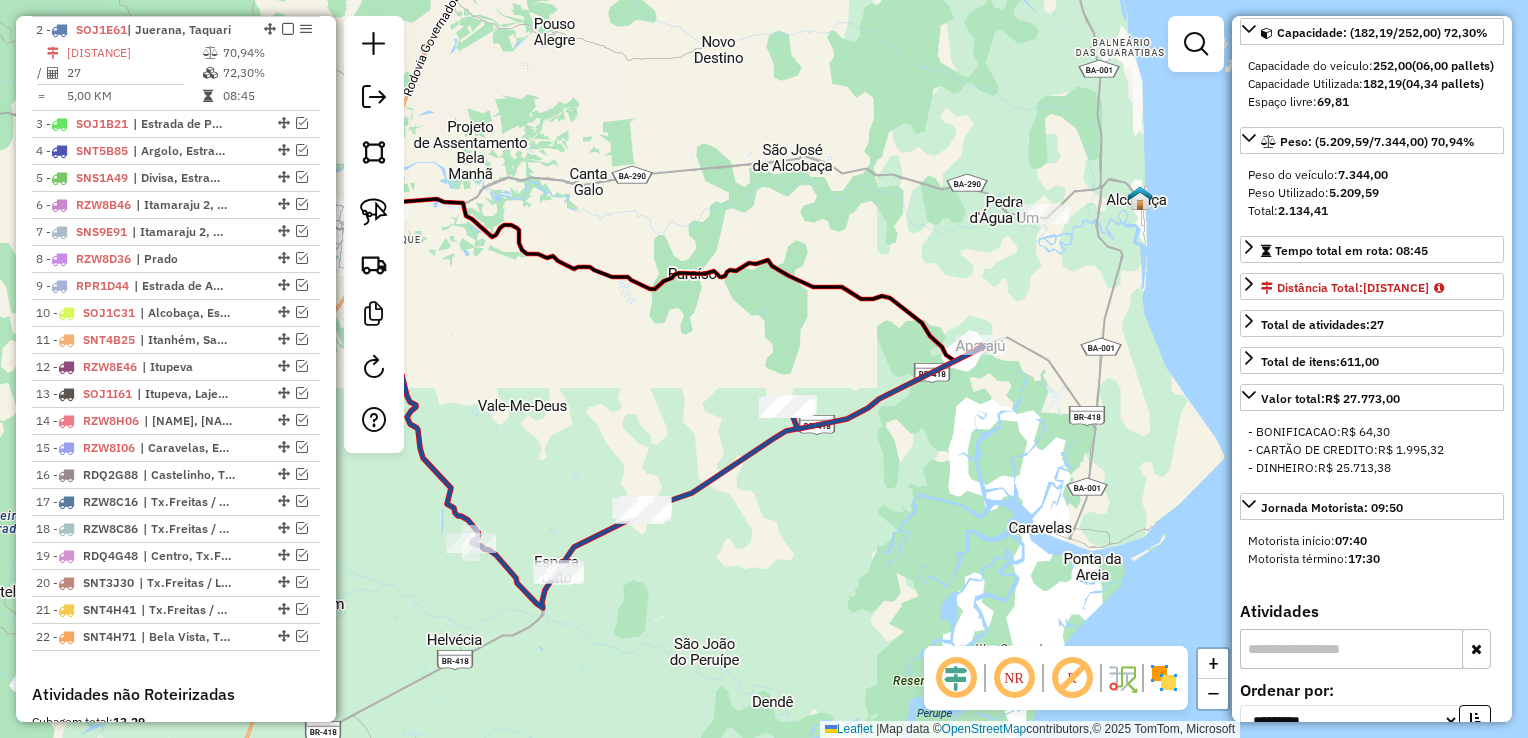 drag, startPoint x: 896, startPoint y: 304, endPoint x: 798, endPoint y: 303, distance: 98.005104 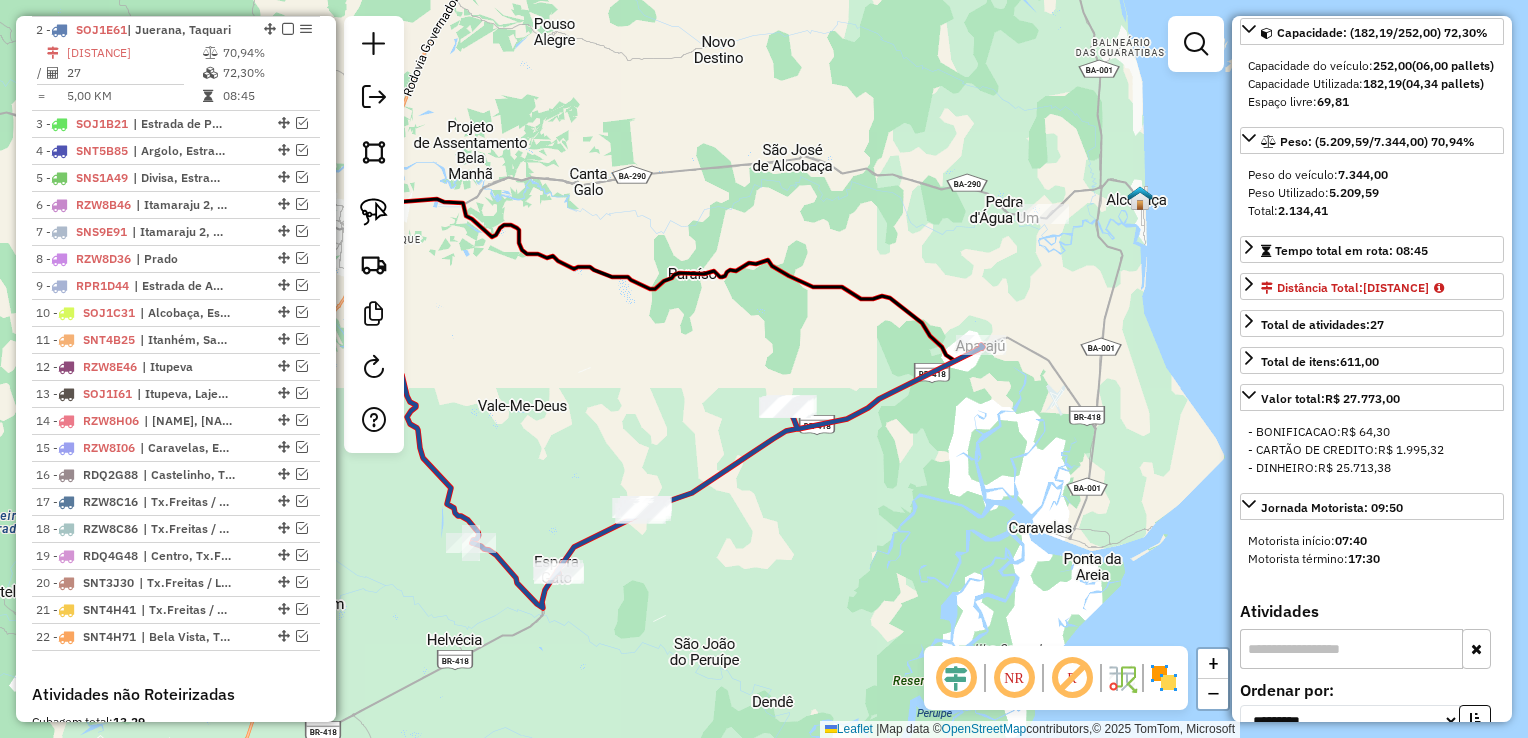 click 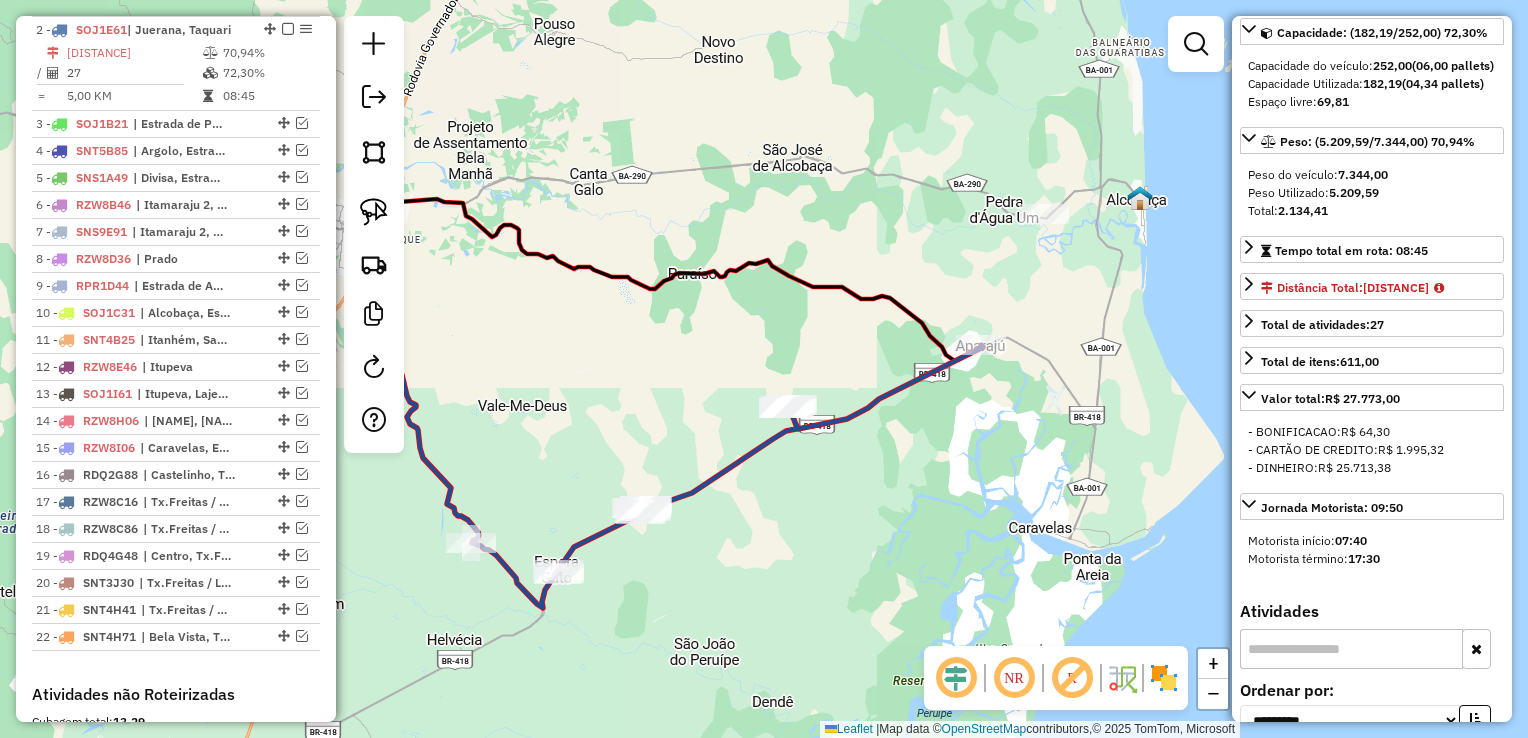 scroll, scrollTop: 0, scrollLeft: 0, axis: both 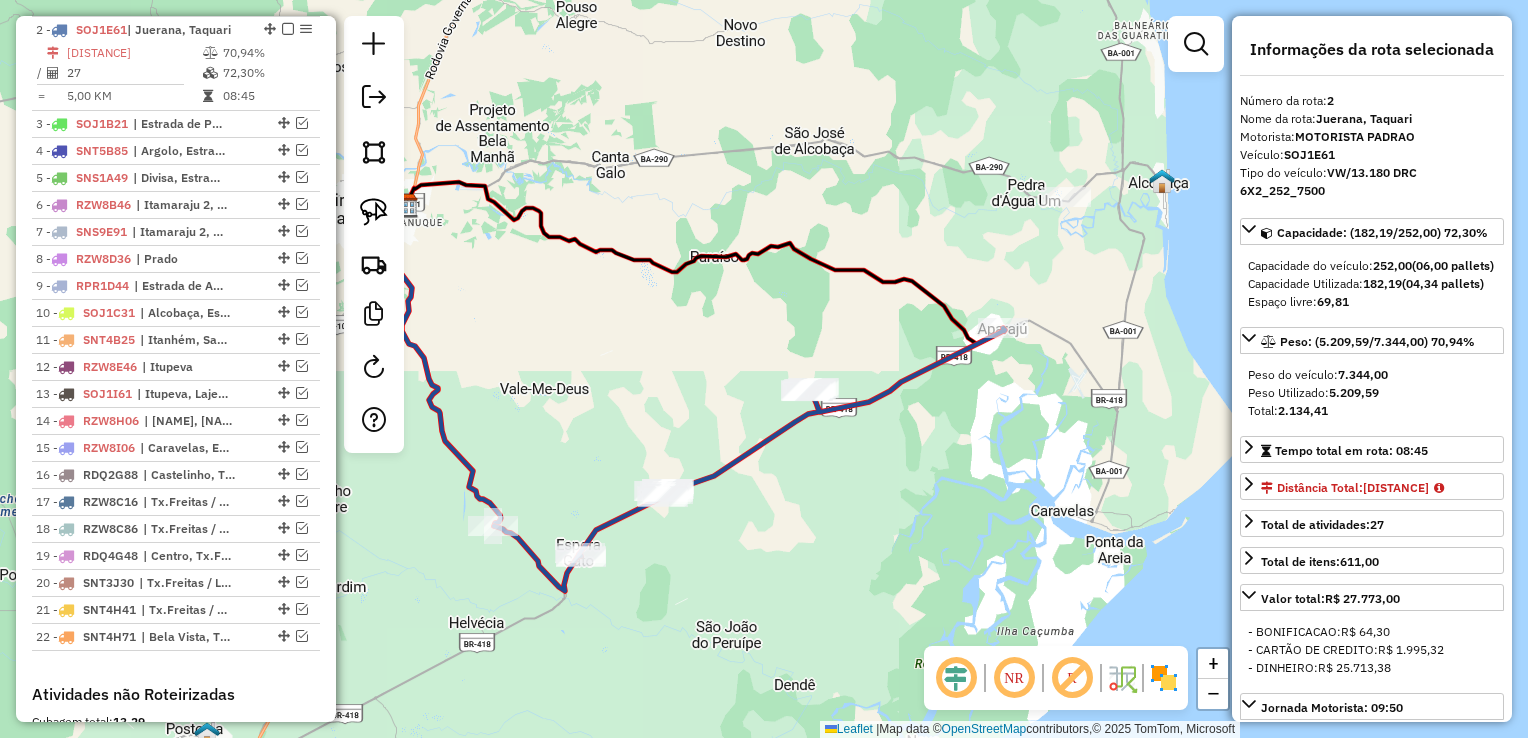 drag, startPoint x: 748, startPoint y: 289, endPoint x: 769, endPoint y: 272, distance: 27.018513 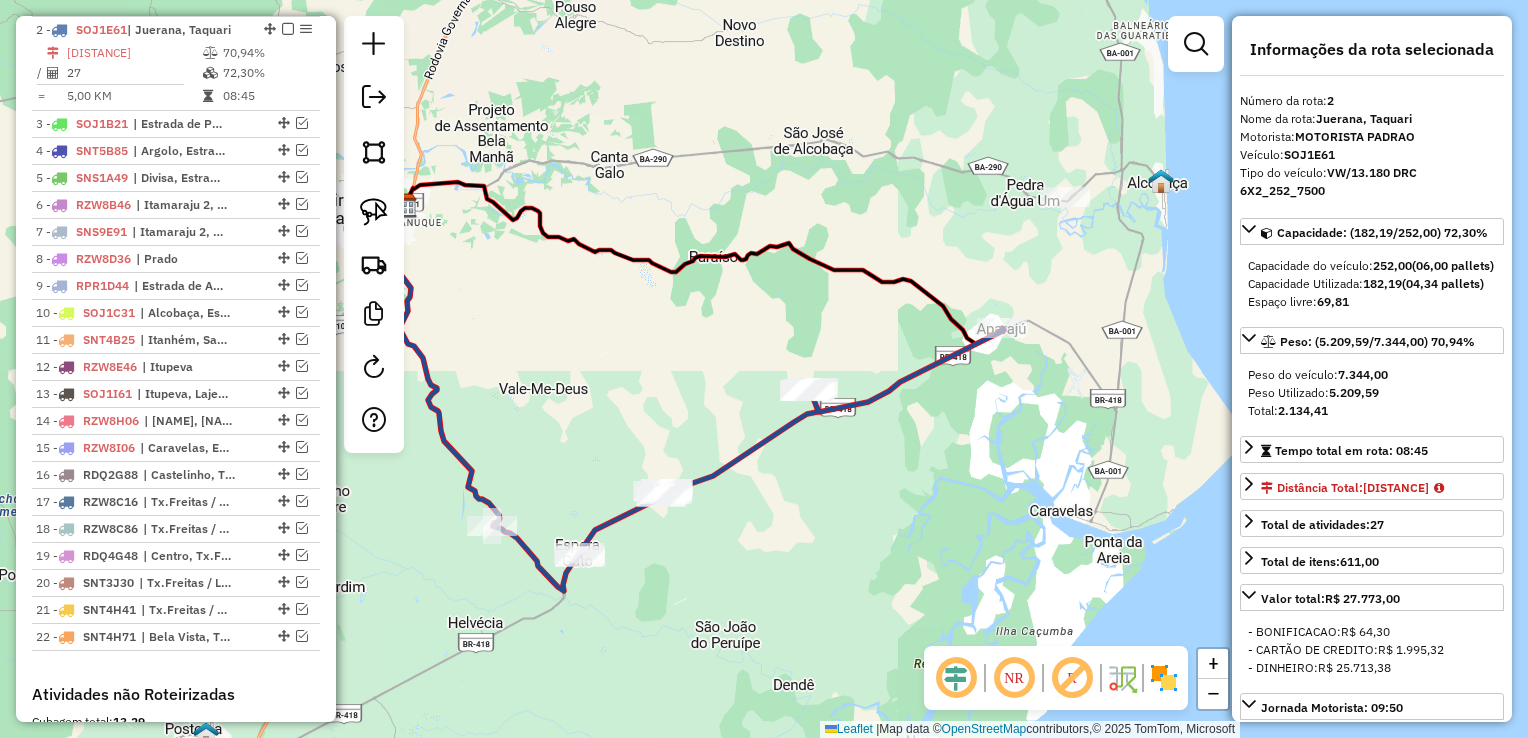 drag, startPoint x: 841, startPoint y: 474, endPoint x: 884, endPoint y: 470, distance: 43.185646 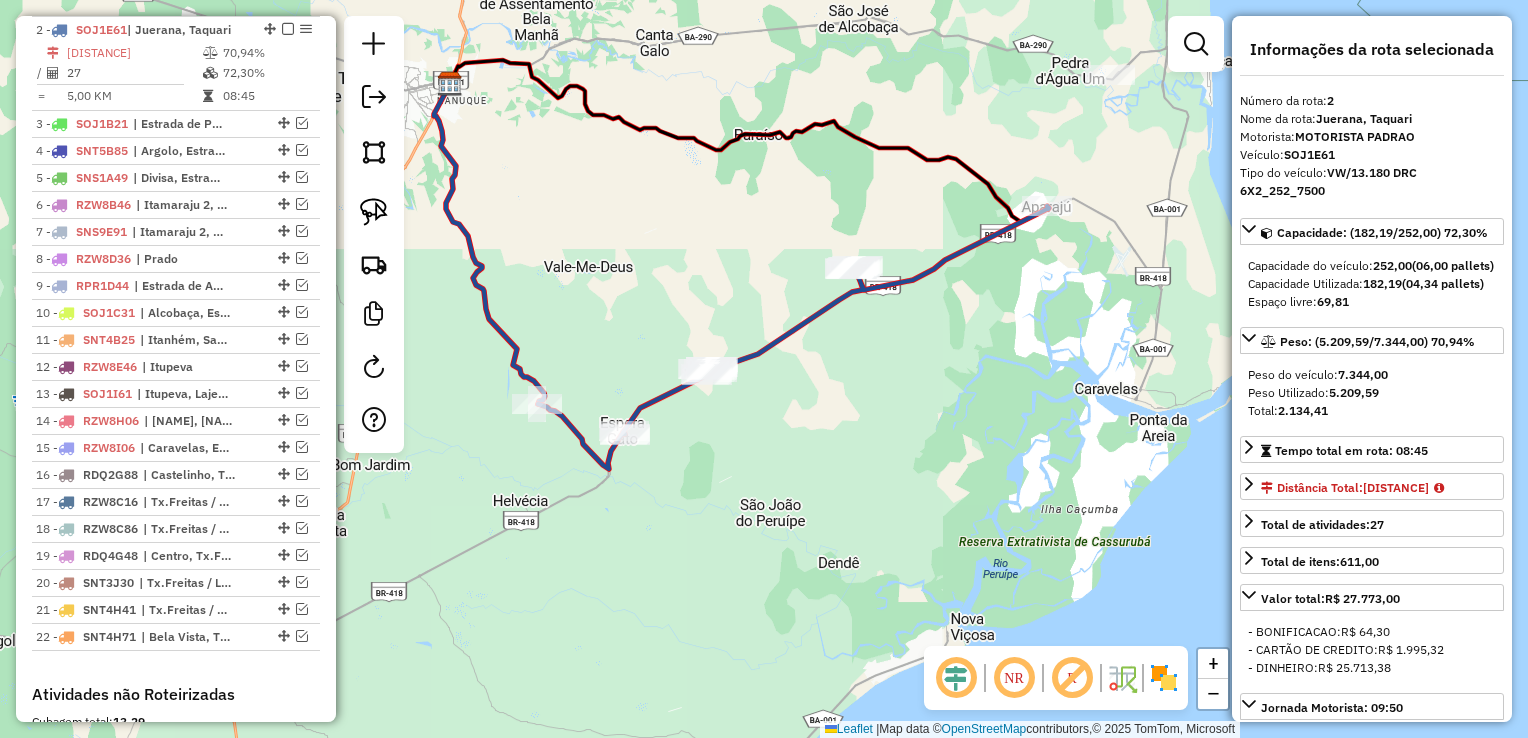 drag, startPoint x: 987, startPoint y: 425, endPoint x: 1030, endPoint y: 345, distance: 90.824005 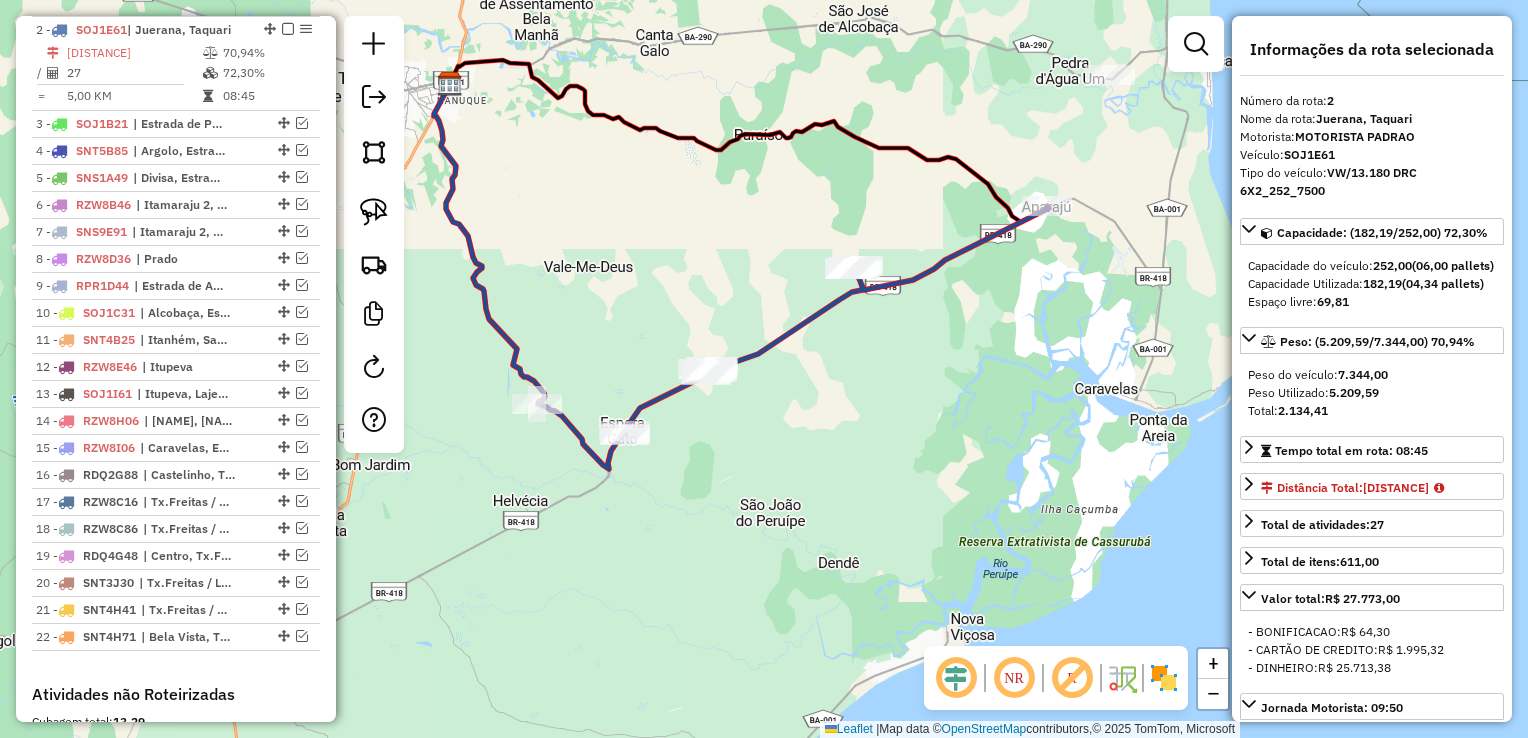 click 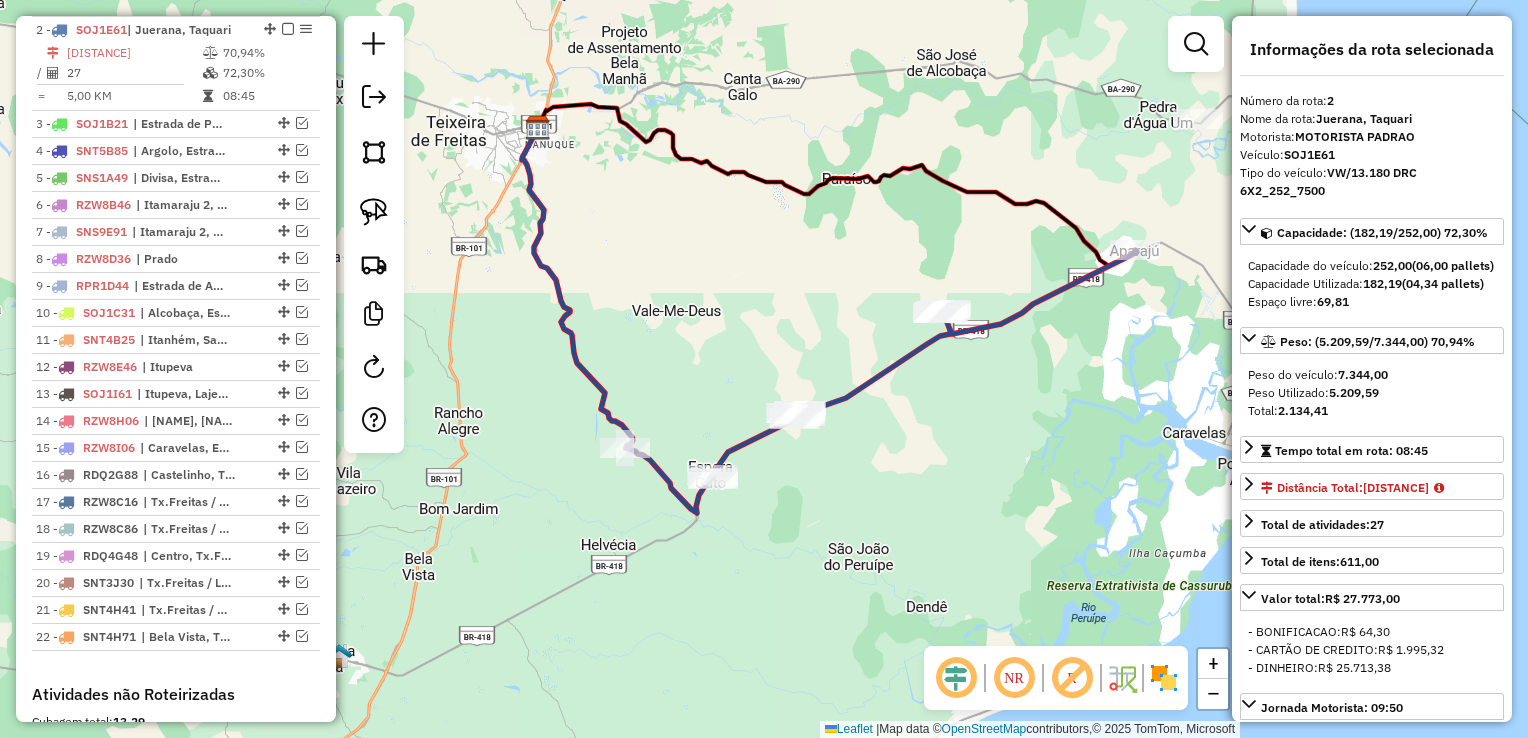 drag, startPoint x: 836, startPoint y: 349, endPoint x: 924, endPoint y: 390, distance: 97.082436 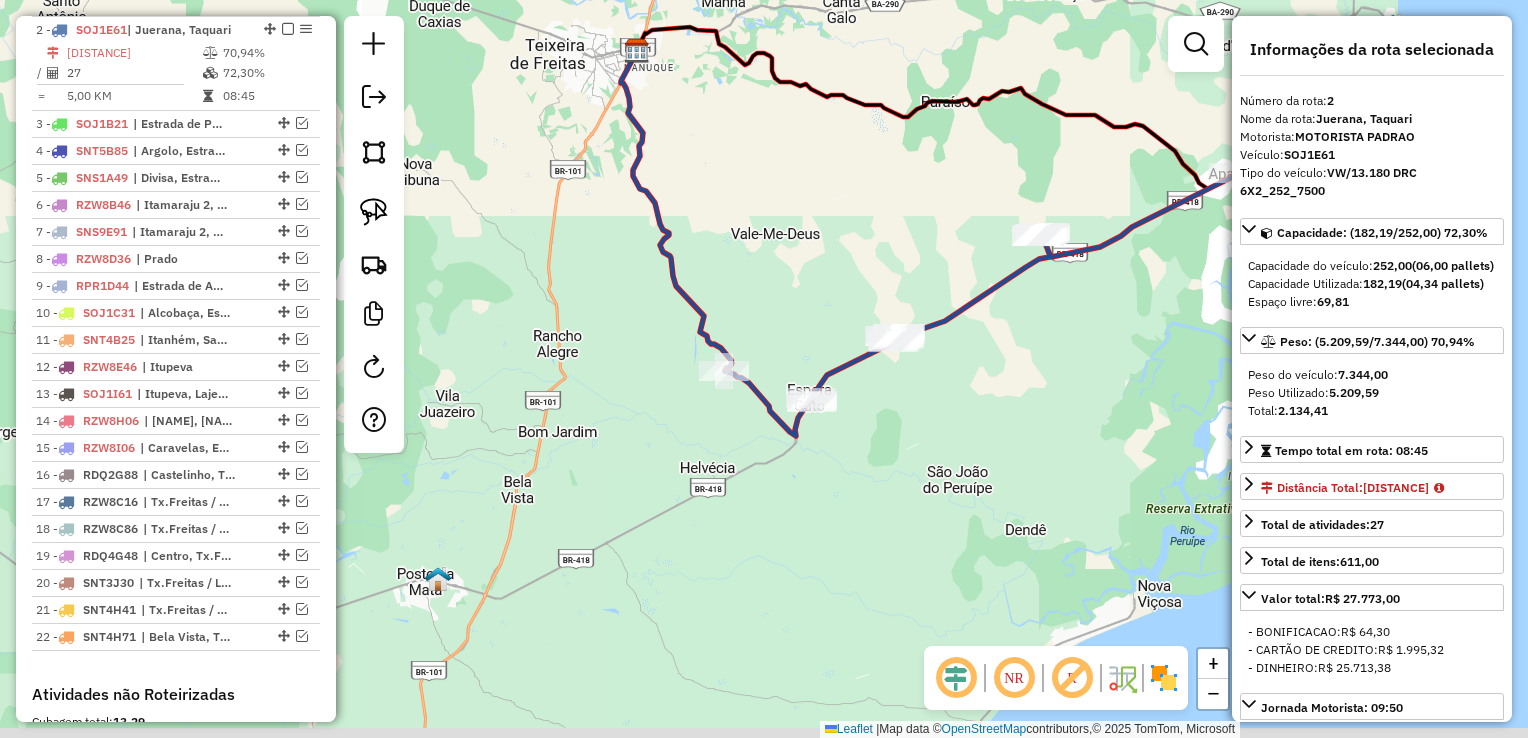 drag, startPoint x: 700, startPoint y: 243, endPoint x: 798, endPoint y: 165, distance: 125.25175 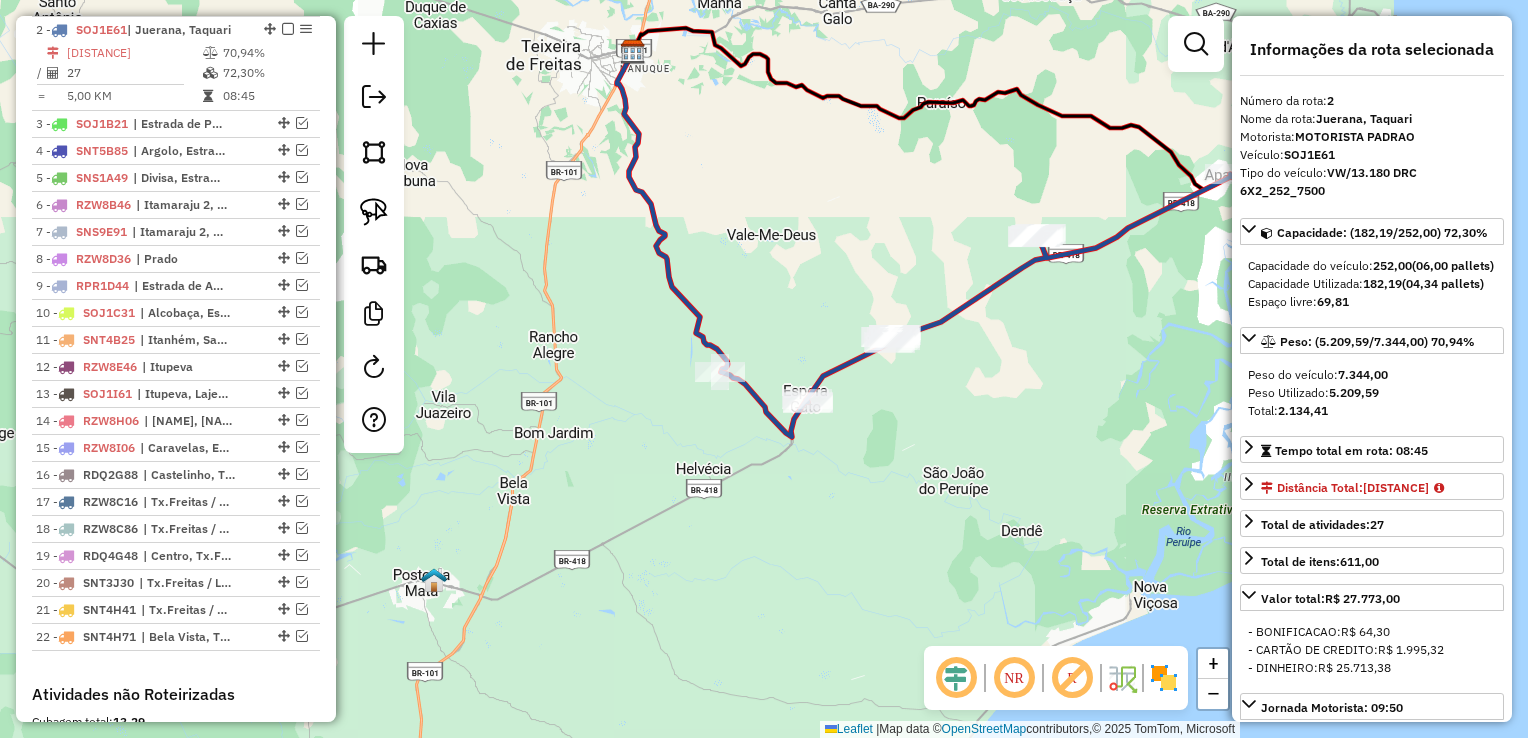 drag, startPoint x: 814, startPoint y: 502, endPoint x: 743, endPoint y: 540, distance: 80.529495 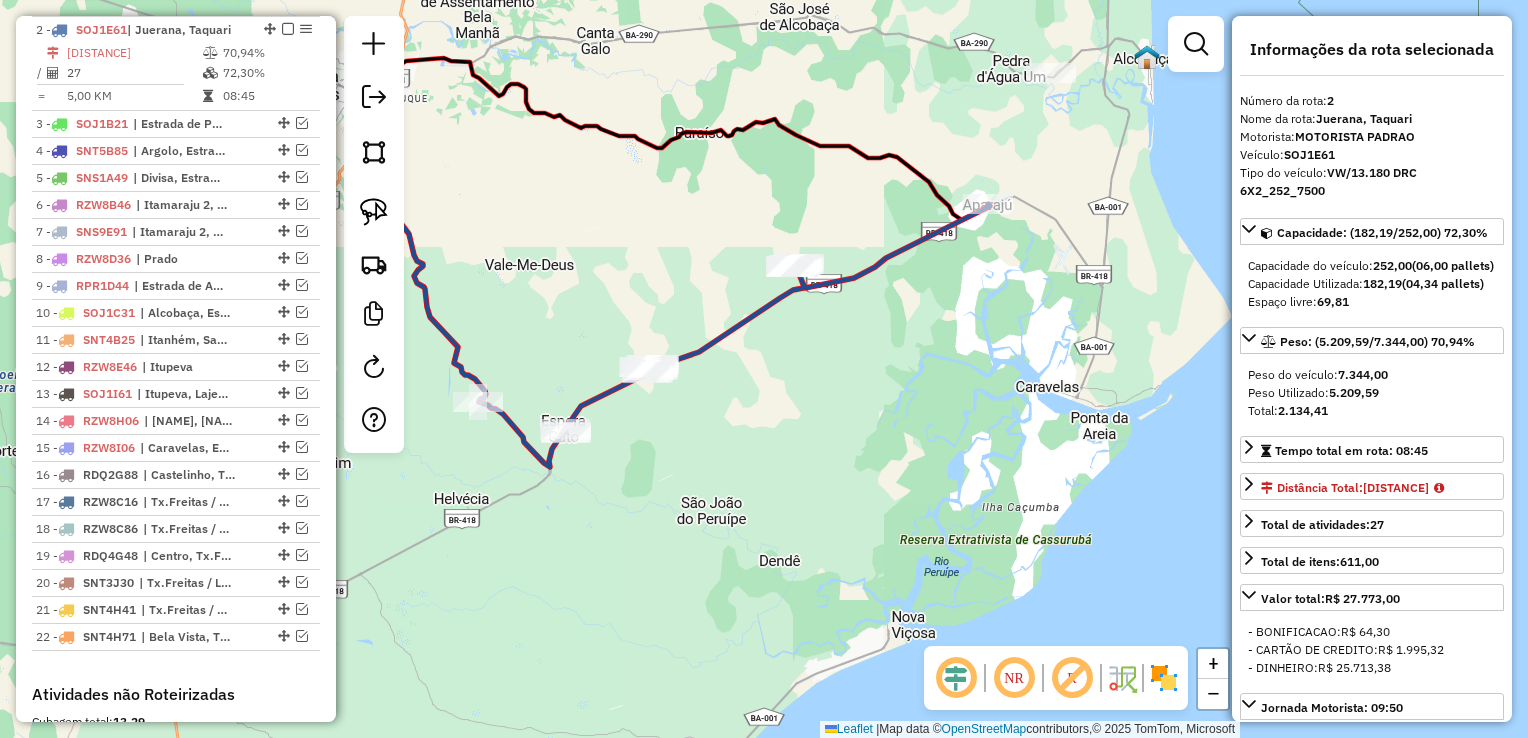 drag, startPoint x: 764, startPoint y: 420, endPoint x: 776, endPoint y: 406, distance: 18.439089 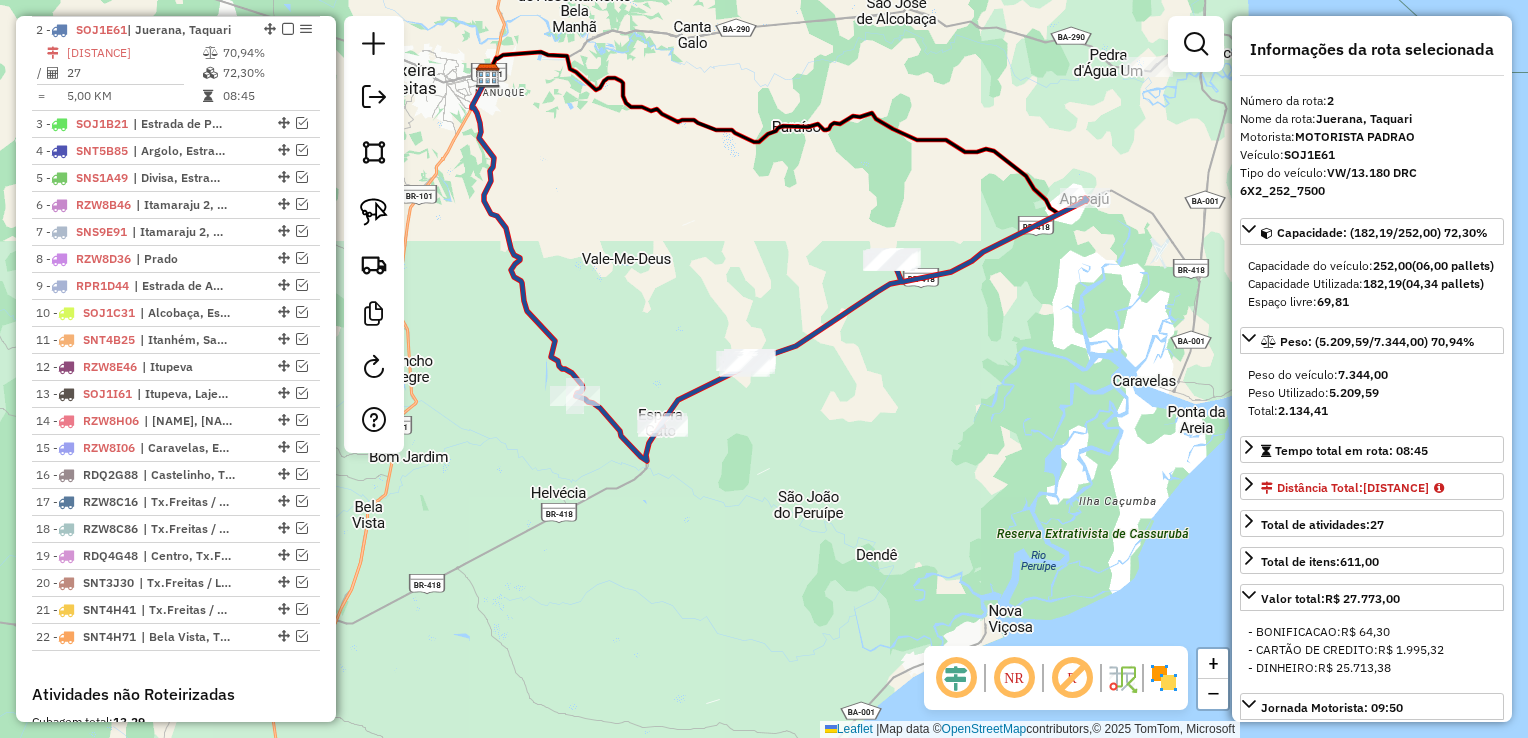 drag, startPoint x: 937, startPoint y: 296, endPoint x: 1044, endPoint y: 294, distance: 107.01869 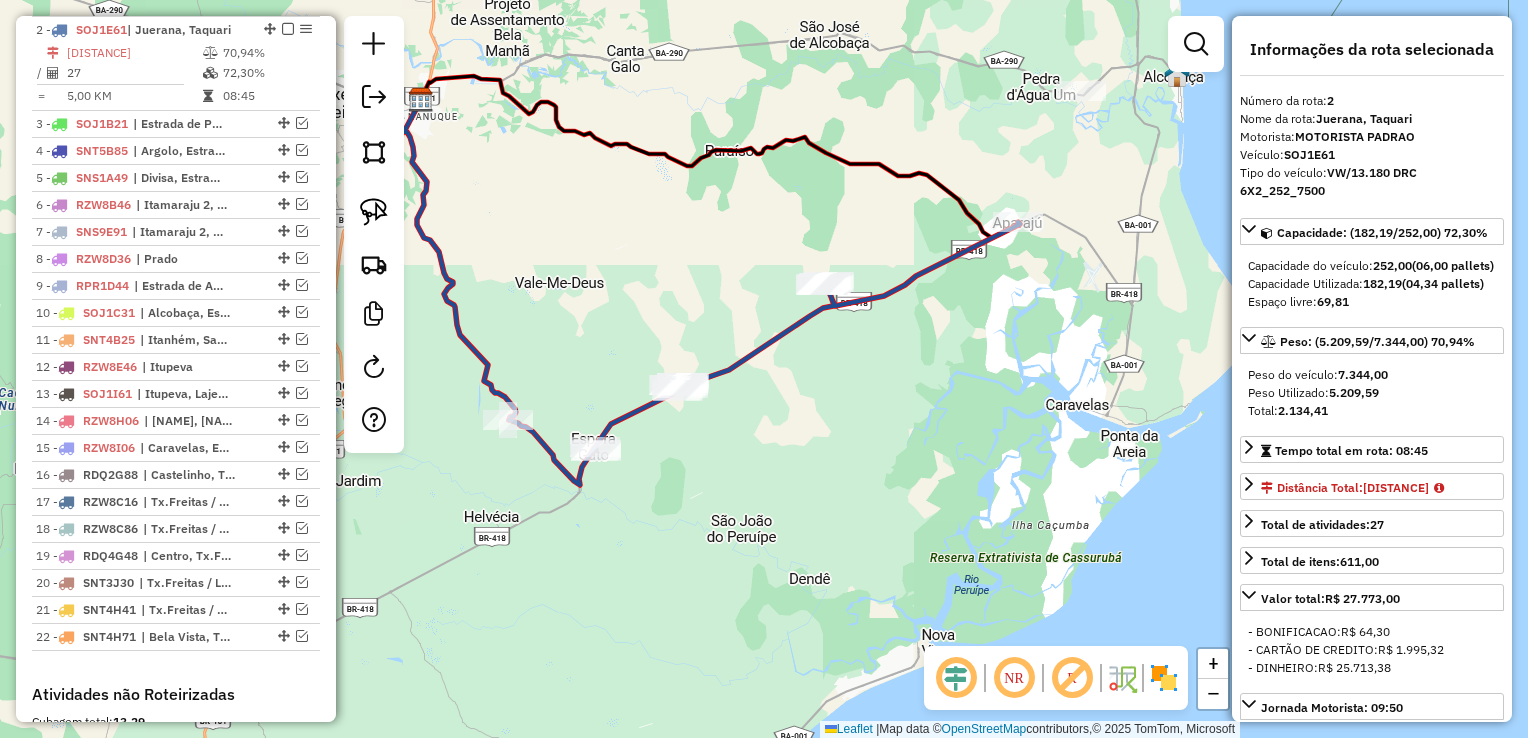 drag, startPoint x: 912, startPoint y: 320, endPoint x: 855, endPoint y: 327, distance: 57.428215 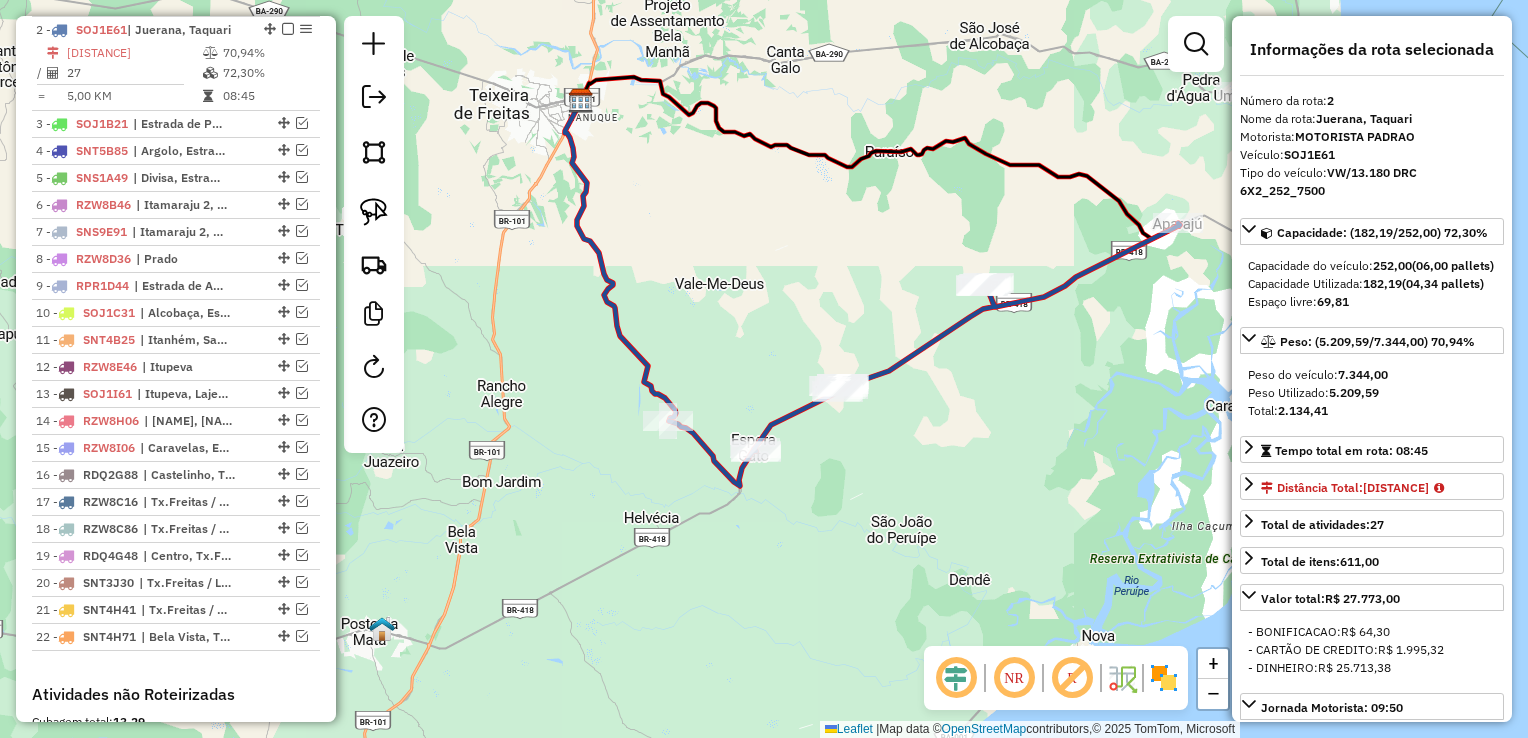 drag, startPoint x: 876, startPoint y: 350, endPoint x: 1034, endPoint y: 348, distance: 158.01266 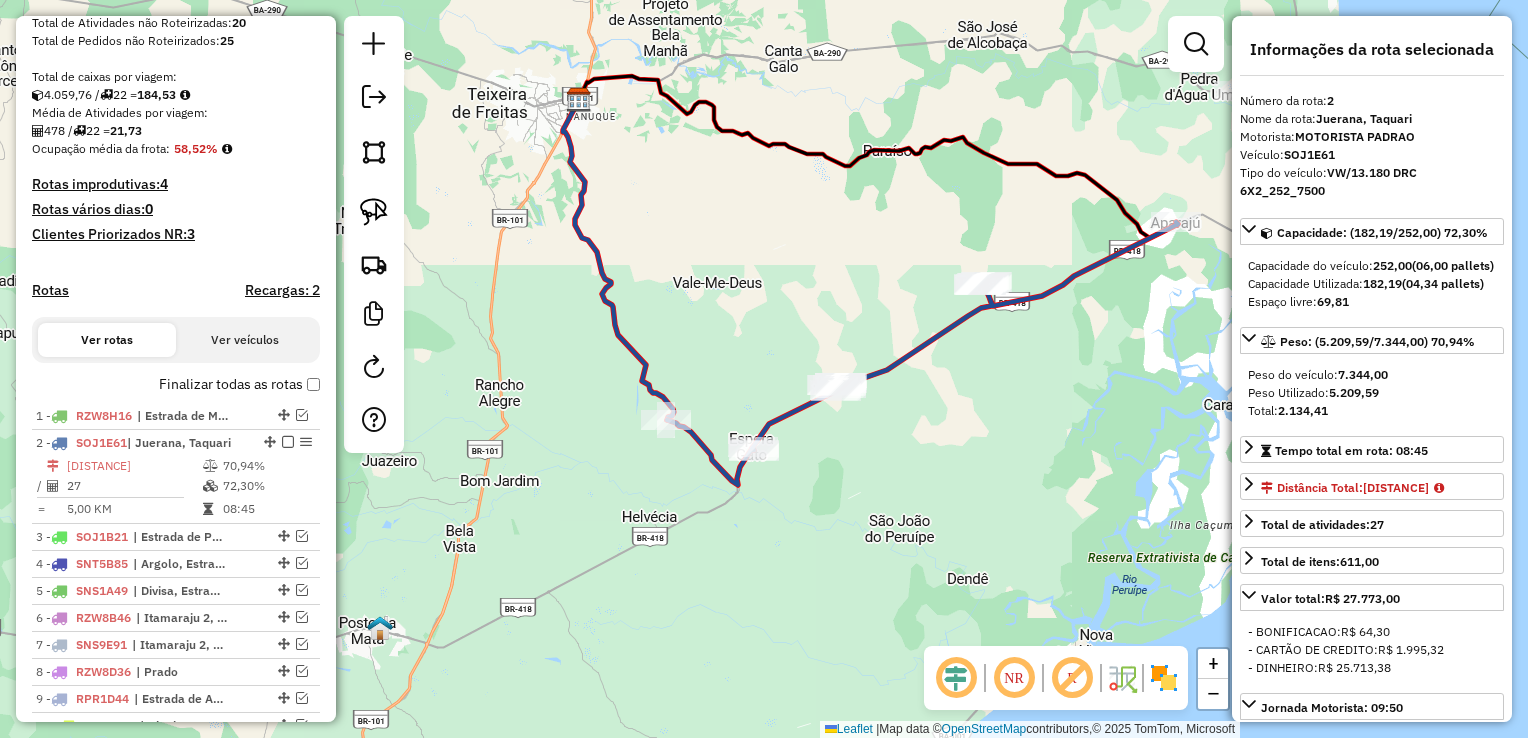 scroll, scrollTop: 400, scrollLeft: 0, axis: vertical 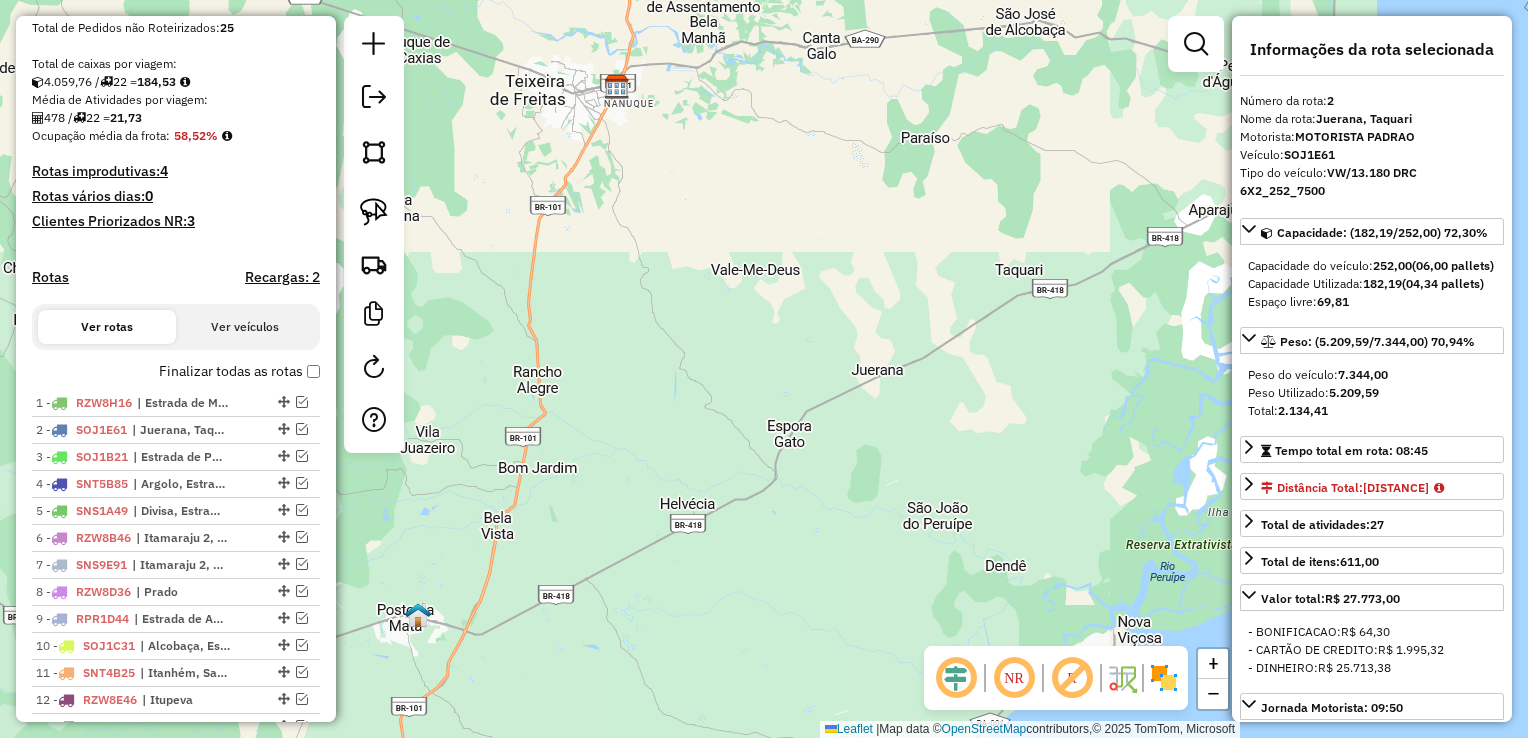 drag, startPoint x: 534, startPoint y: 480, endPoint x: 452, endPoint y: 418, distance: 102.80078 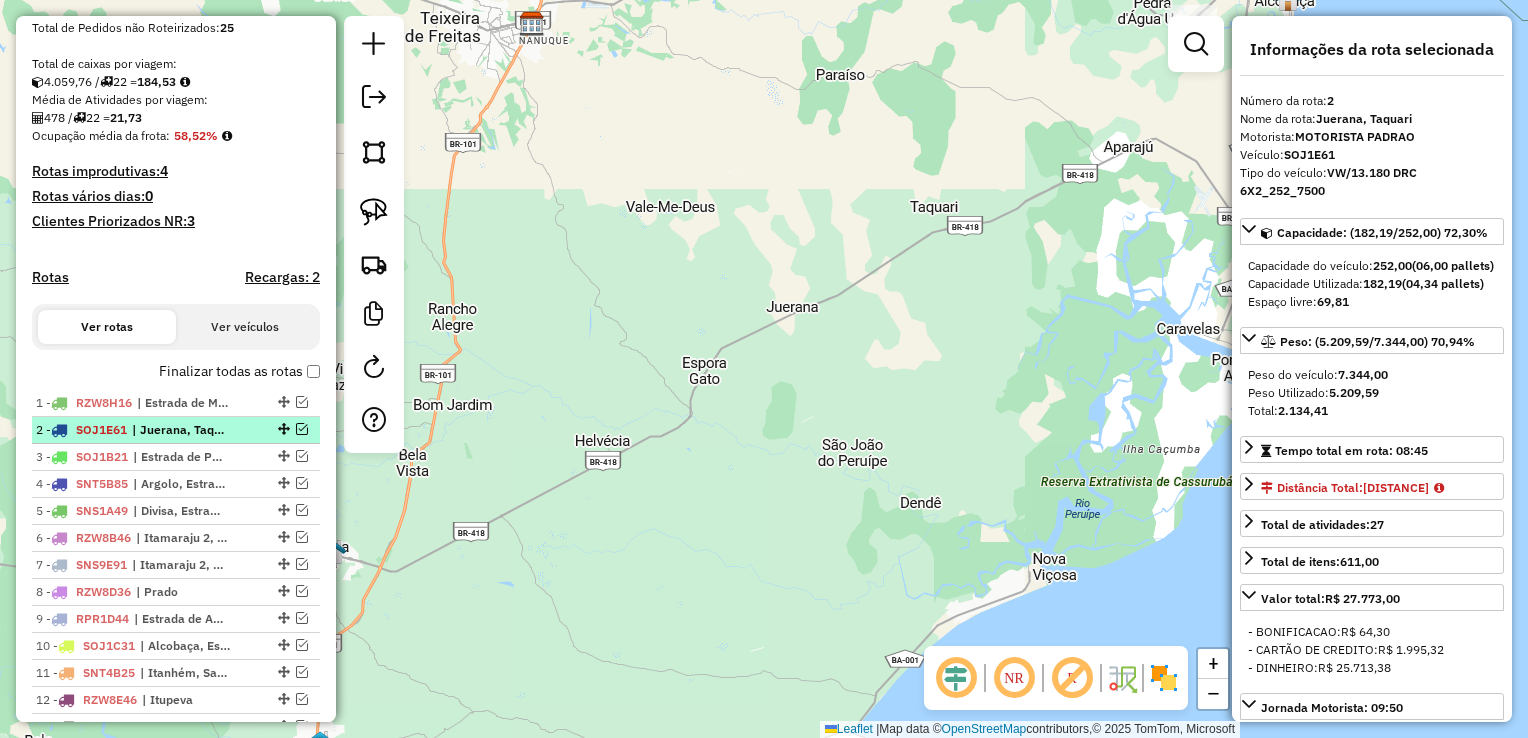 click at bounding box center [302, 429] 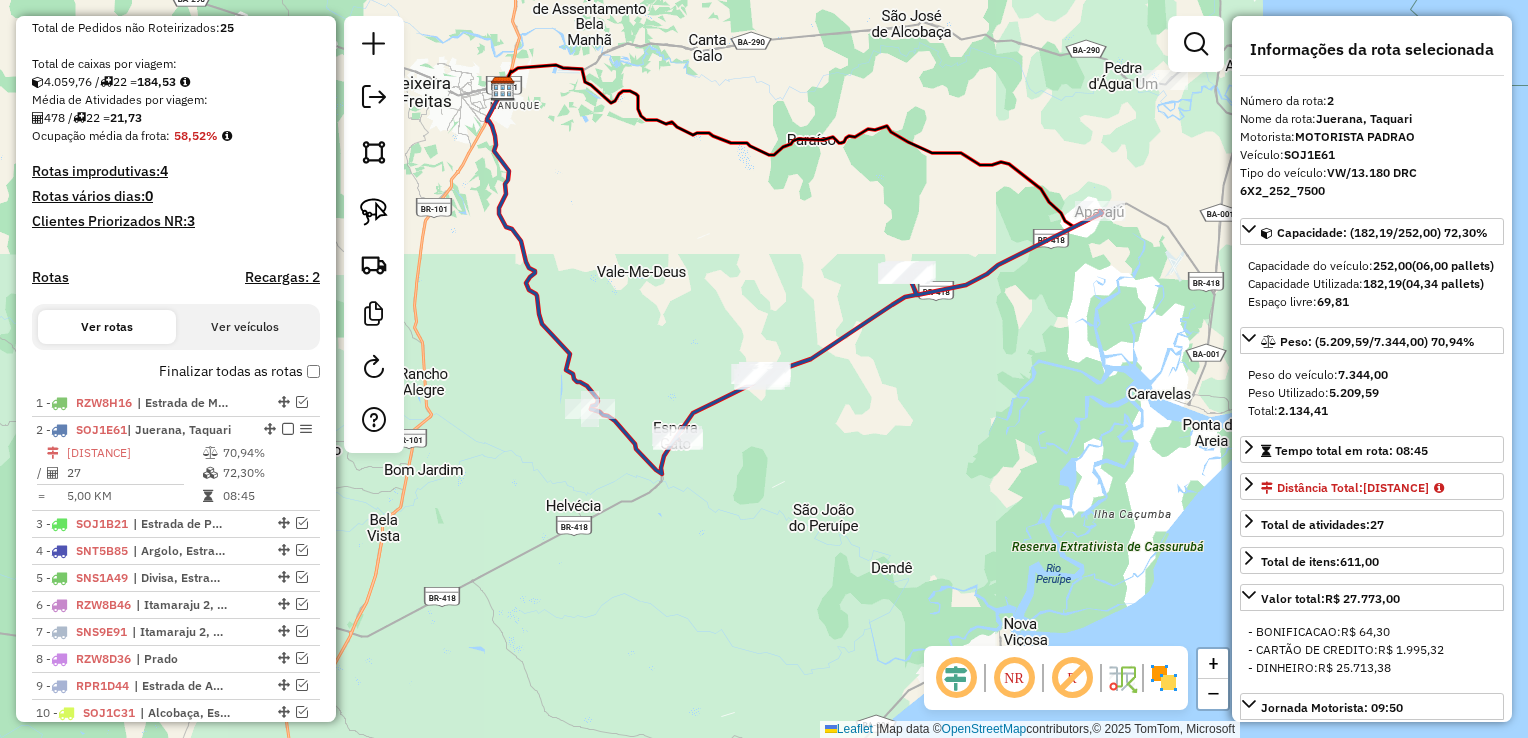 drag, startPoint x: 622, startPoint y: 394, endPoint x: 593, endPoint y: 459, distance: 71.17584 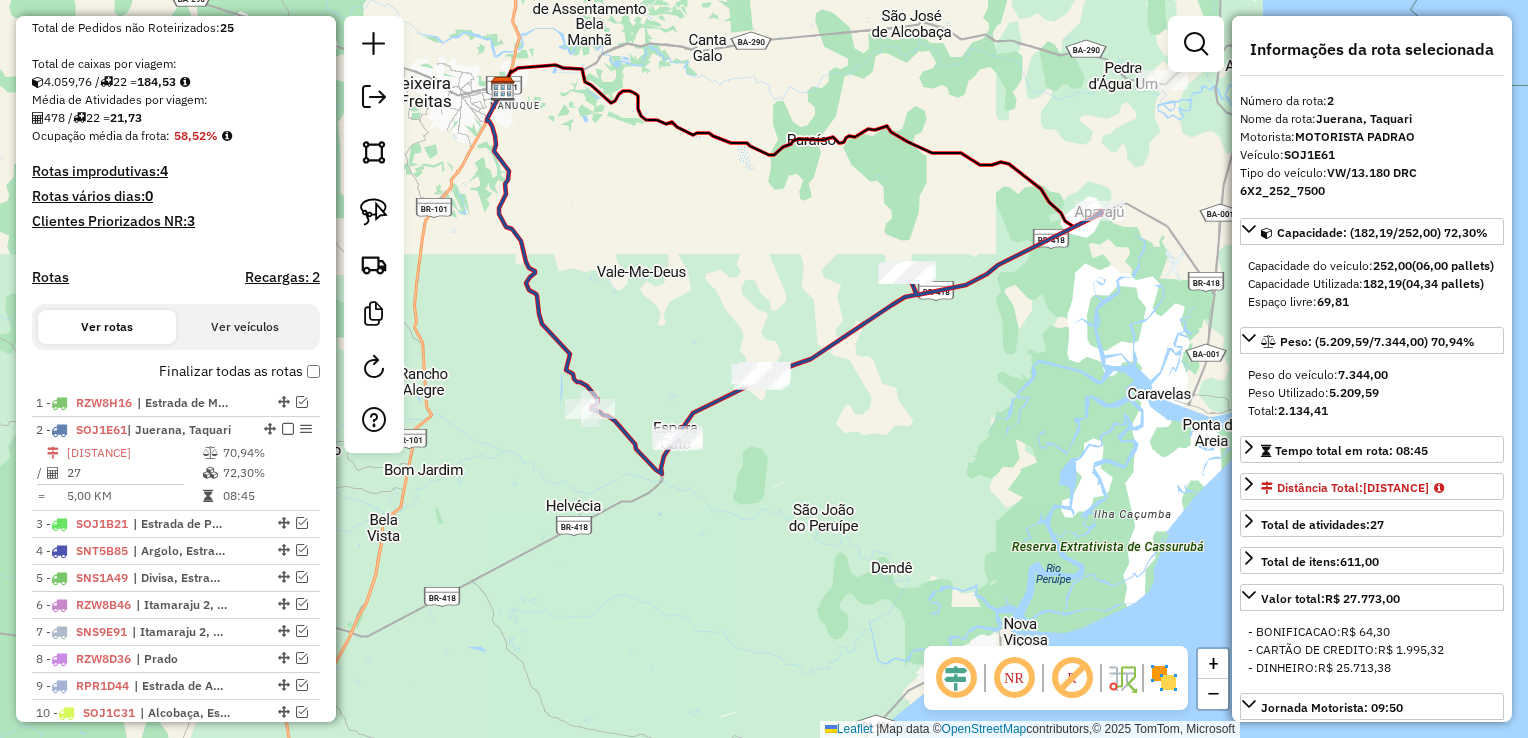 click 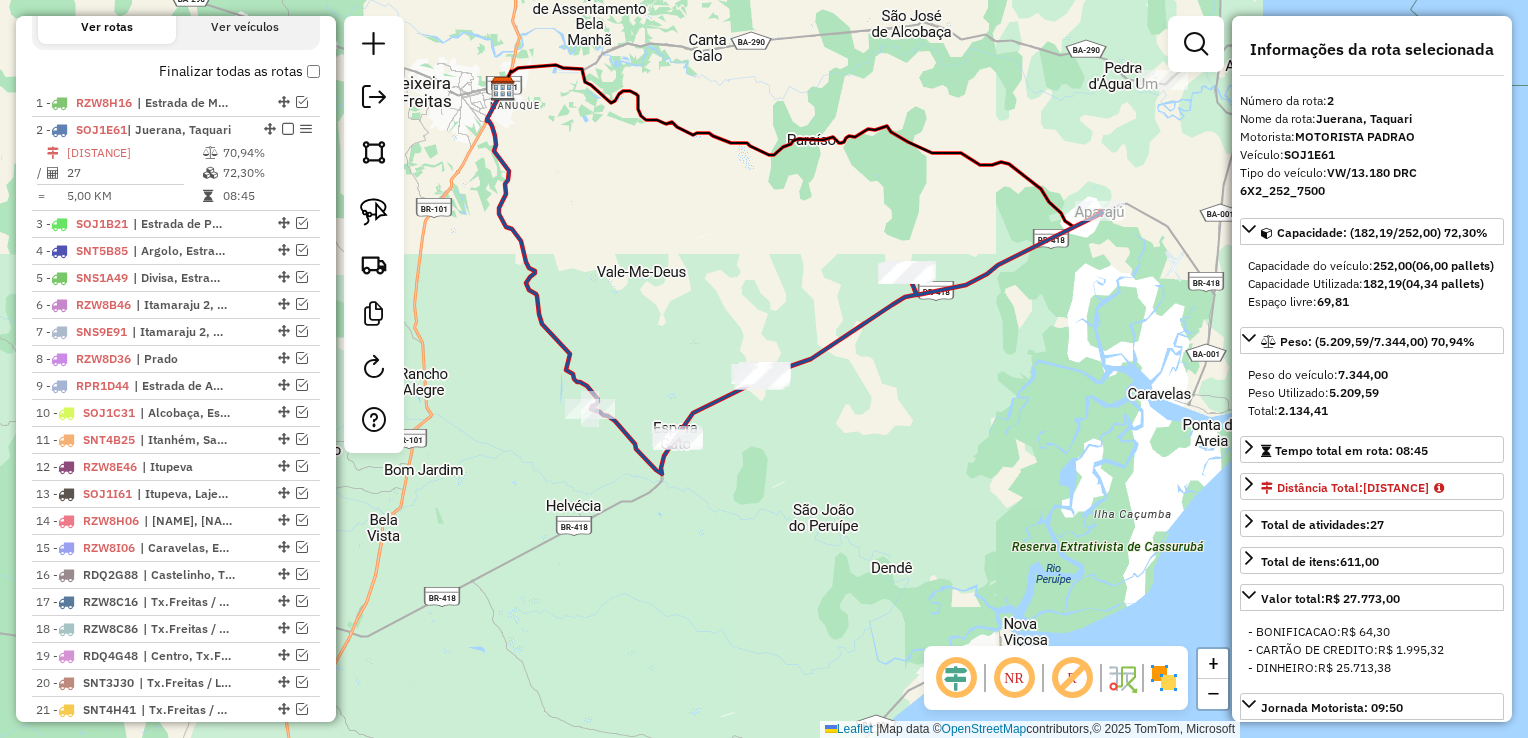 scroll, scrollTop: 800, scrollLeft: 0, axis: vertical 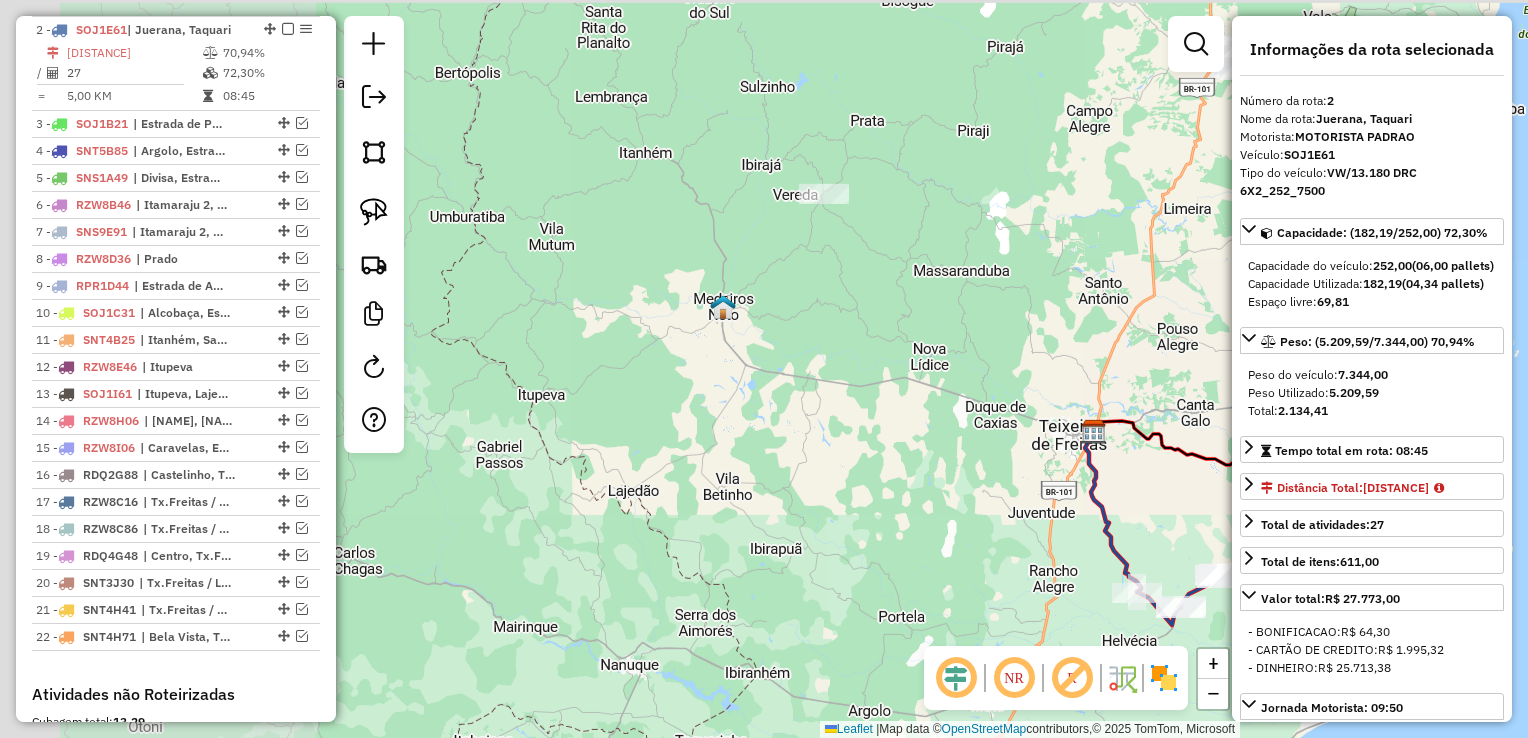 drag, startPoint x: 533, startPoint y: 187, endPoint x: 1037, endPoint y: 229, distance: 505.74698 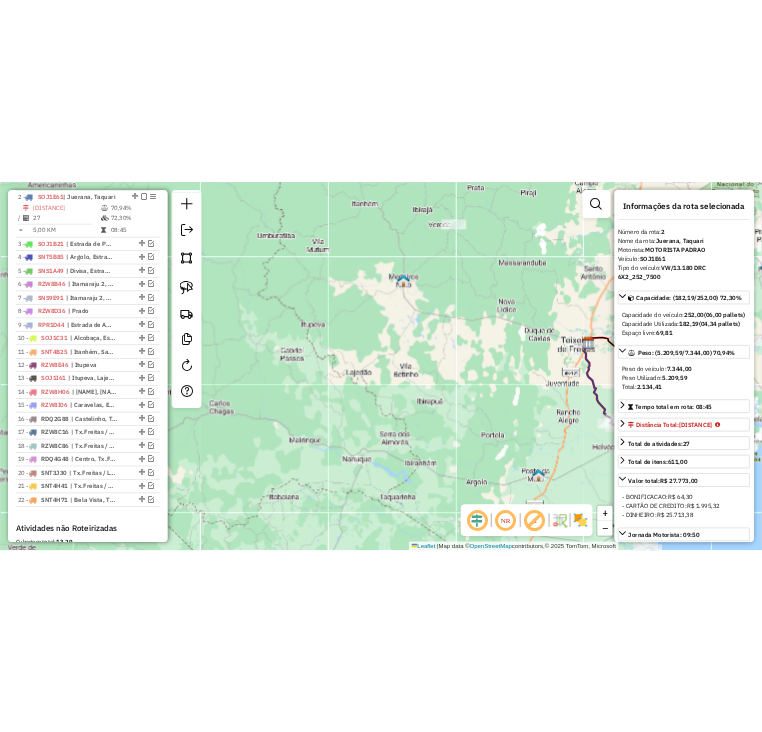 scroll, scrollTop: 400, scrollLeft: 0, axis: vertical 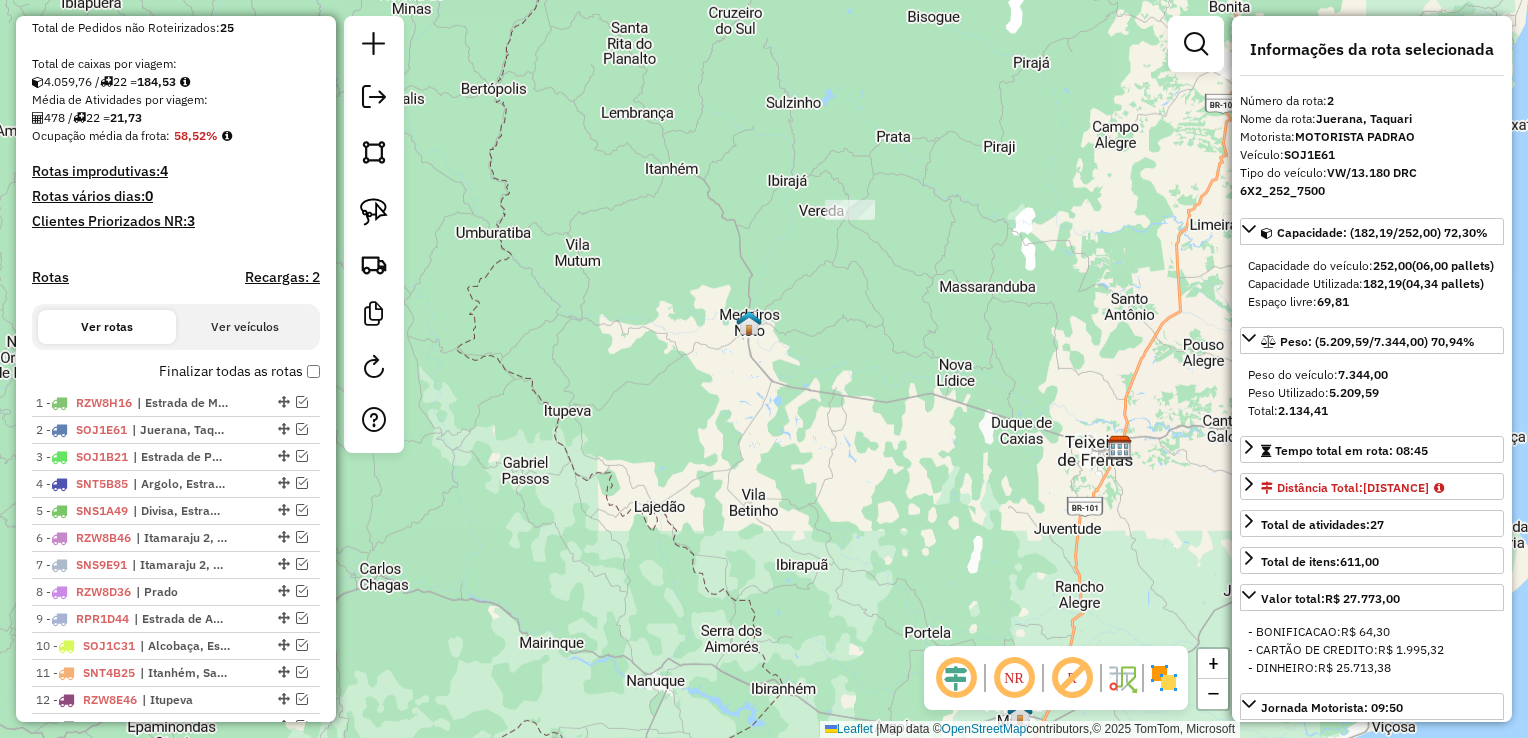 drag, startPoint x: 650, startPoint y: 213, endPoint x: 526, endPoint y: 296, distance: 149.21461 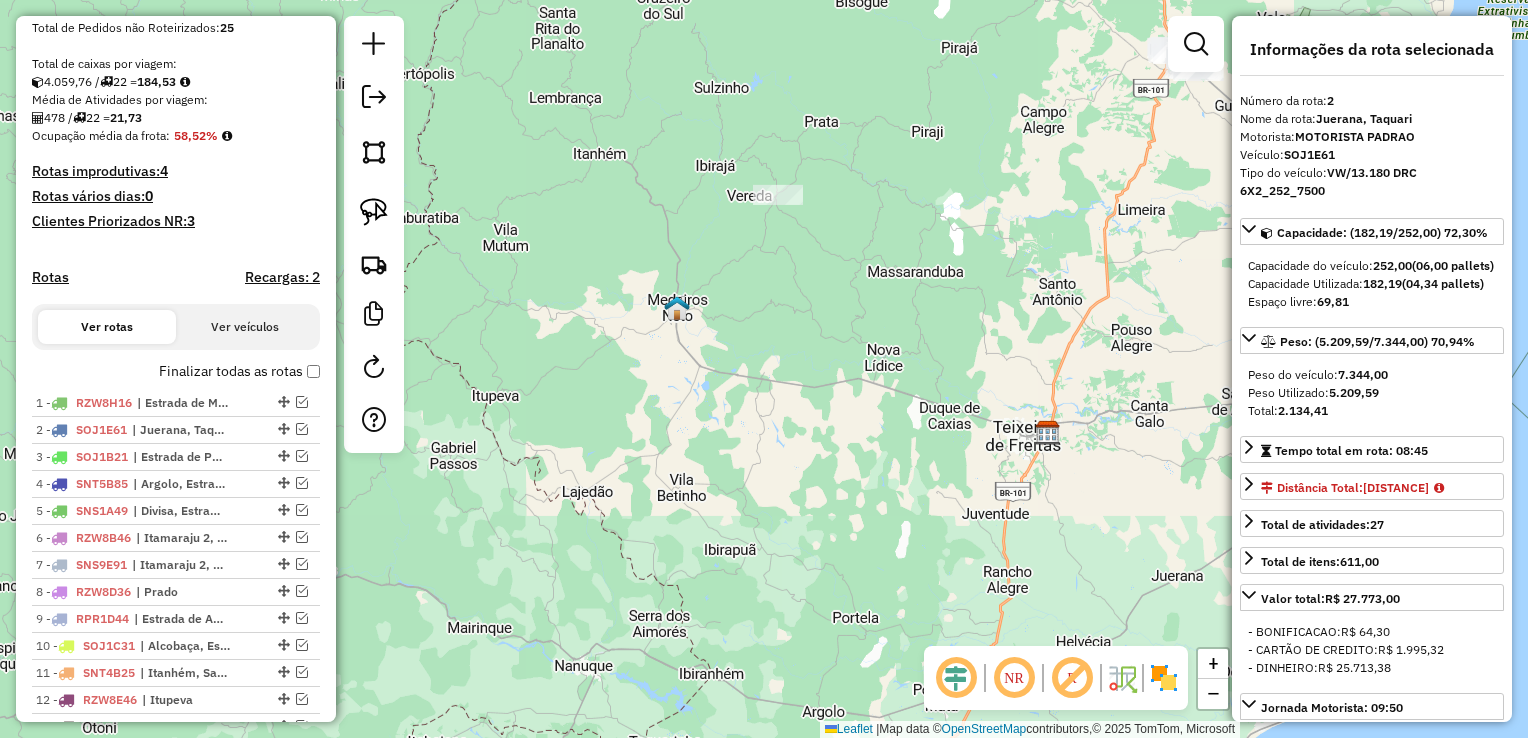 drag, startPoint x: 705, startPoint y: 237, endPoint x: 655, endPoint y: 322, distance: 98.61542 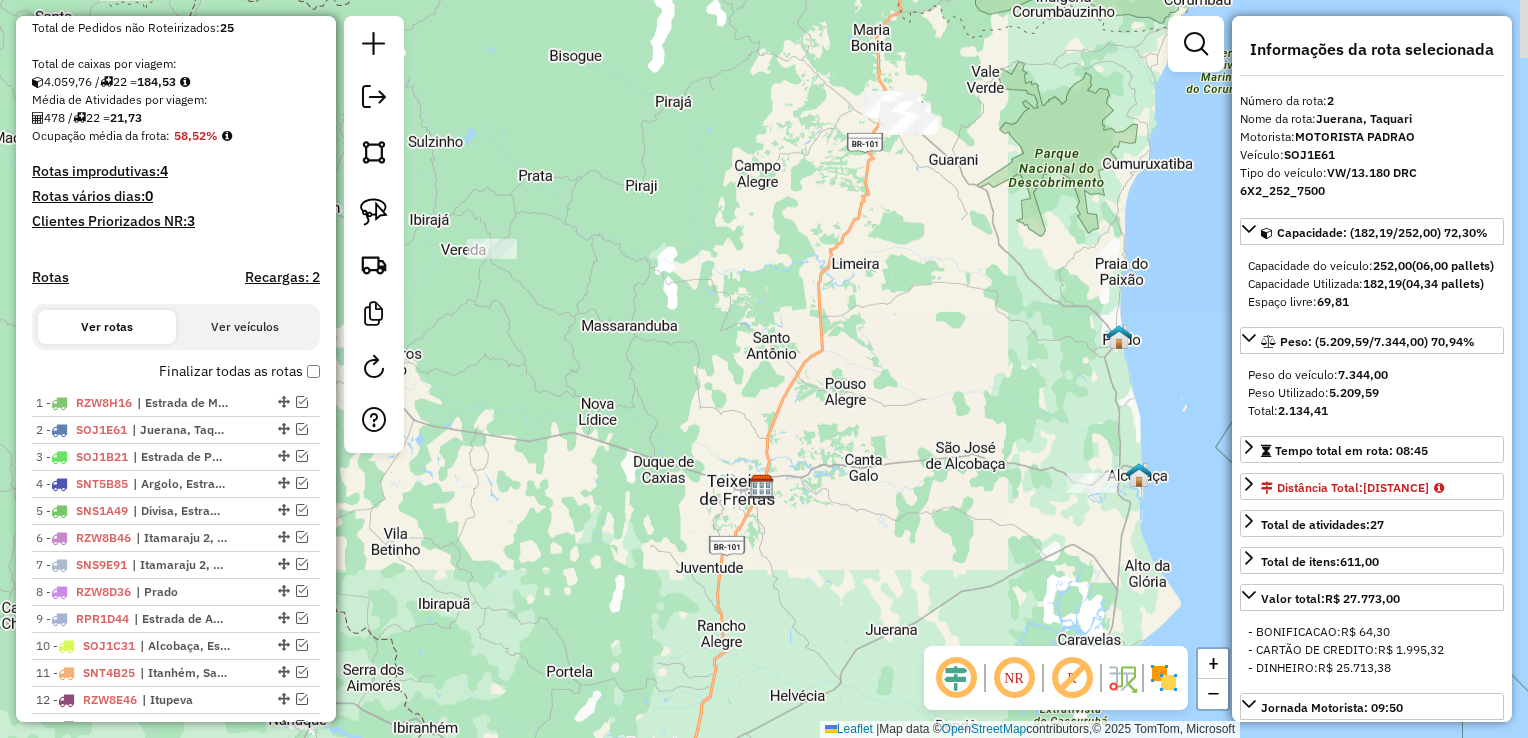 drag, startPoint x: 696, startPoint y: 266, endPoint x: 545, endPoint y: 162, distance: 183.3494 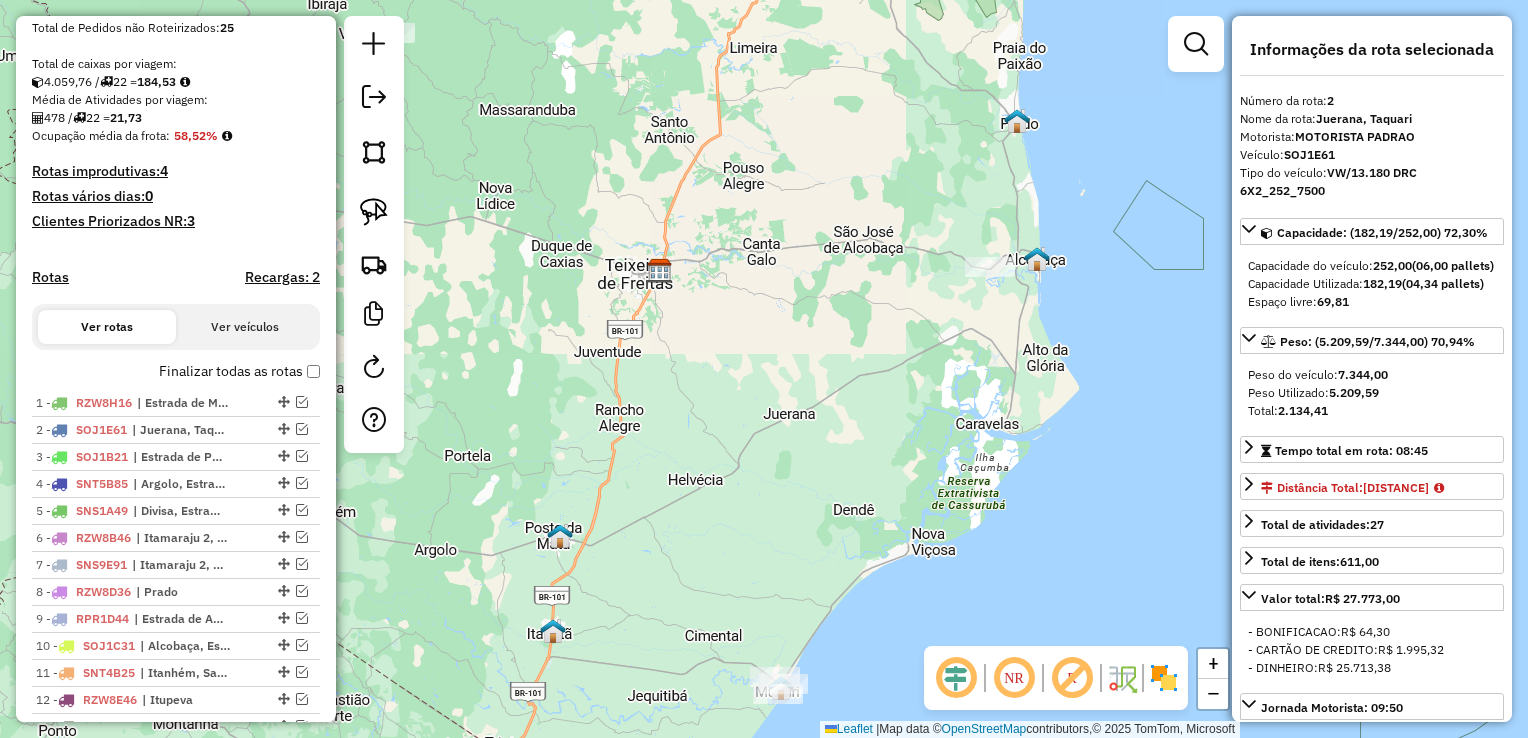 drag, startPoint x: 817, startPoint y: 210, endPoint x: 716, endPoint y: -21, distance: 252.11505 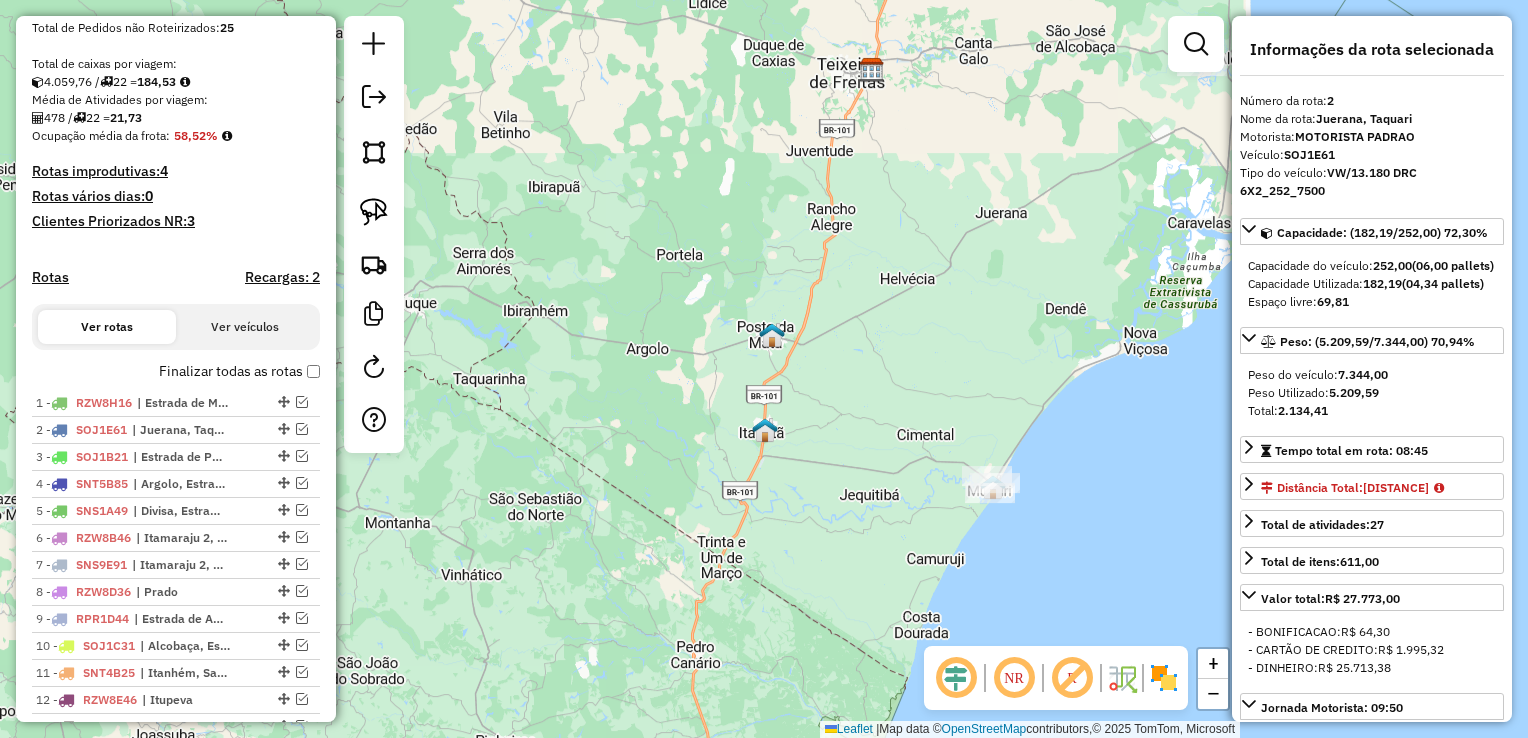 drag, startPoint x: 610, startPoint y: 211, endPoint x: 819, endPoint y: 9, distance: 290.66302 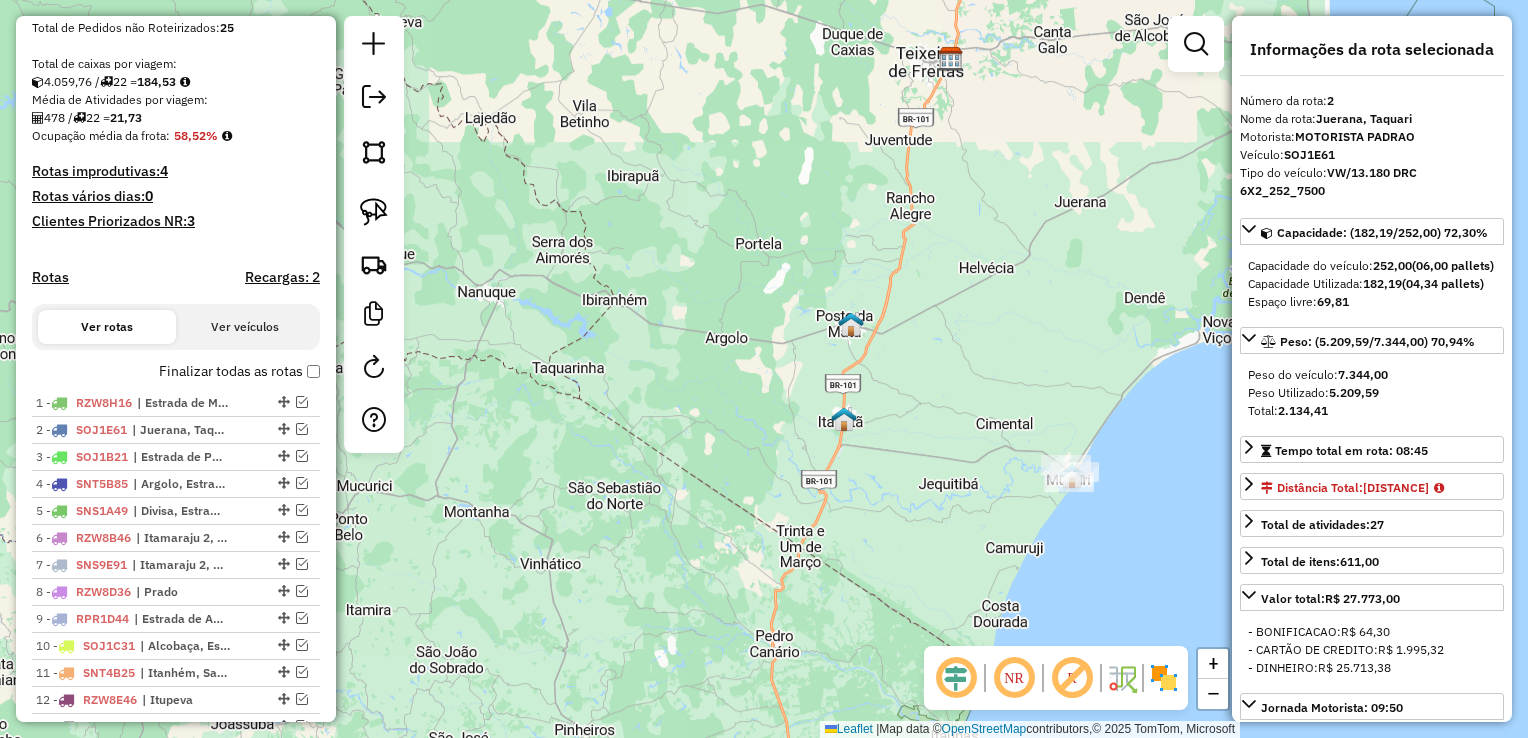 drag, startPoint x: 759, startPoint y: 201, endPoint x: 876, endPoint y: 333, distance: 176.38878 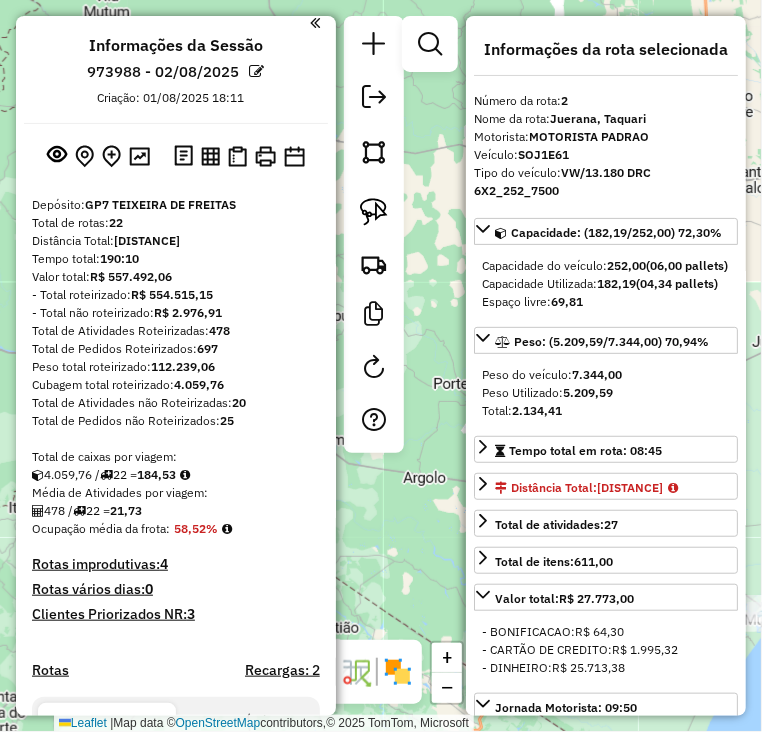 scroll, scrollTop: 0, scrollLeft: 0, axis: both 